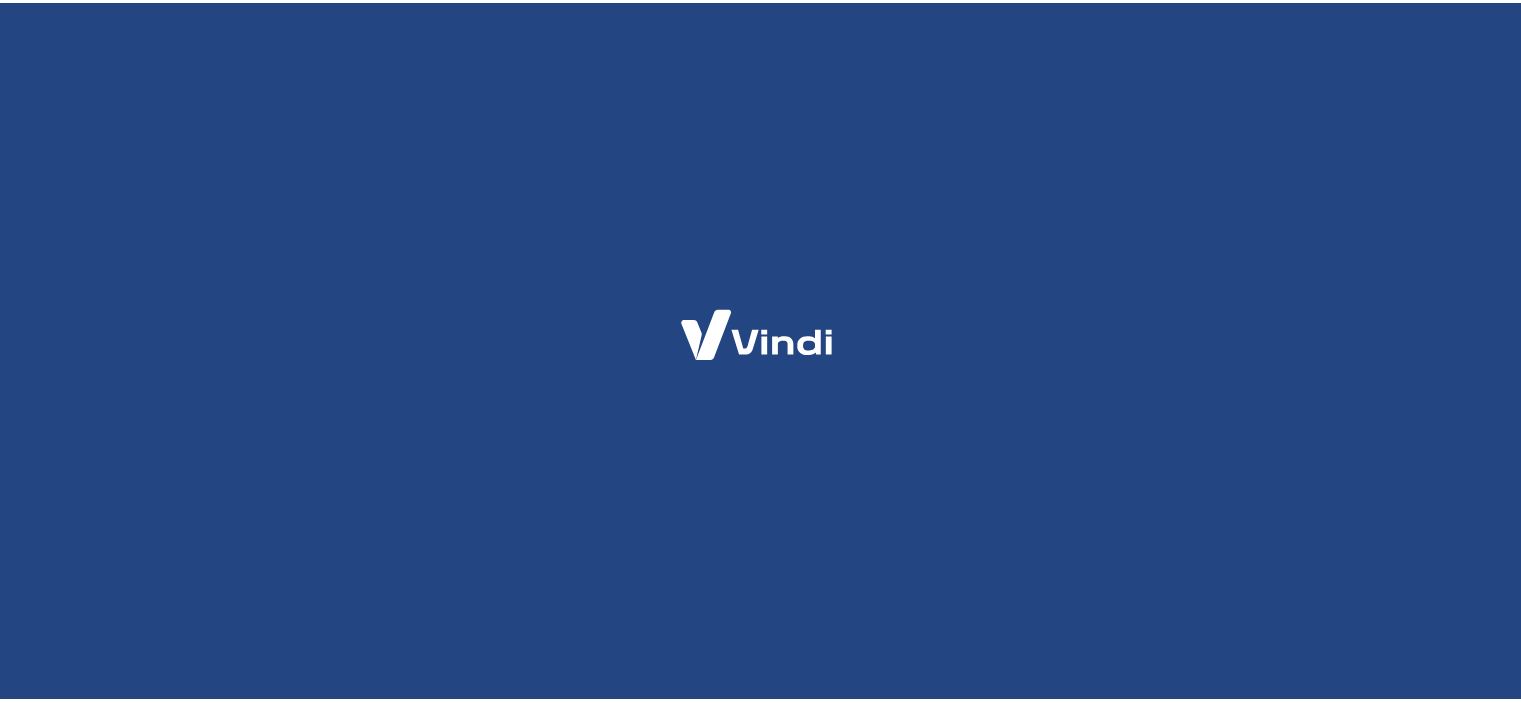 scroll, scrollTop: 0, scrollLeft: 0, axis: both 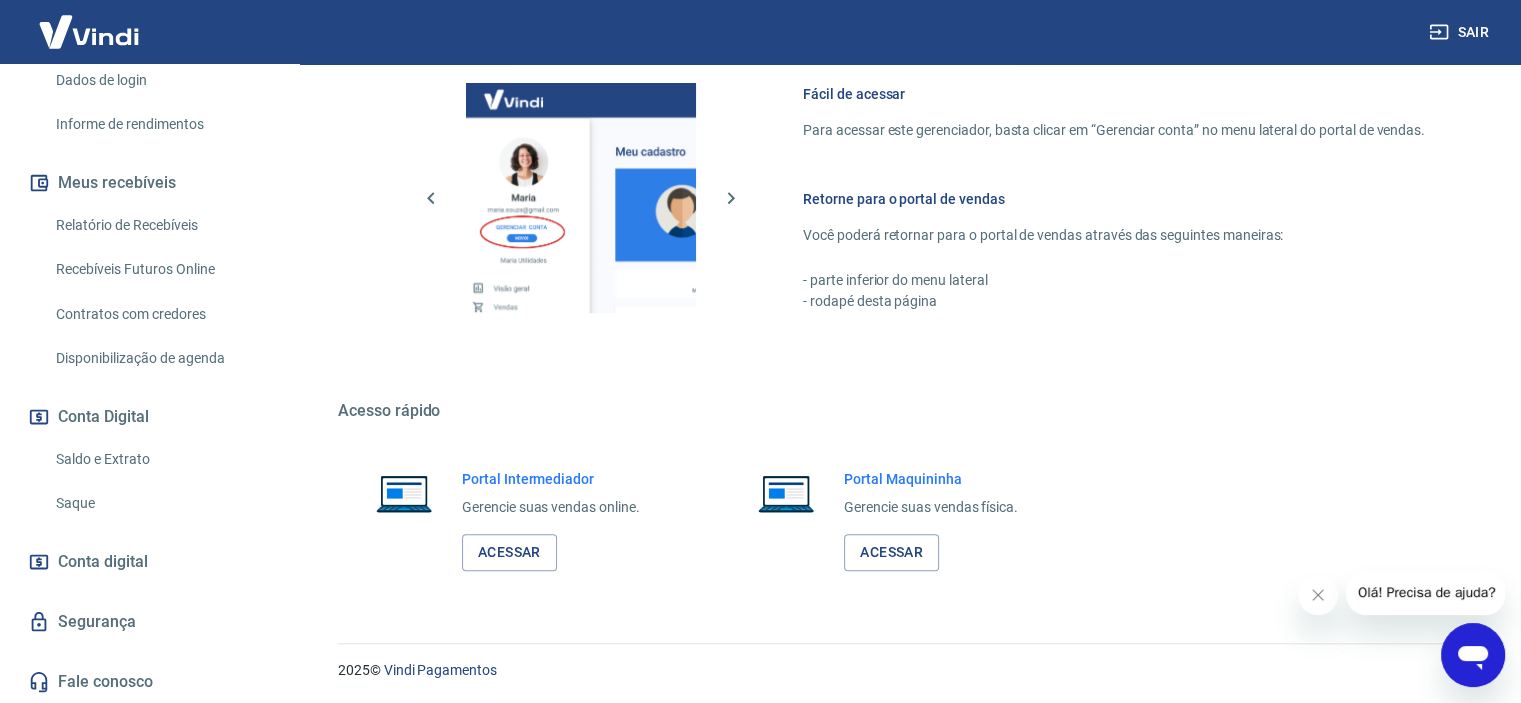 click on "Conta digital" at bounding box center [103, 562] 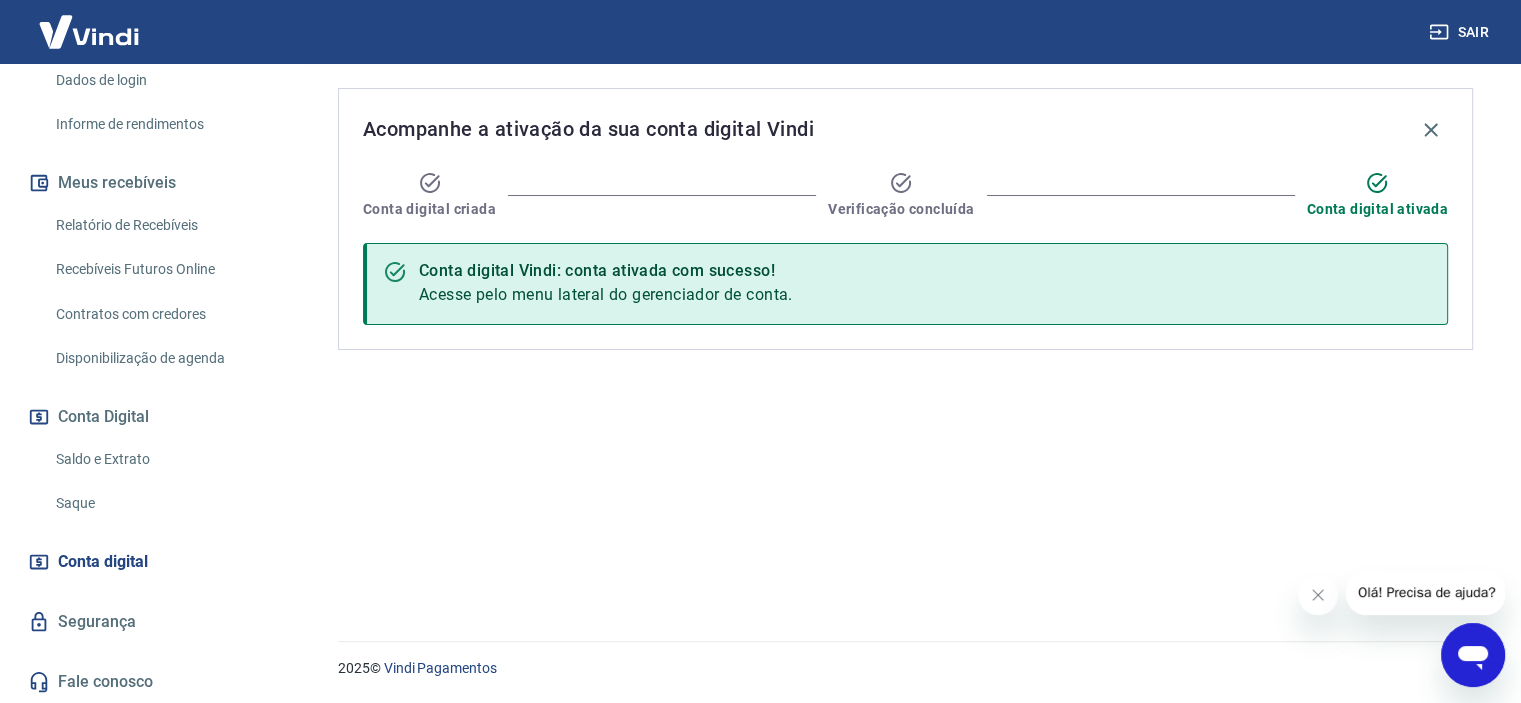 scroll, scrollTop: 0, scrollLeft: 0, axis: both 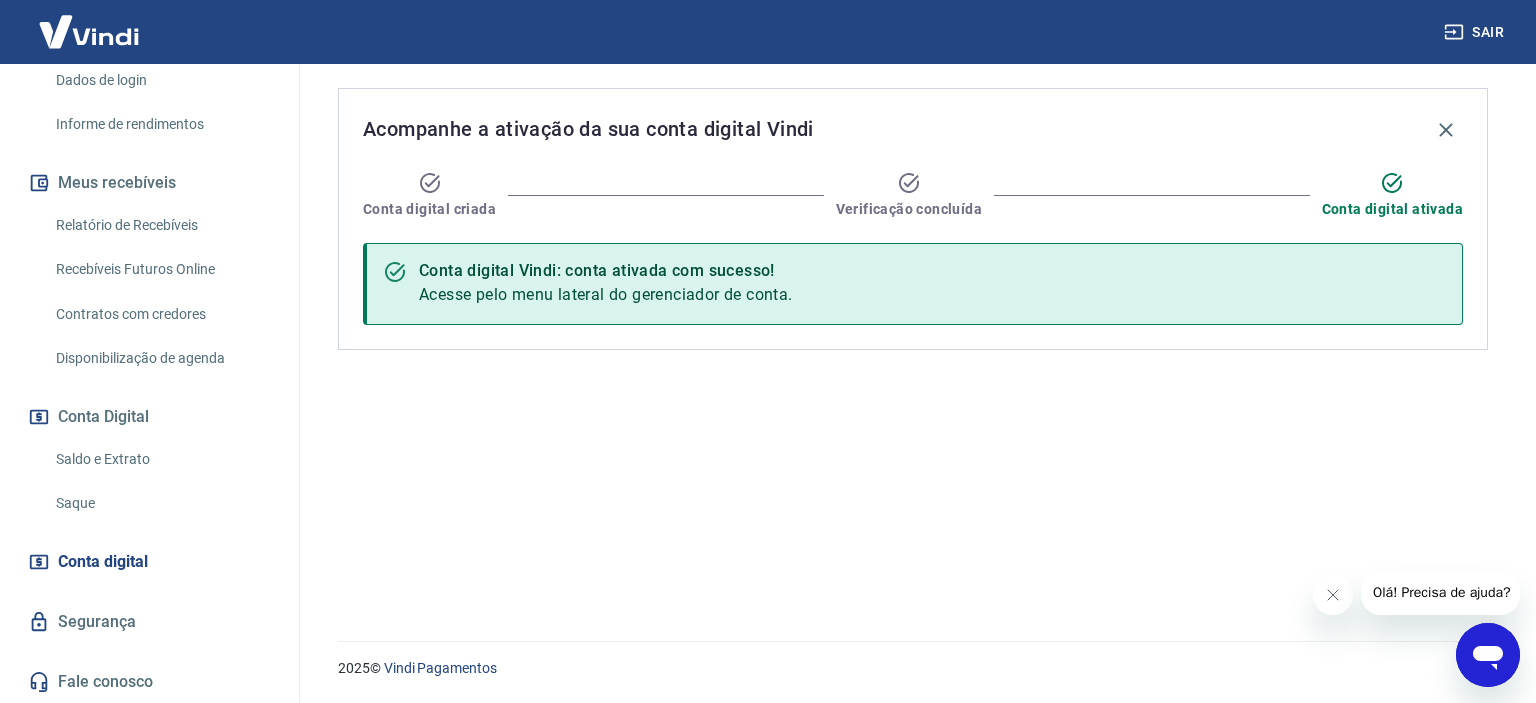 click on "Saldo e Extrato" at bounding box center (161, 459) 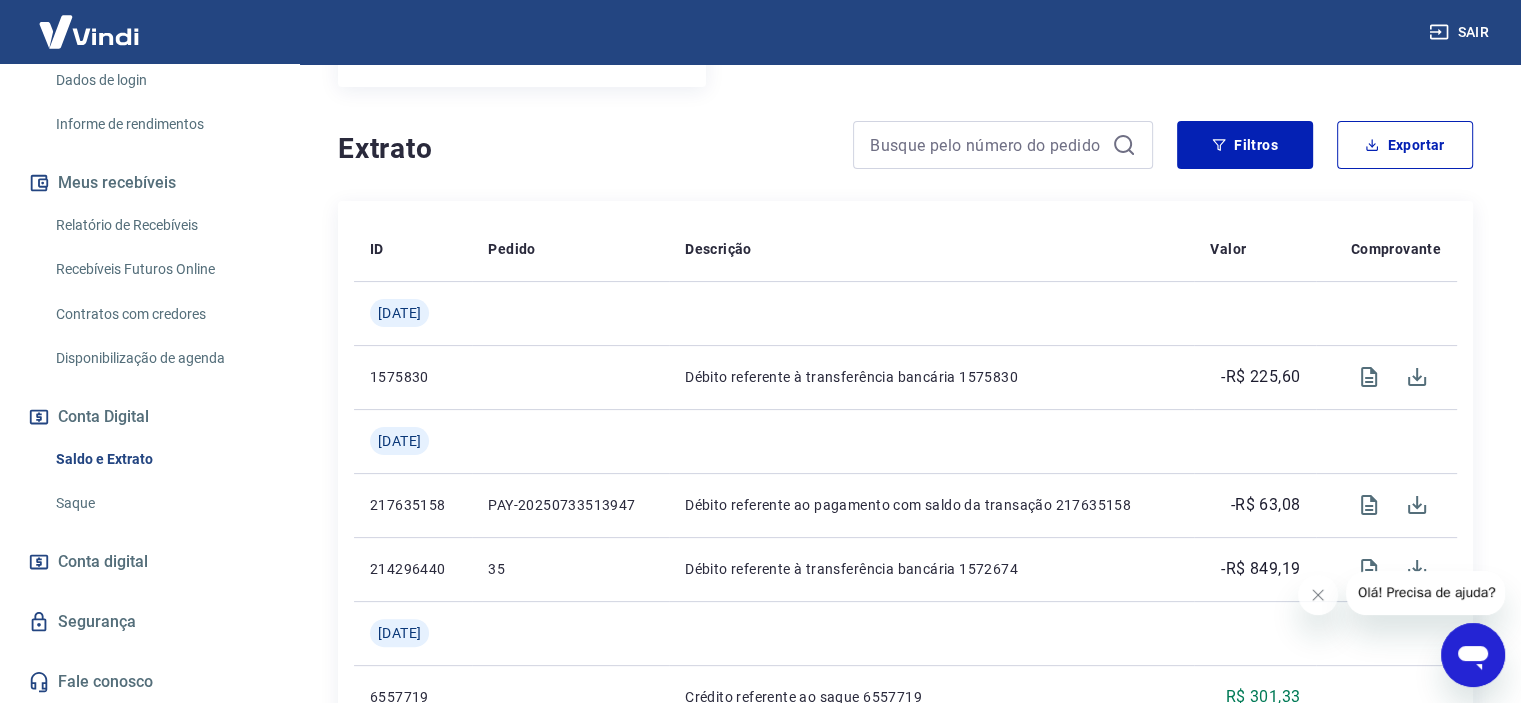 scroll, scrollTop: 542, scrollLeft: 0, axis: vertical 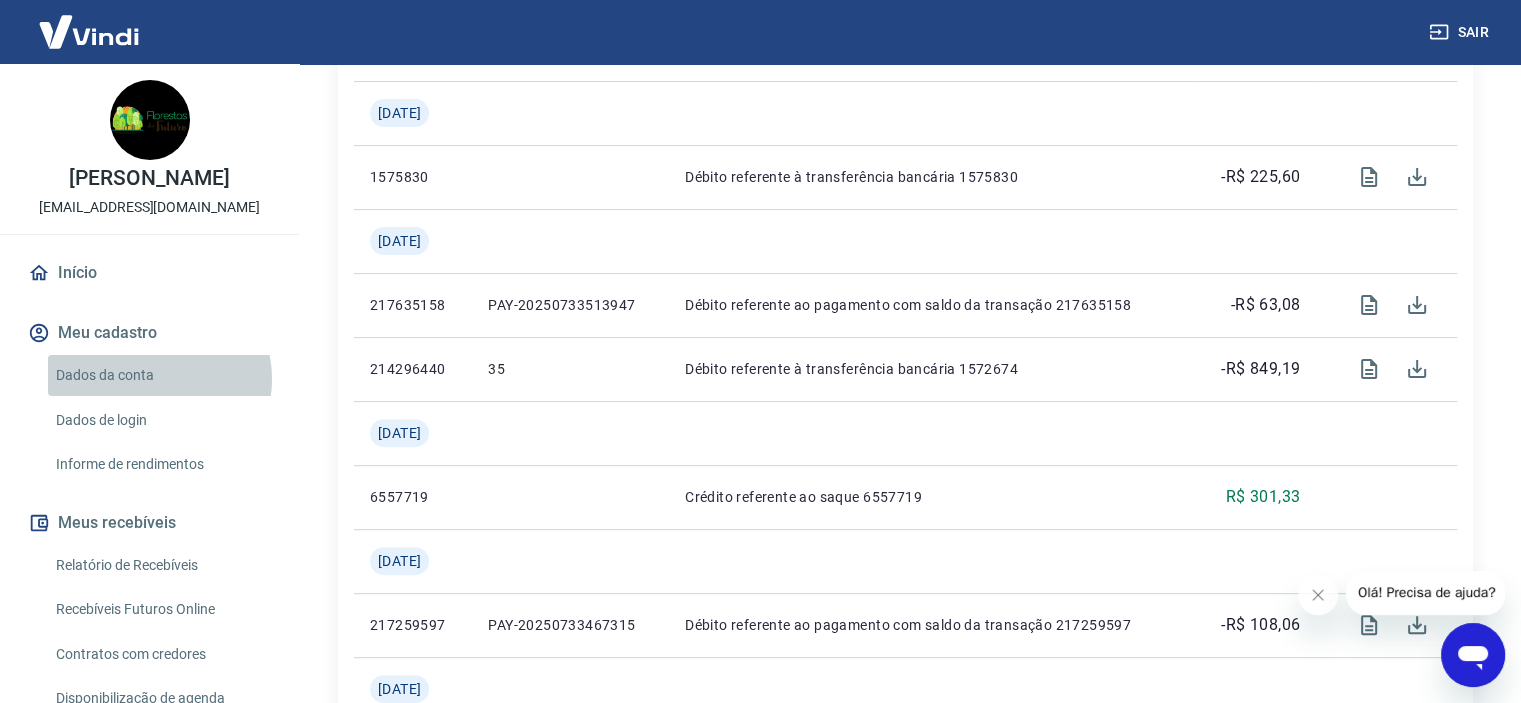 click on "Dados da conta" at bounding box center (161, 375) 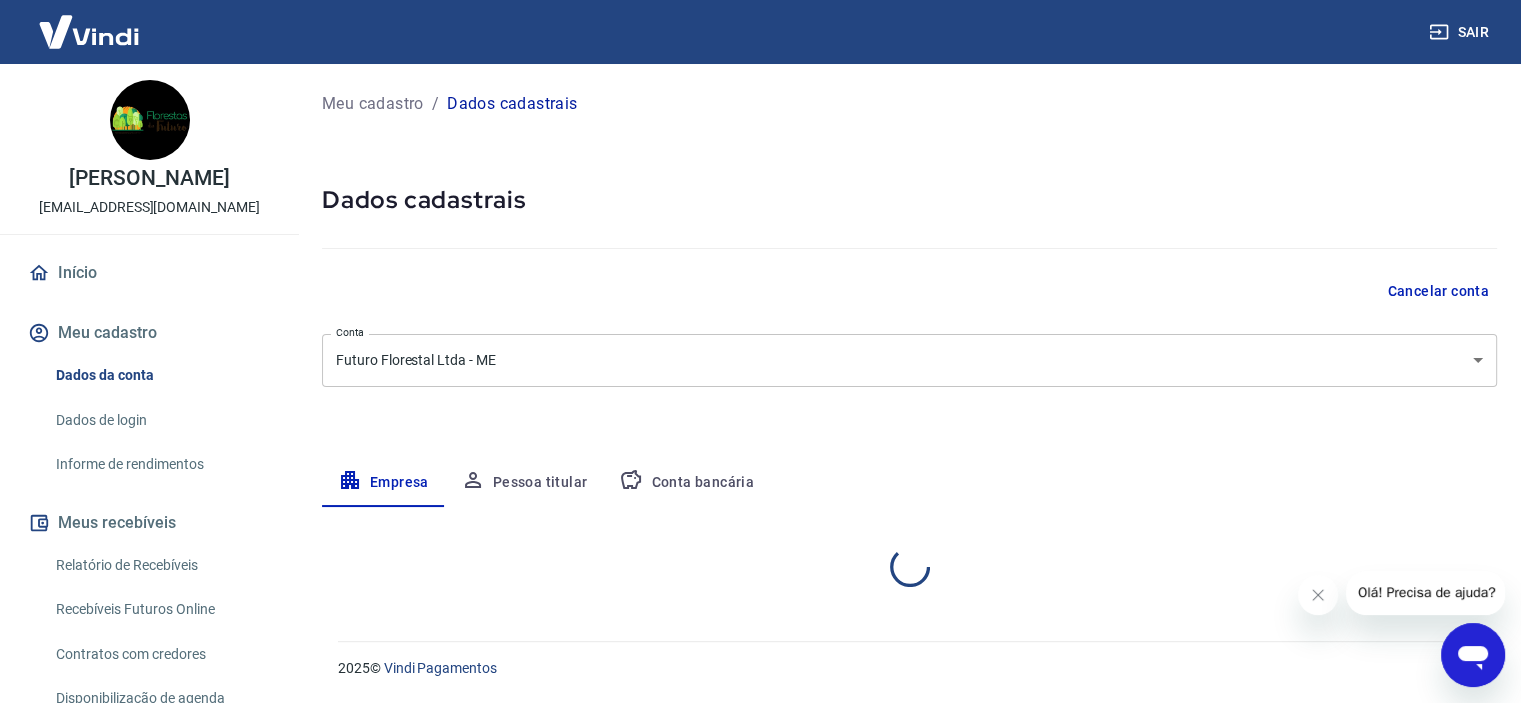 scroll, scrollTop: 0, scrollLeft: 0, axis: both 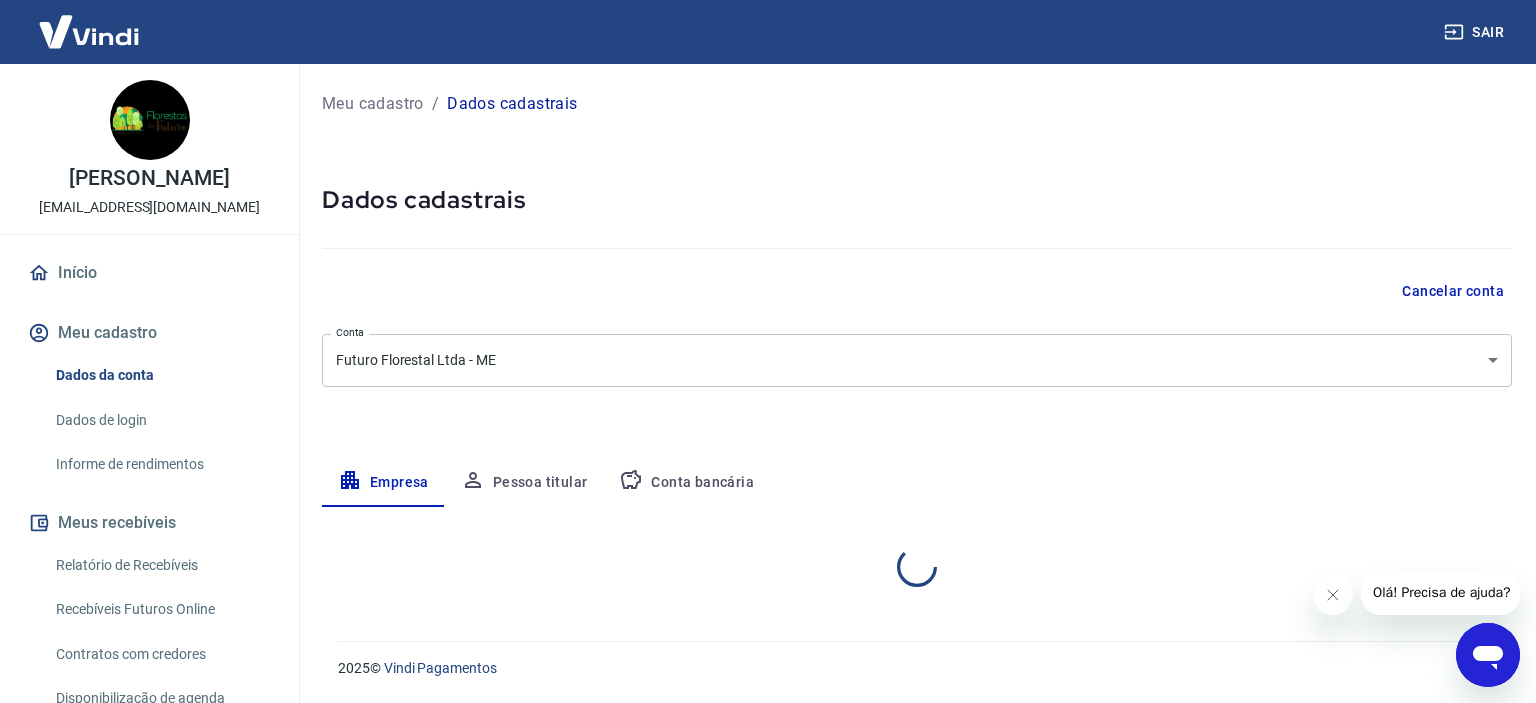 select on "SP" 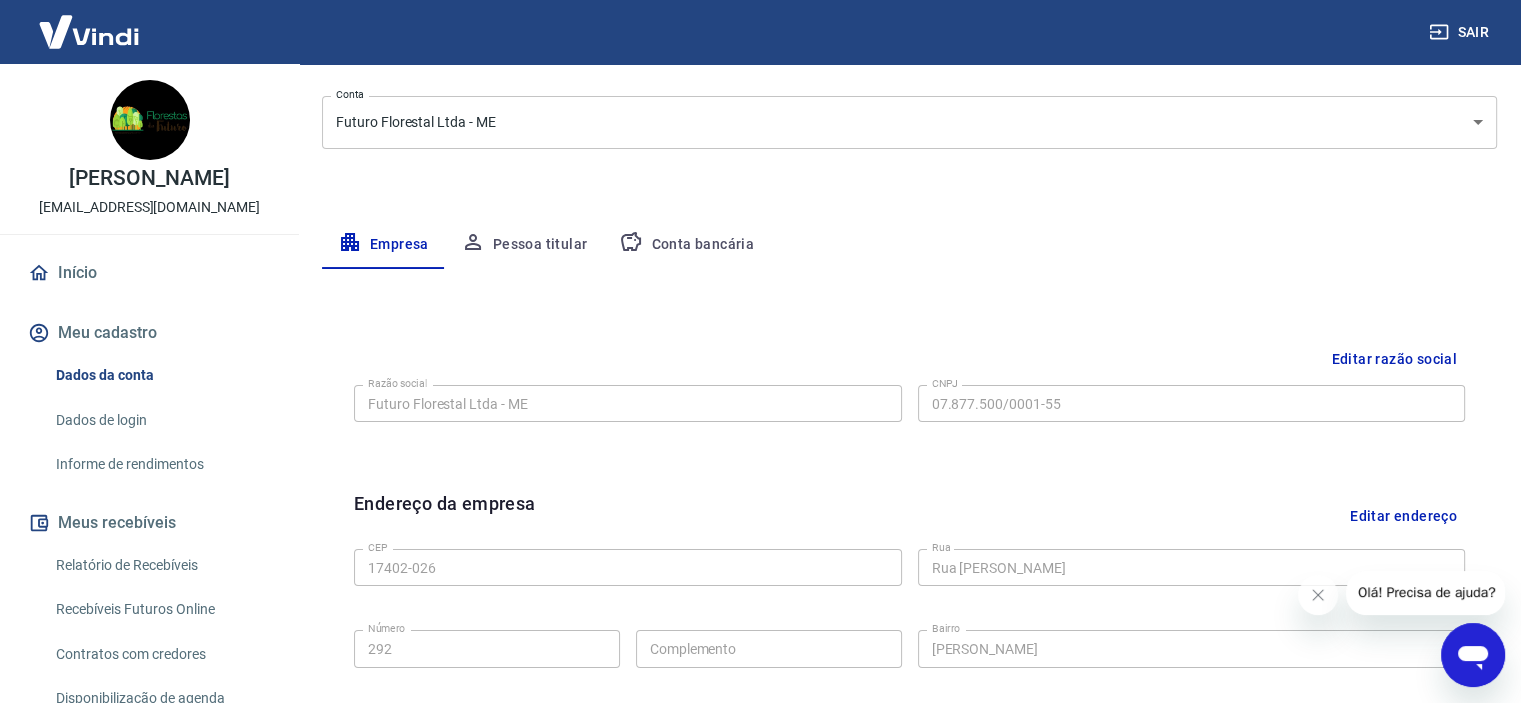 click on "Pessoa titular" at bounding box center [524, 245] 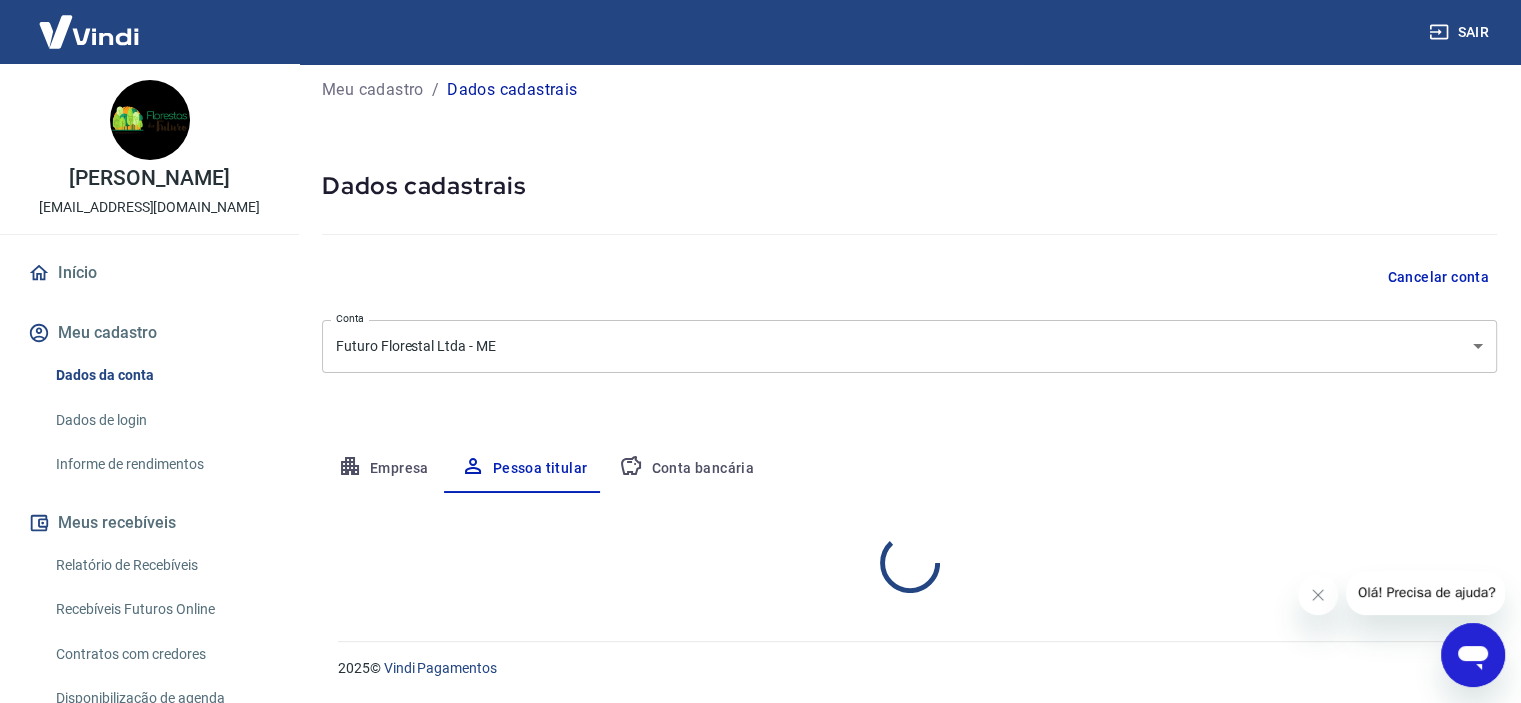 scroll, scrollTop: 96, scrollLeft: 0, axis: vertical 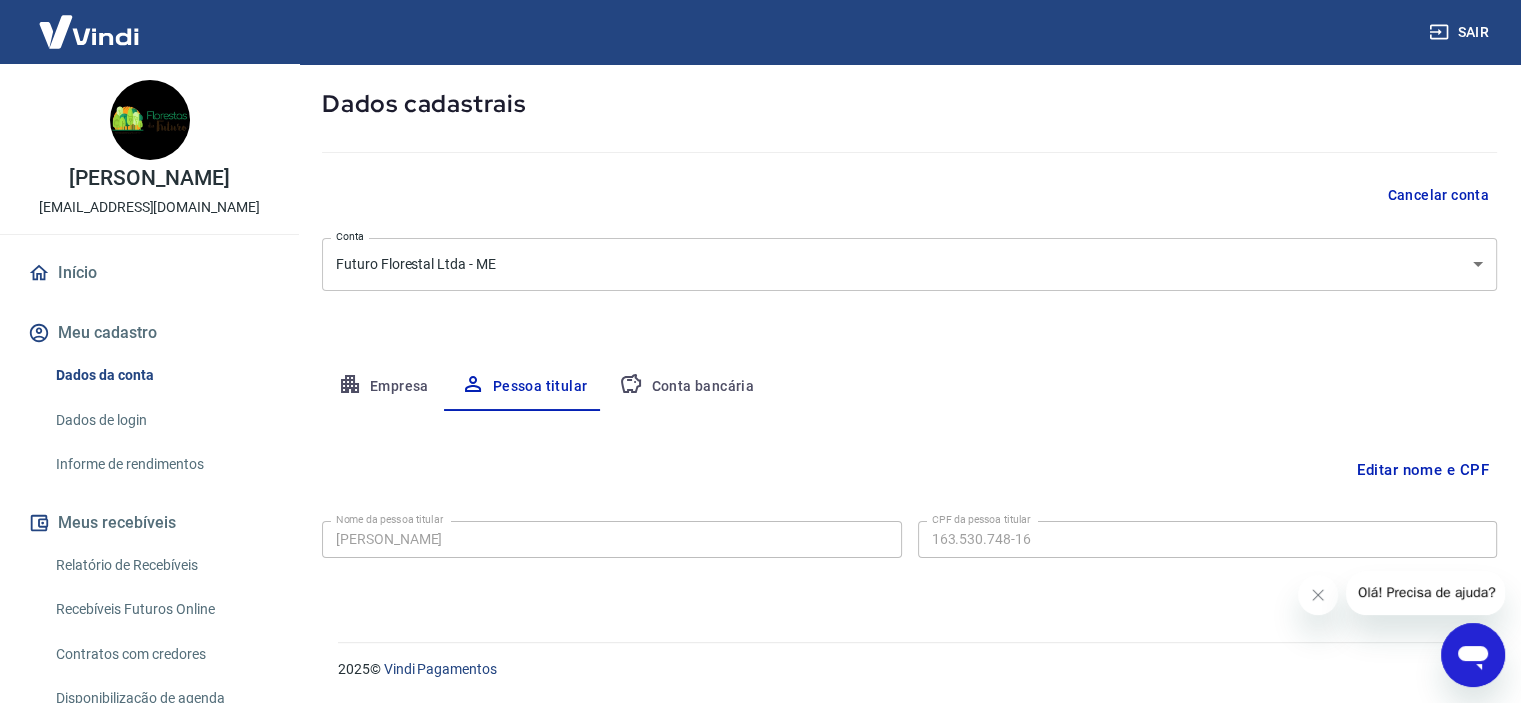 click on "Meu cadastro" at bounding box center [149, 333] 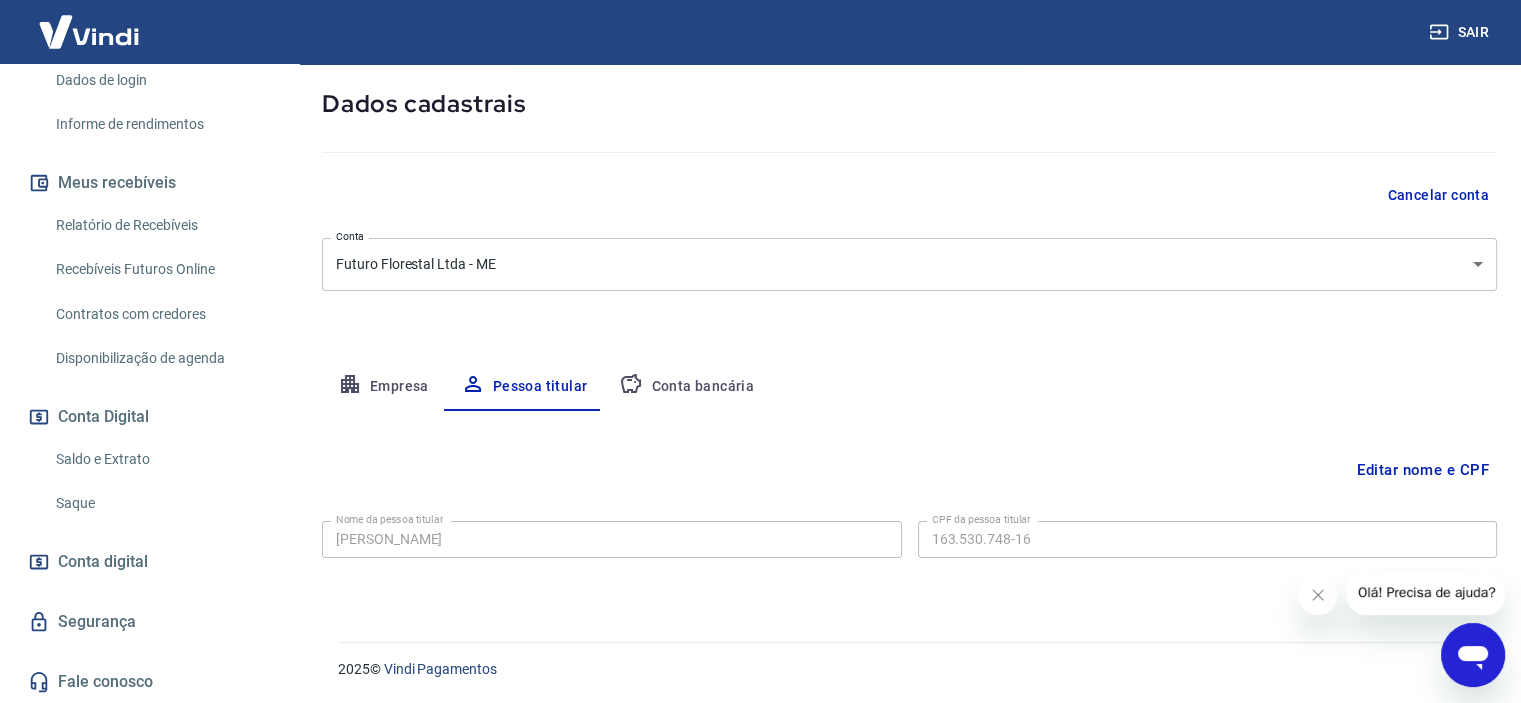 scroll, scrollTop: 0, scrollLeft: 0, axis: both 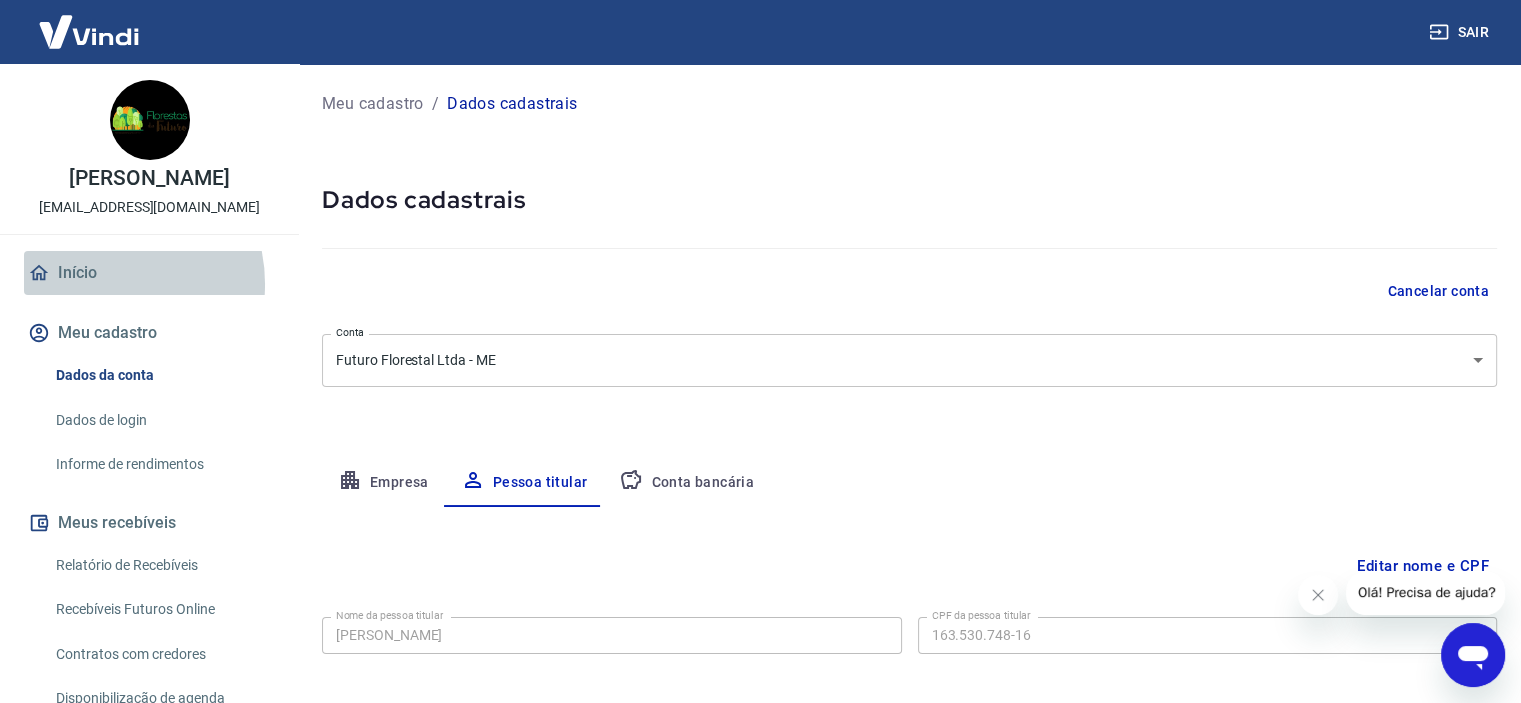 click on "Início" at bounding box center (149, 273) 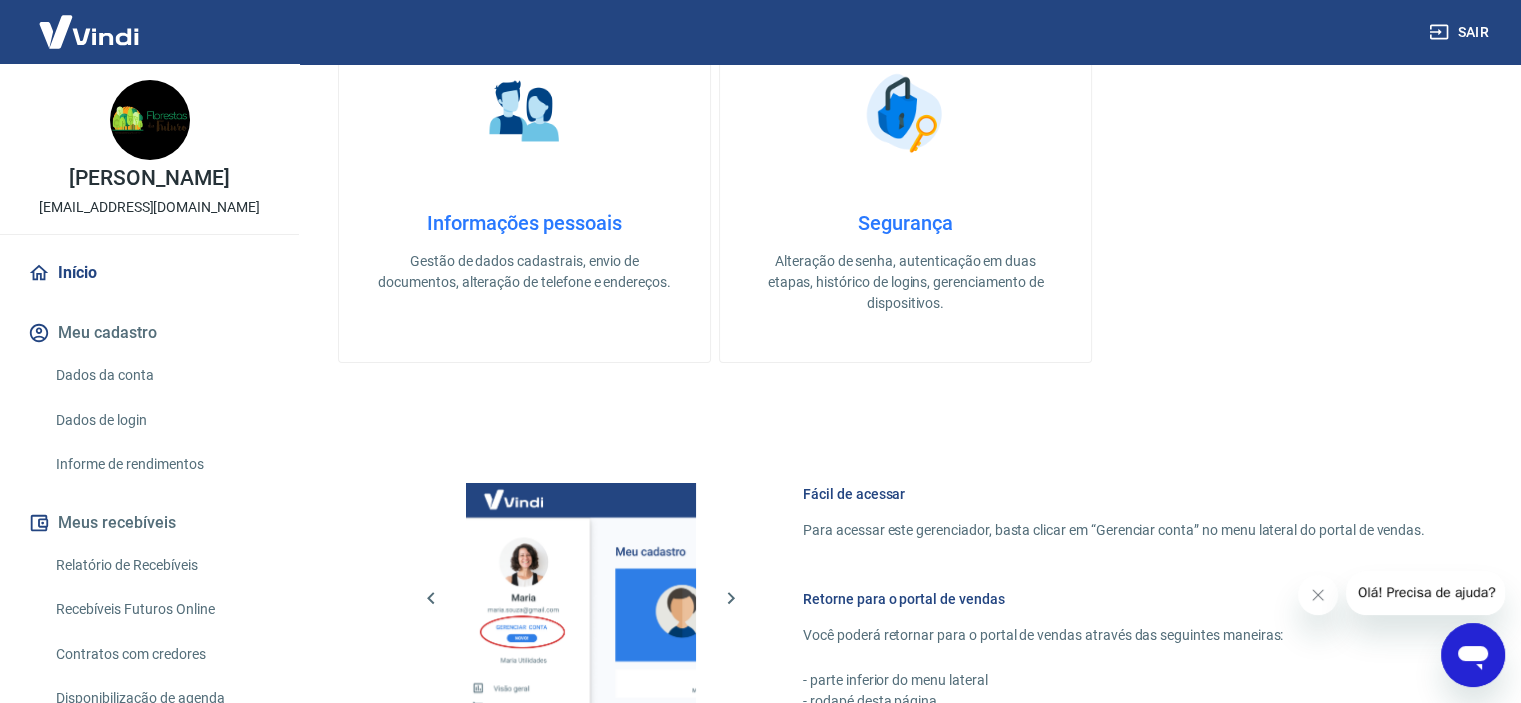 scroll, scrollTop: 175, scrollLeft: 0, axis: vertical 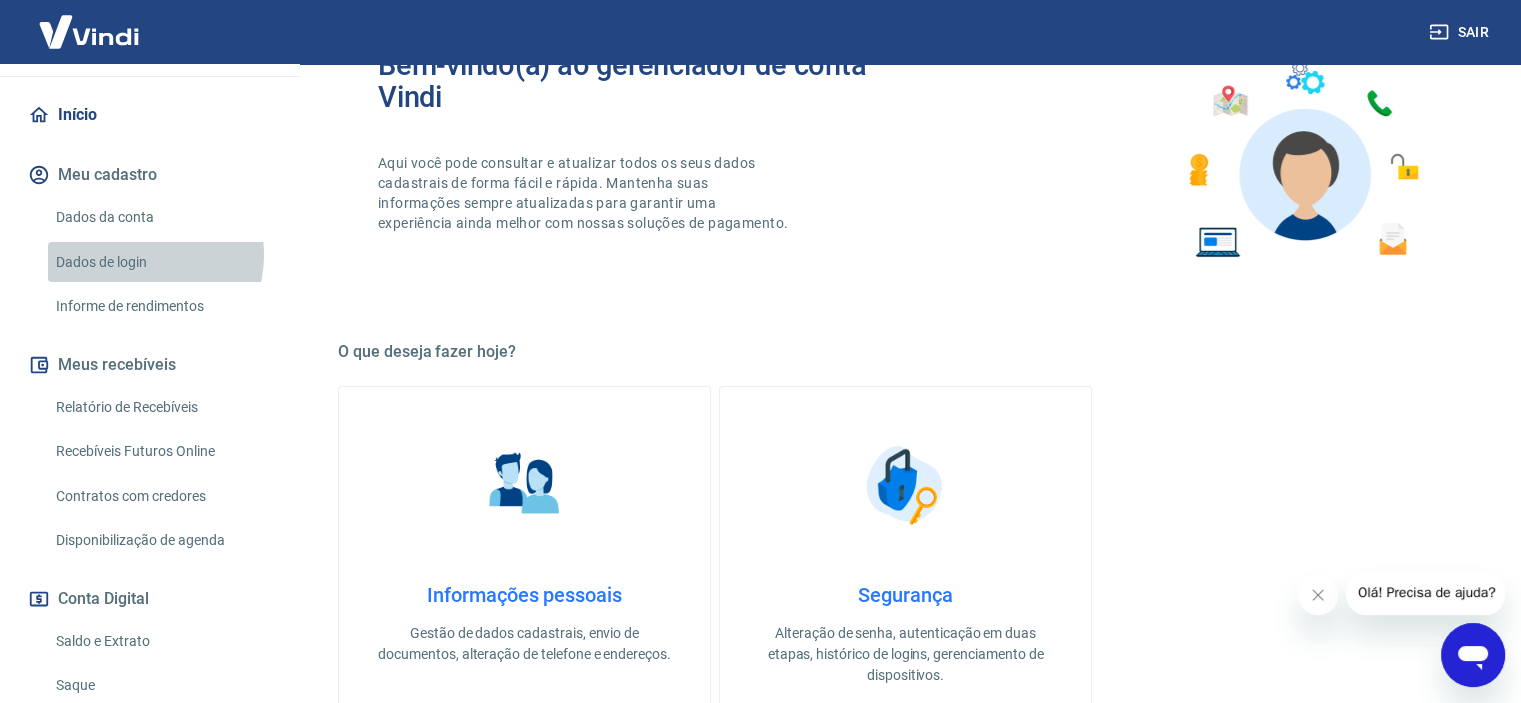 click on "Dados de login" at bounding box center (161, 262) 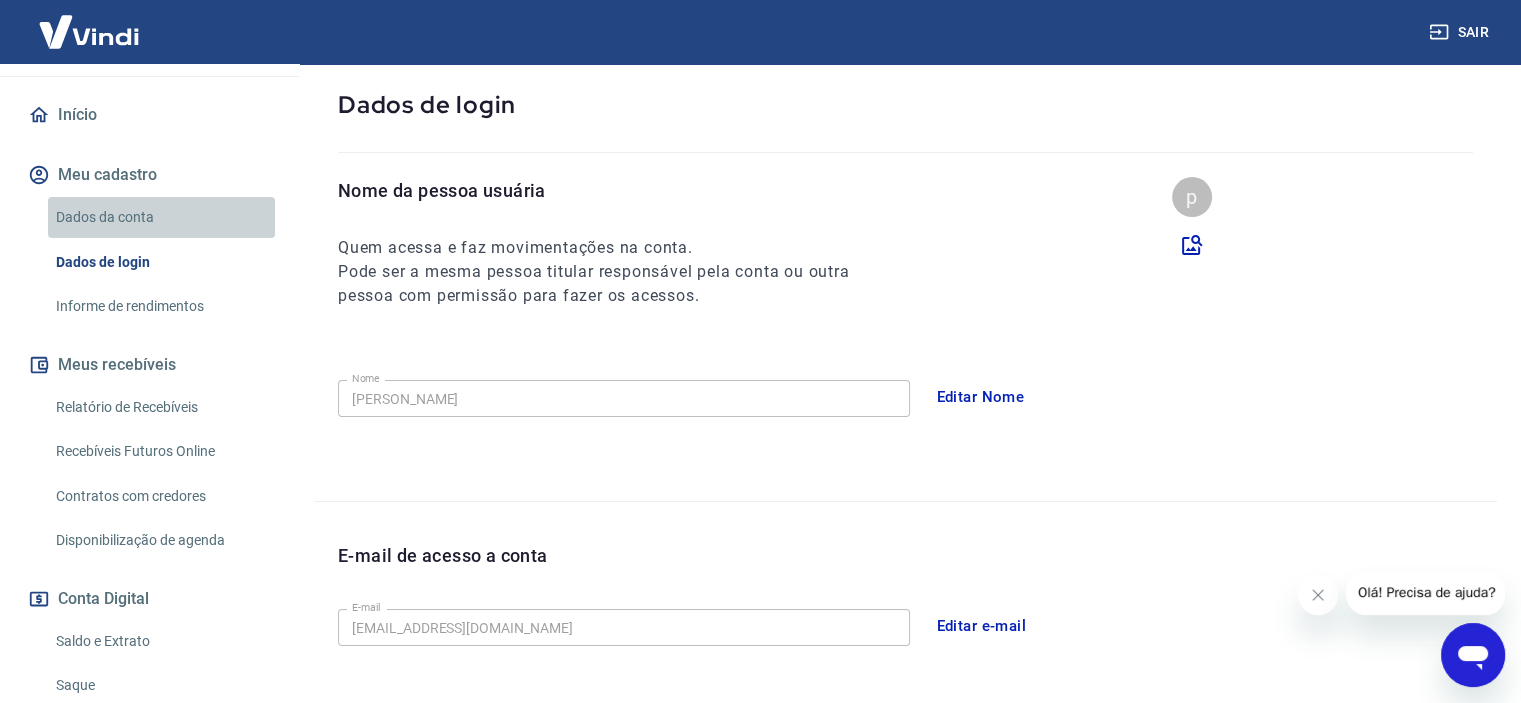 click on "Dados da conta" at bounding box center (161, 217) 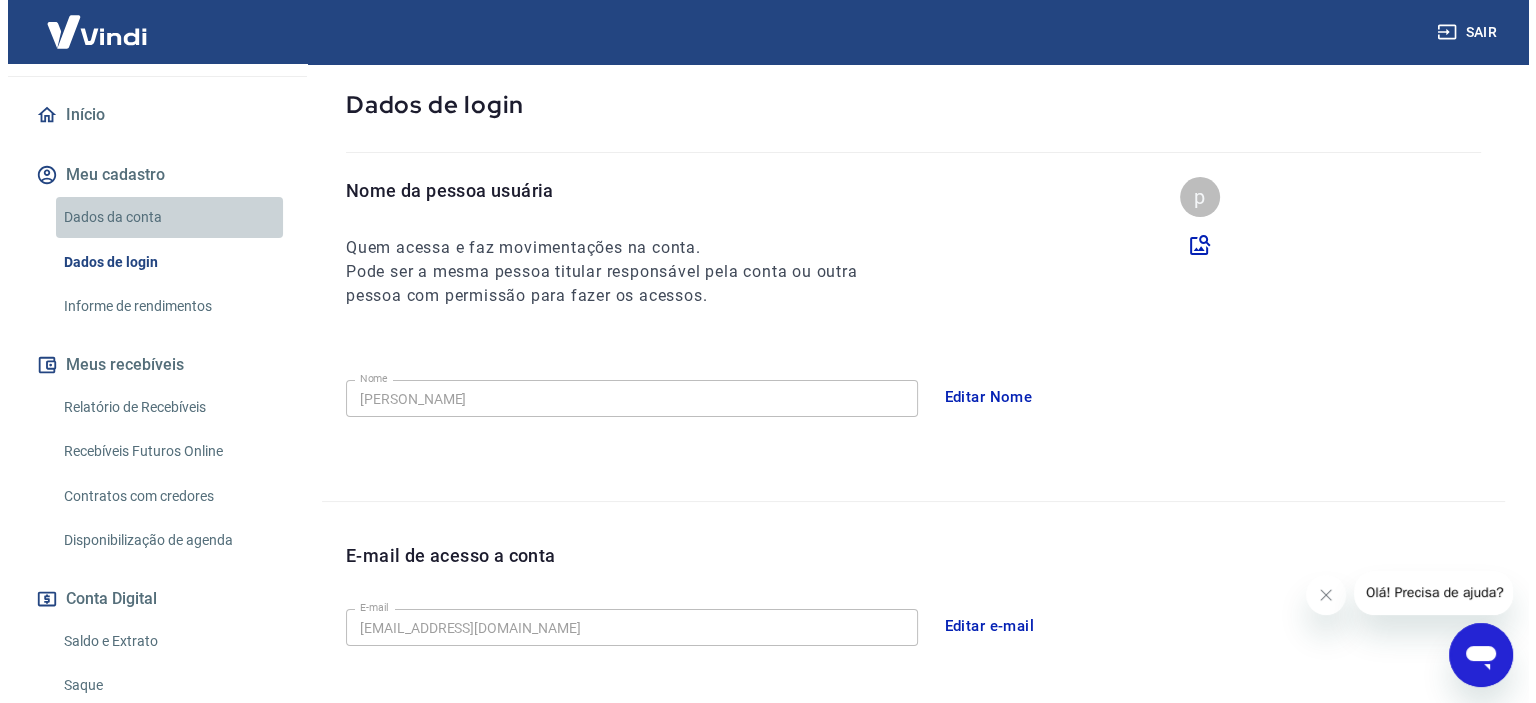 scroll, scrollTop: 0, scrollLeft: 0, axis: both 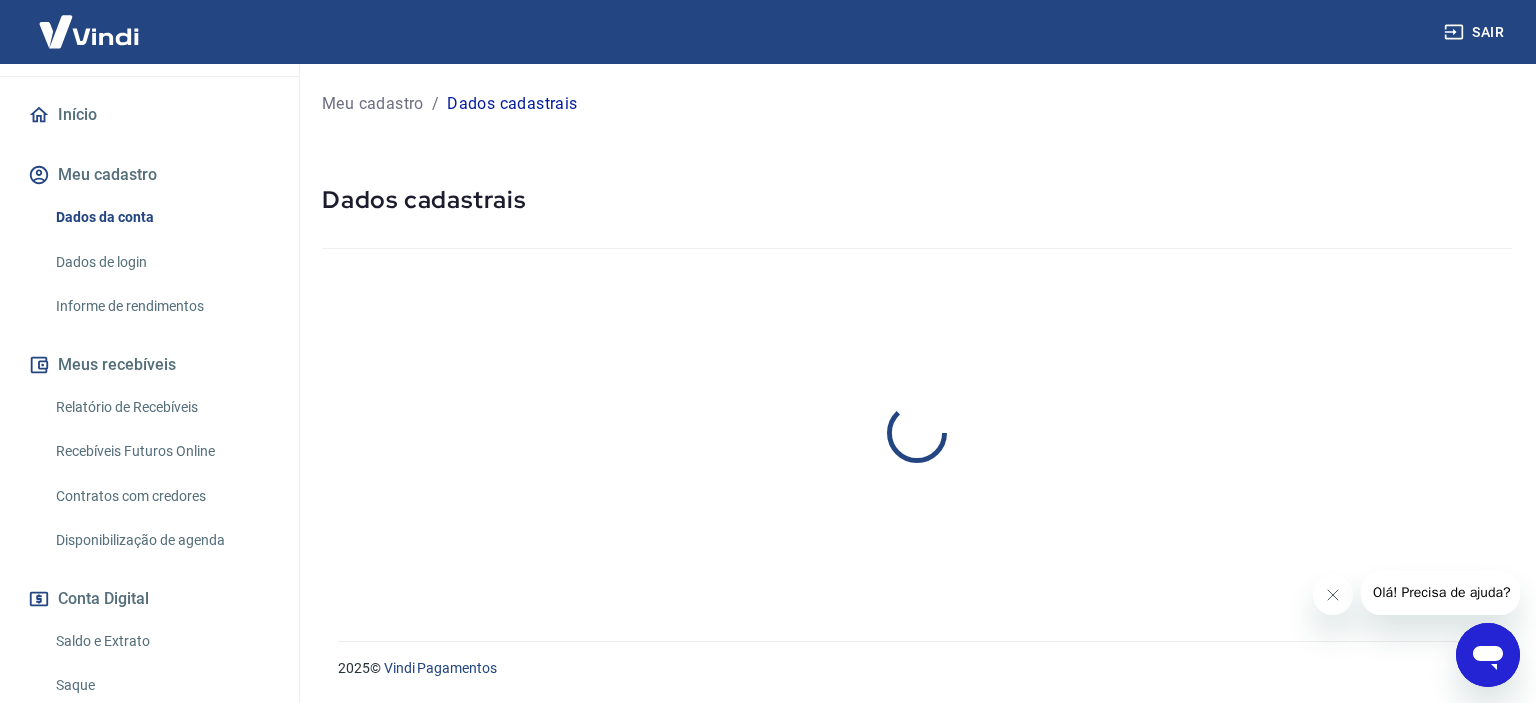 select on "SP" 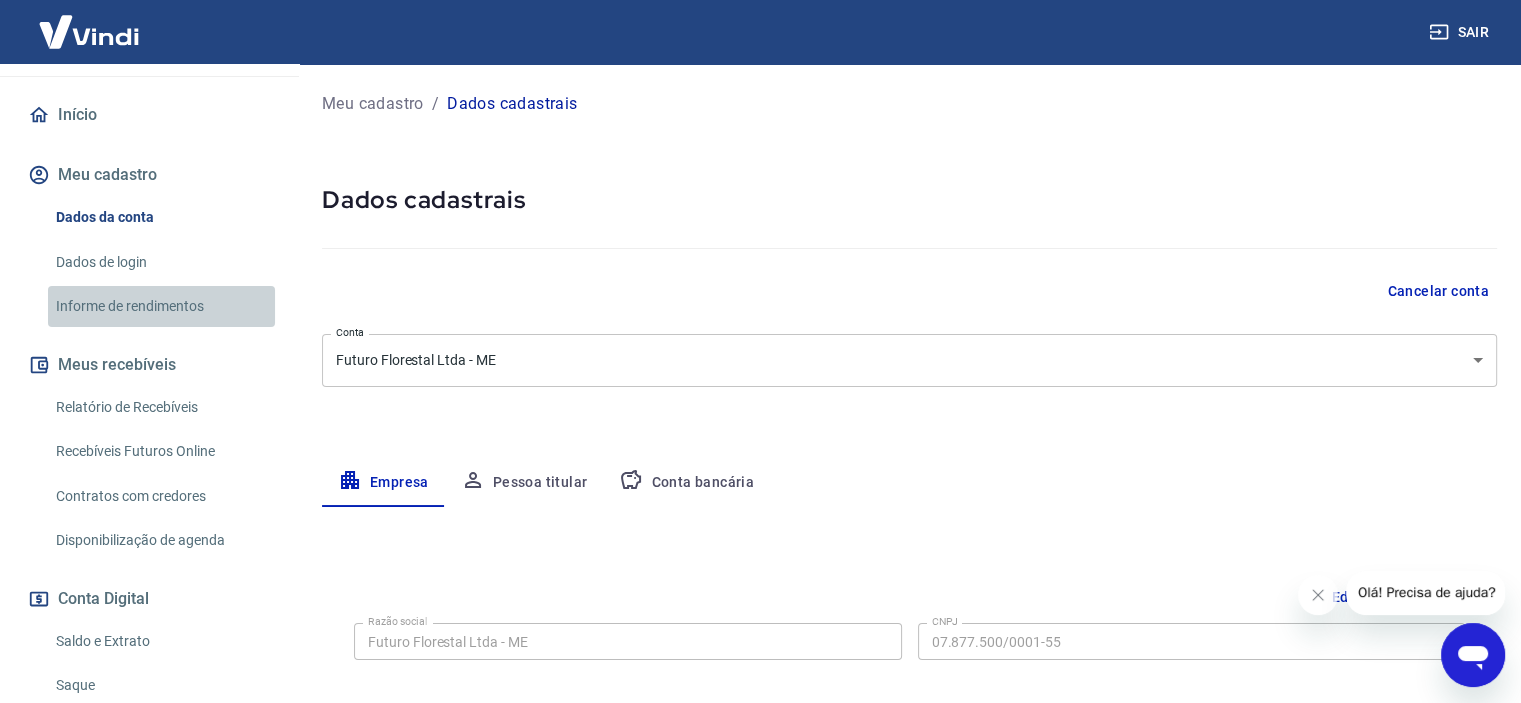 click on "Informe de rendimentos" at bounding box center (161, 306) 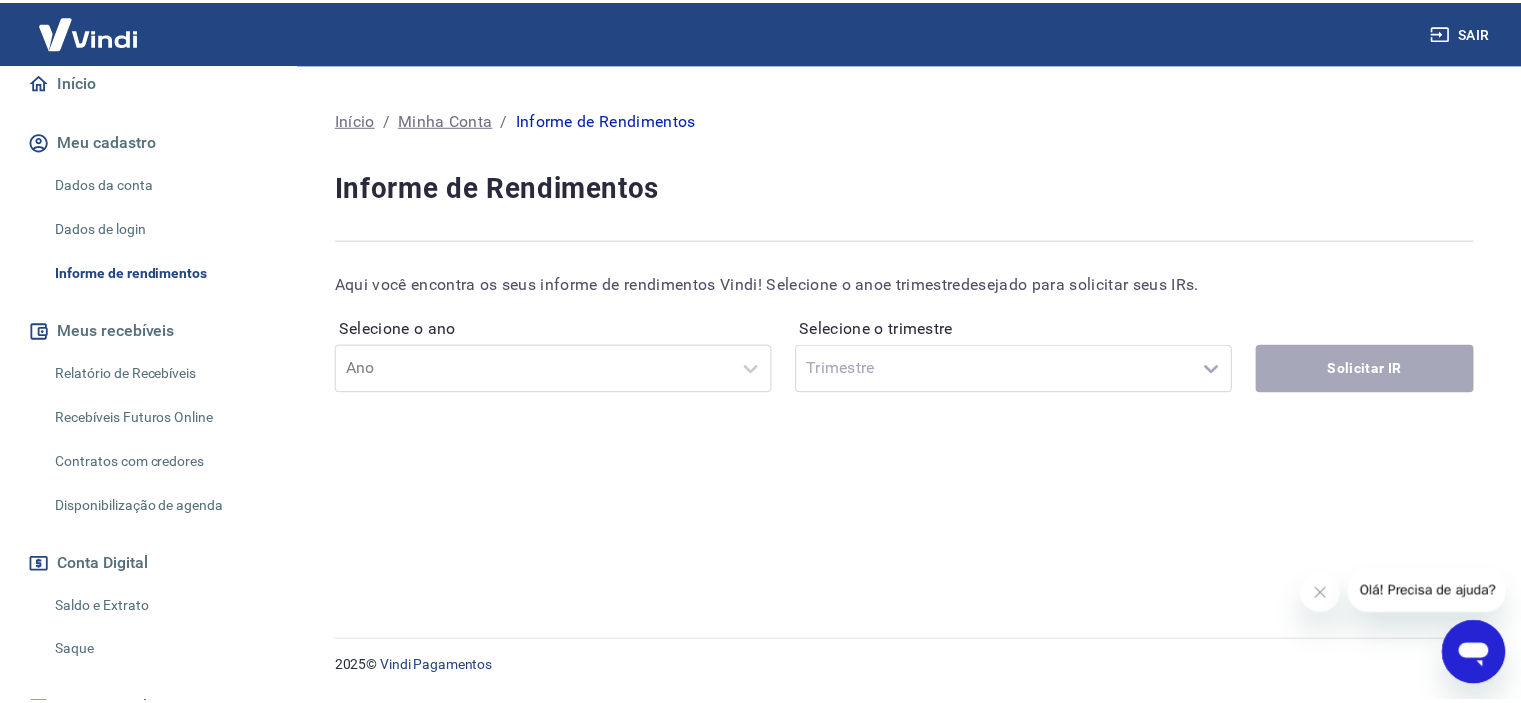 scroll, scrollTop: 198, scrollLeft: 0, axis: vertical 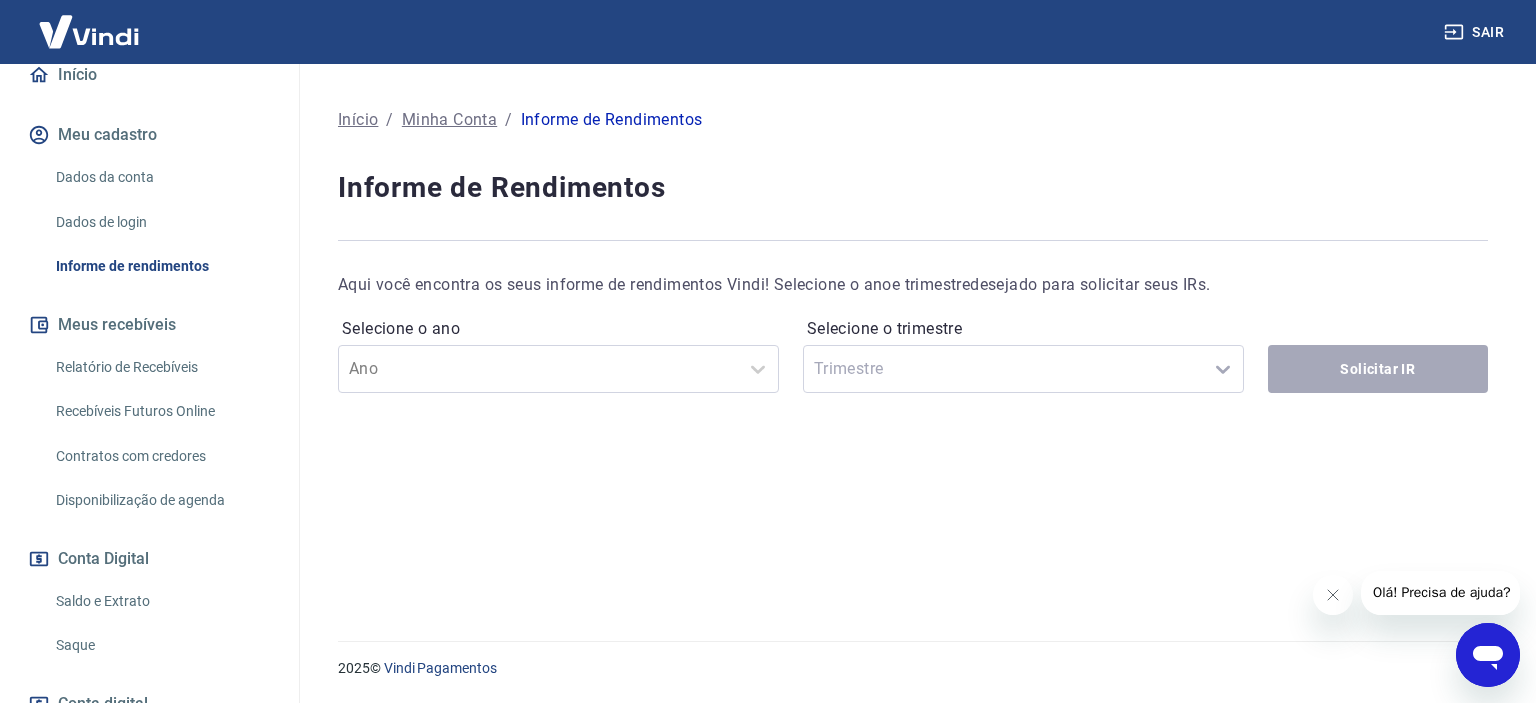 click on "Relatório de Recebíveis" at bounding box center (161, 367) 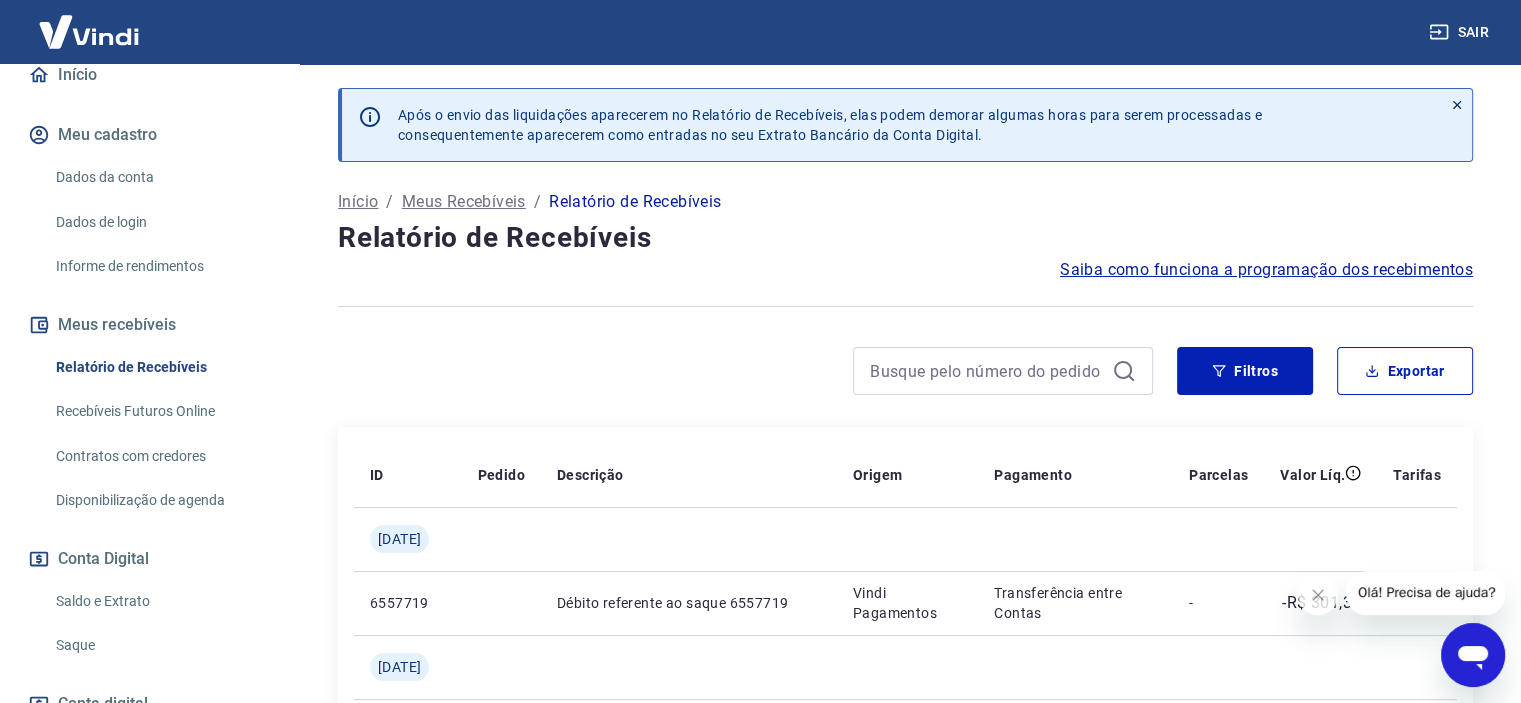 click on "Recebíveis Futuros Online" at bounding box center (161, 411) 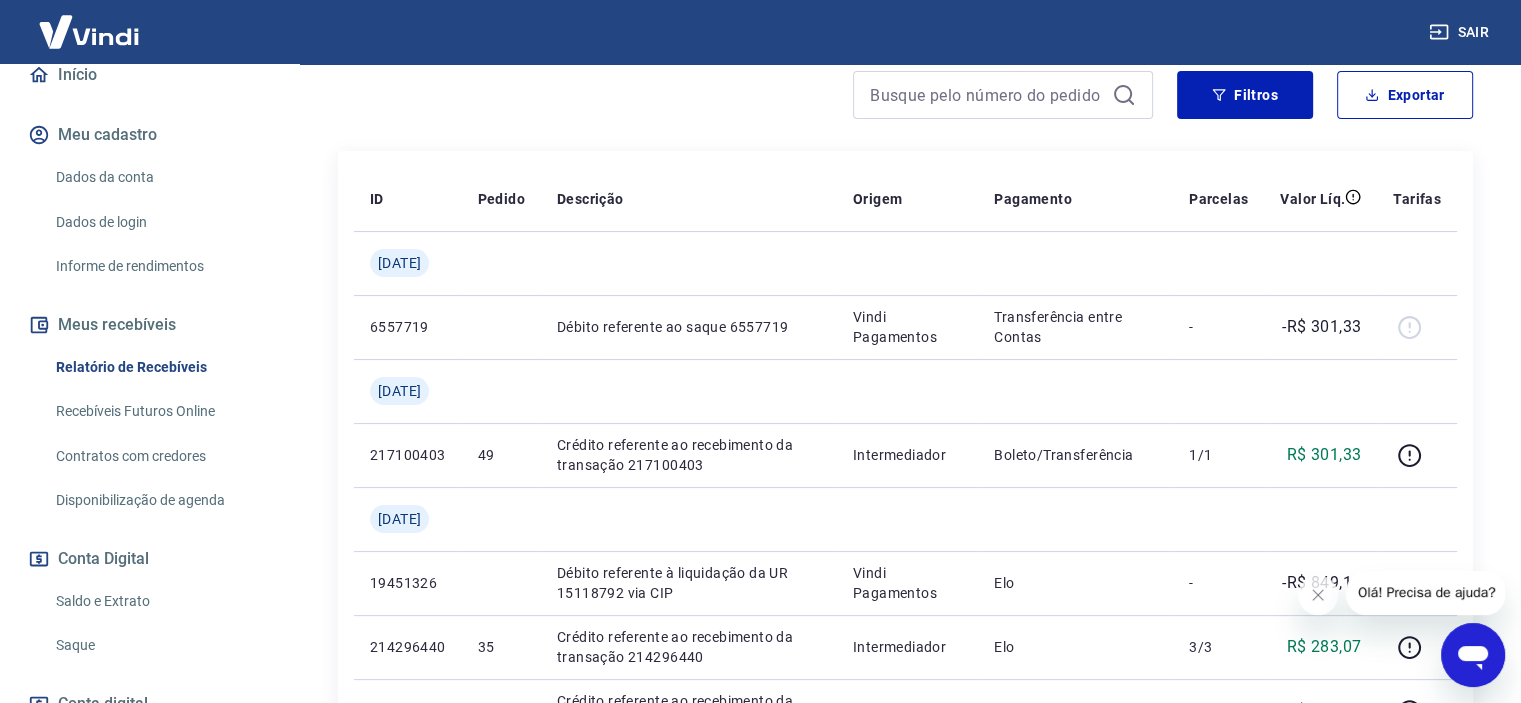 scroll, scrollTop: 275, scrollLeft: 0, axis: vertical 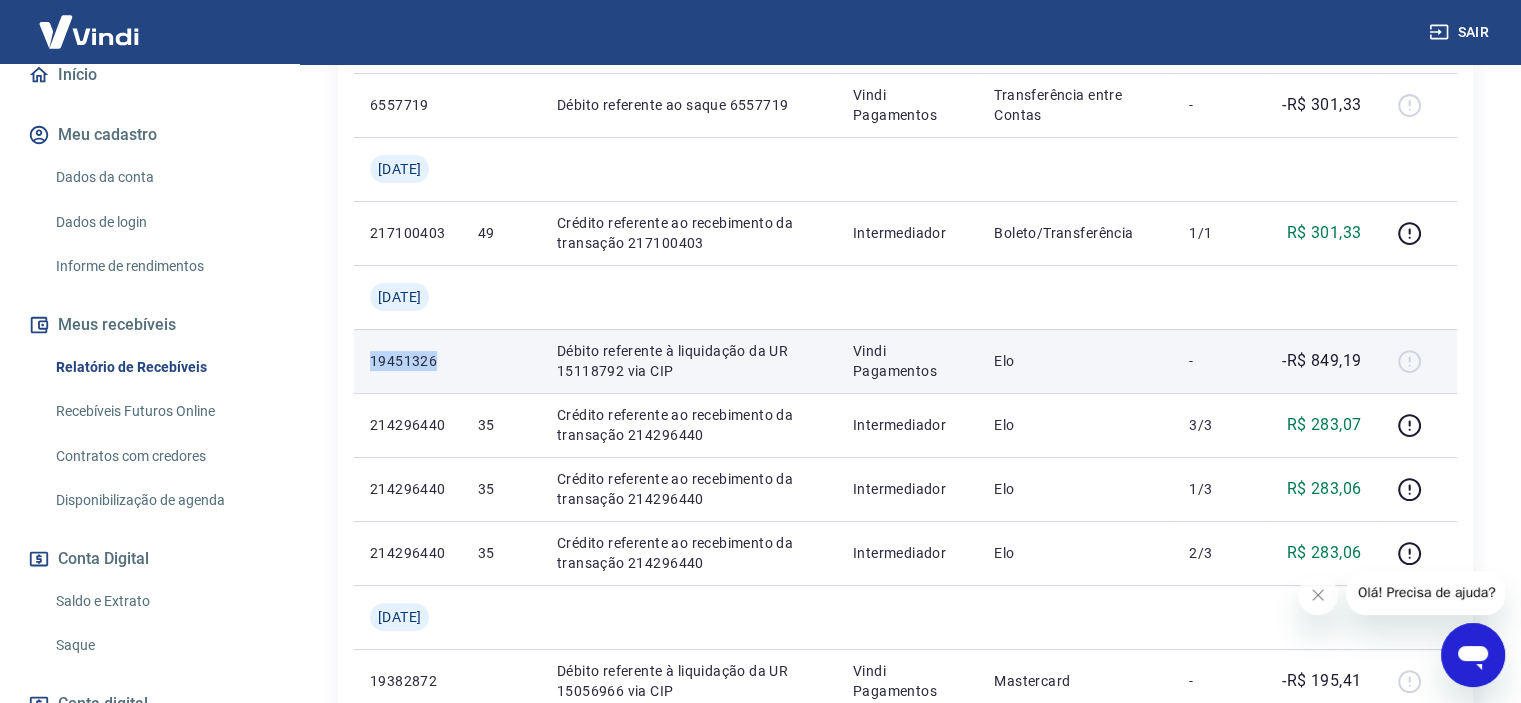drag, startPoint x: 436, startPoint y: 355, endPoint x: 361, endPoint y: 355, distance: 75 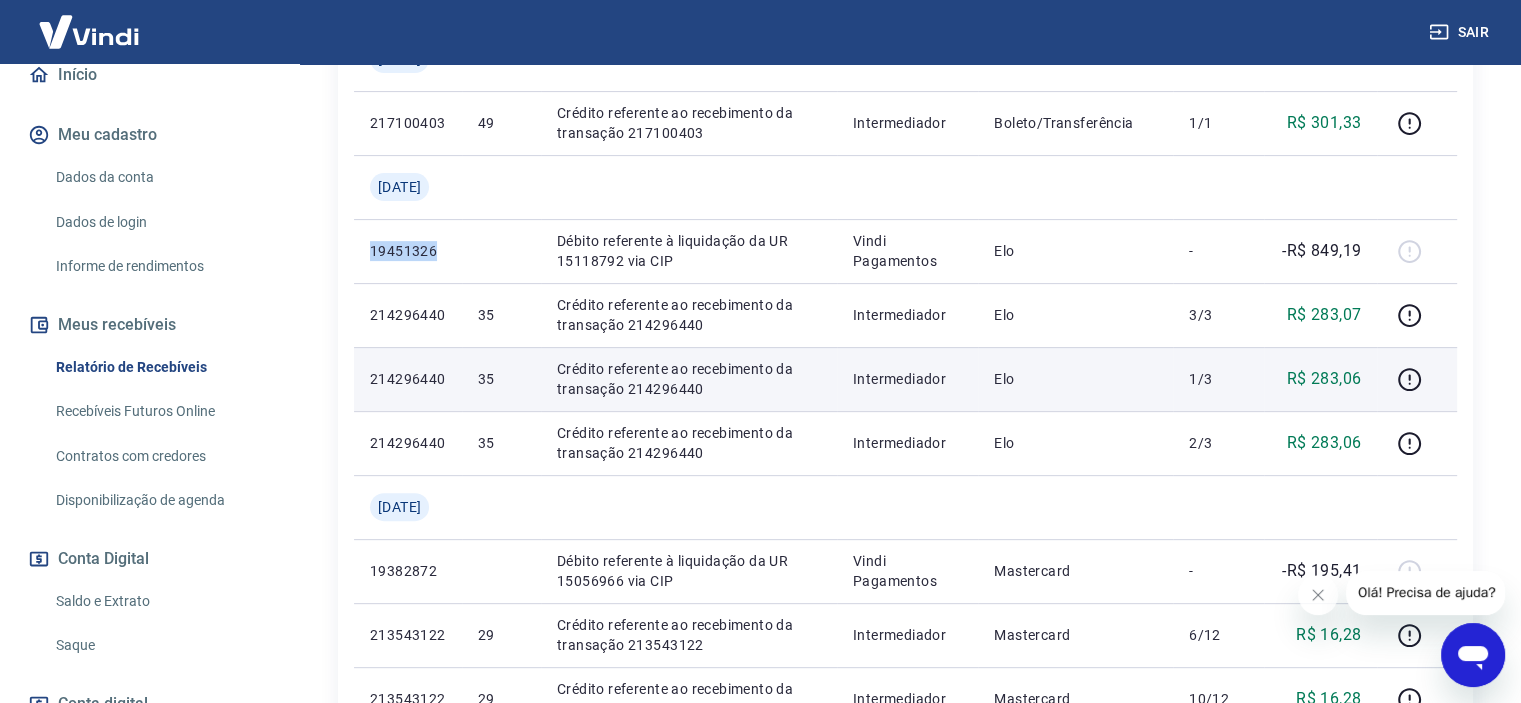 scroll, scrollTop: 619, scrollLeft: 0, axis: vertical 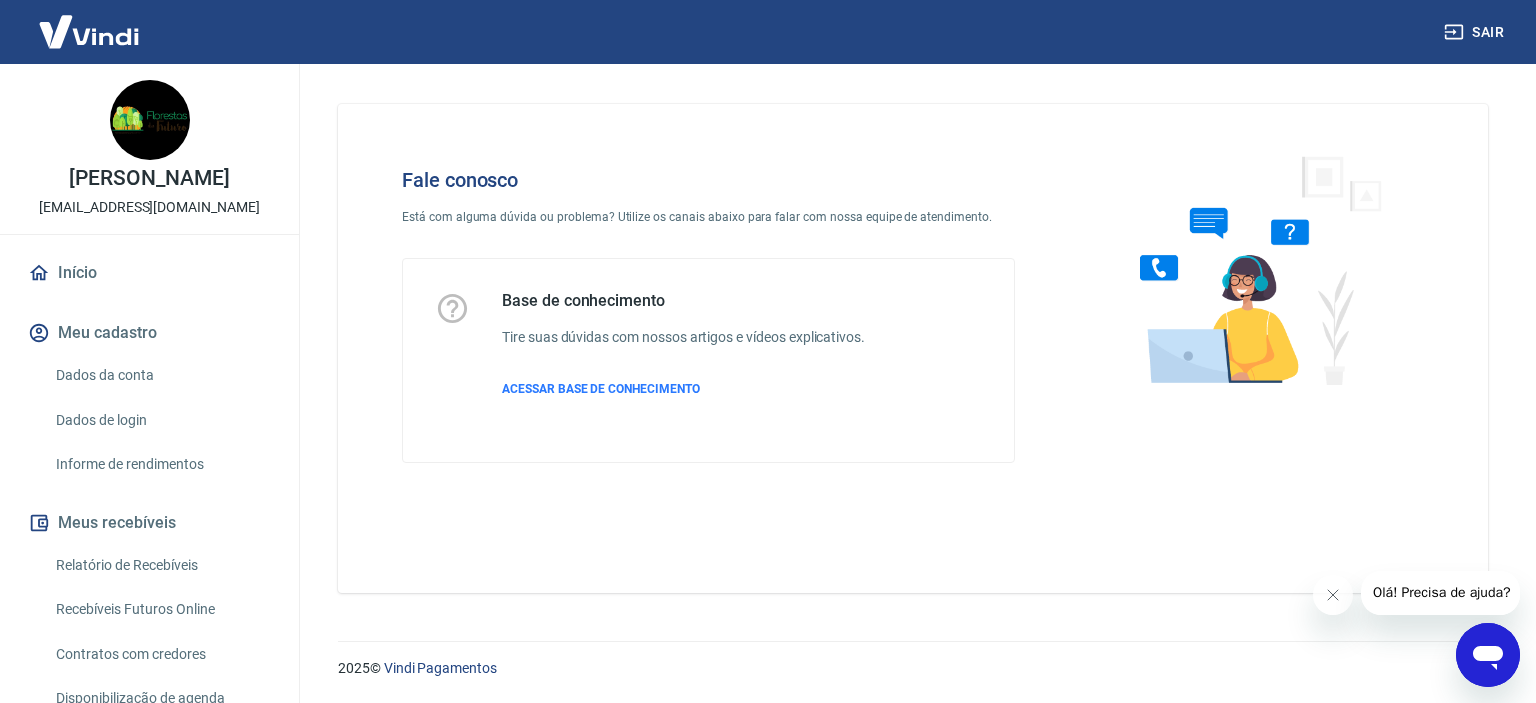 click 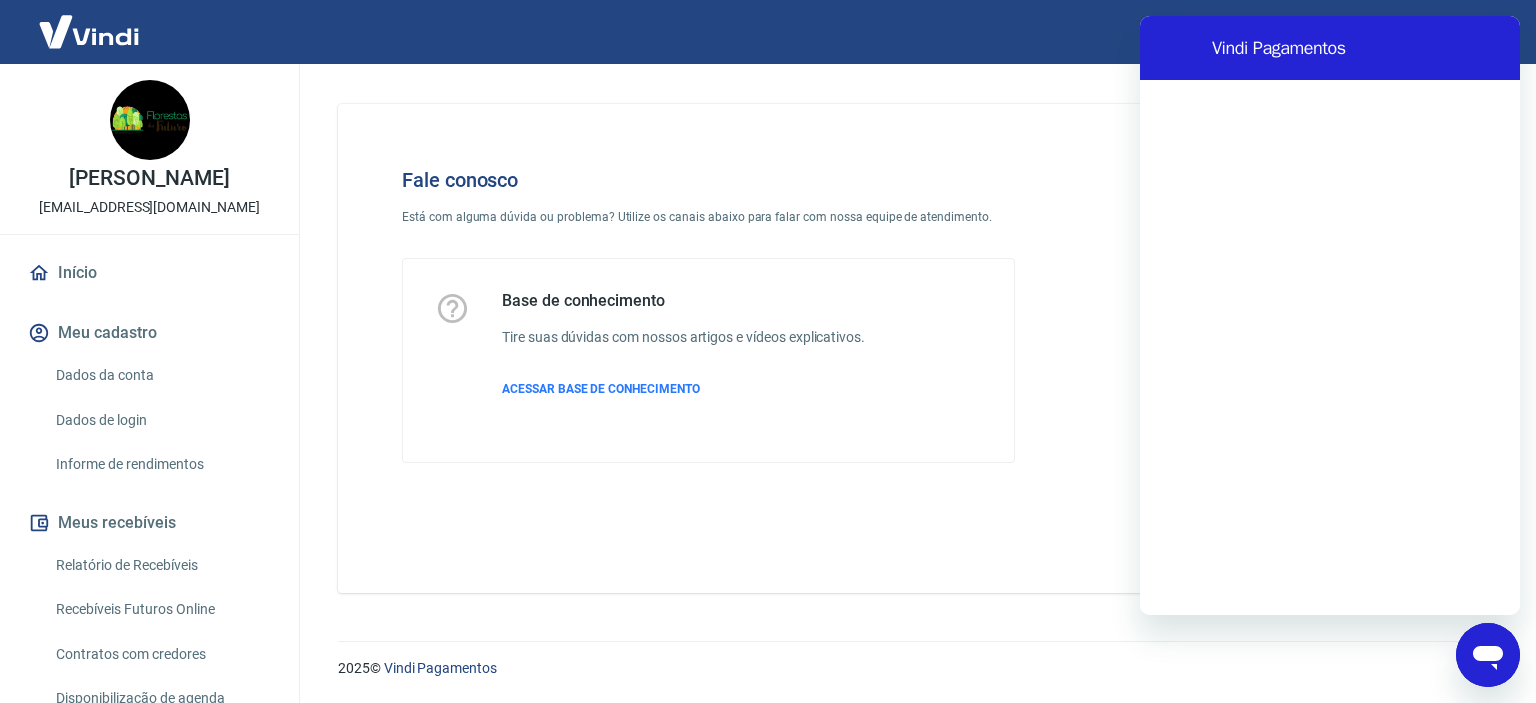 scroll, scrollTop: 0, scrollLeft: 0, axis: both 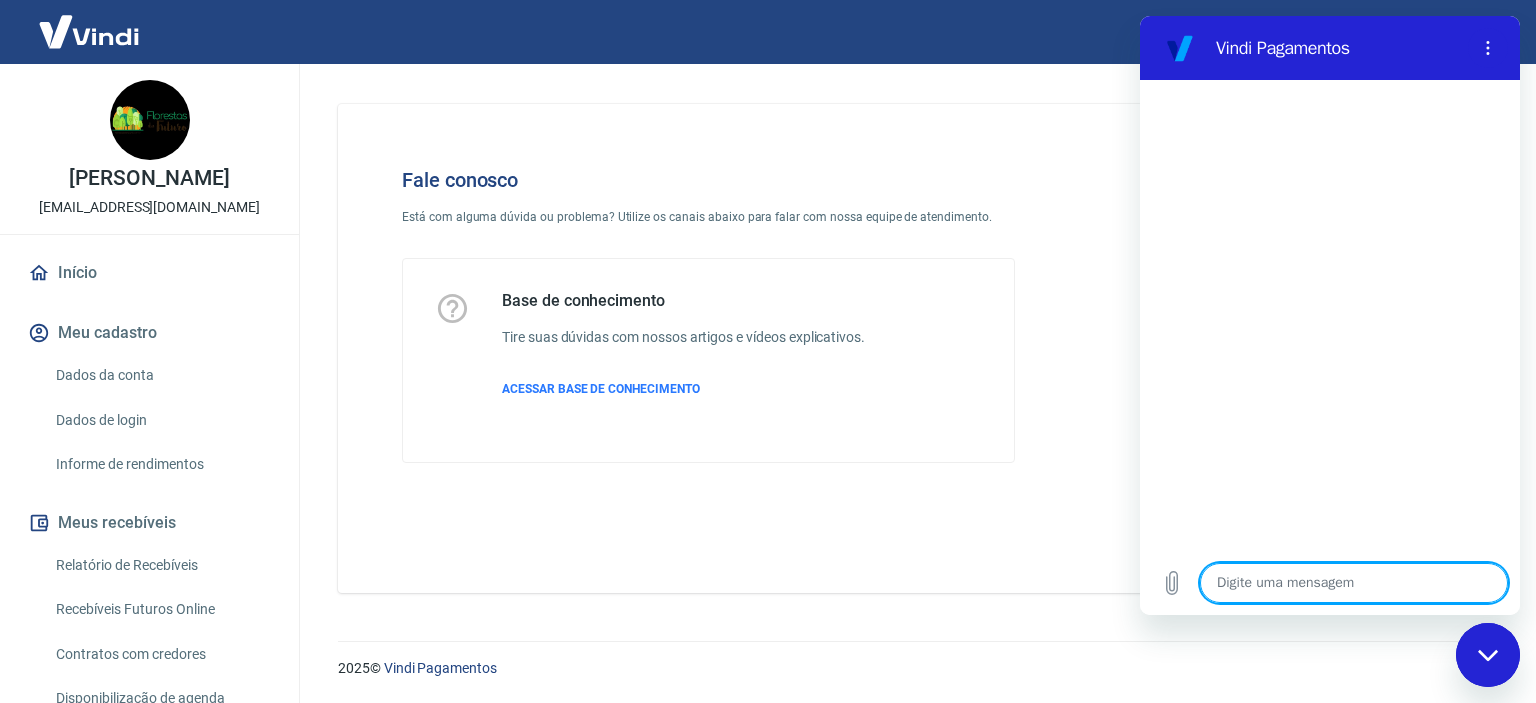 type on "o" 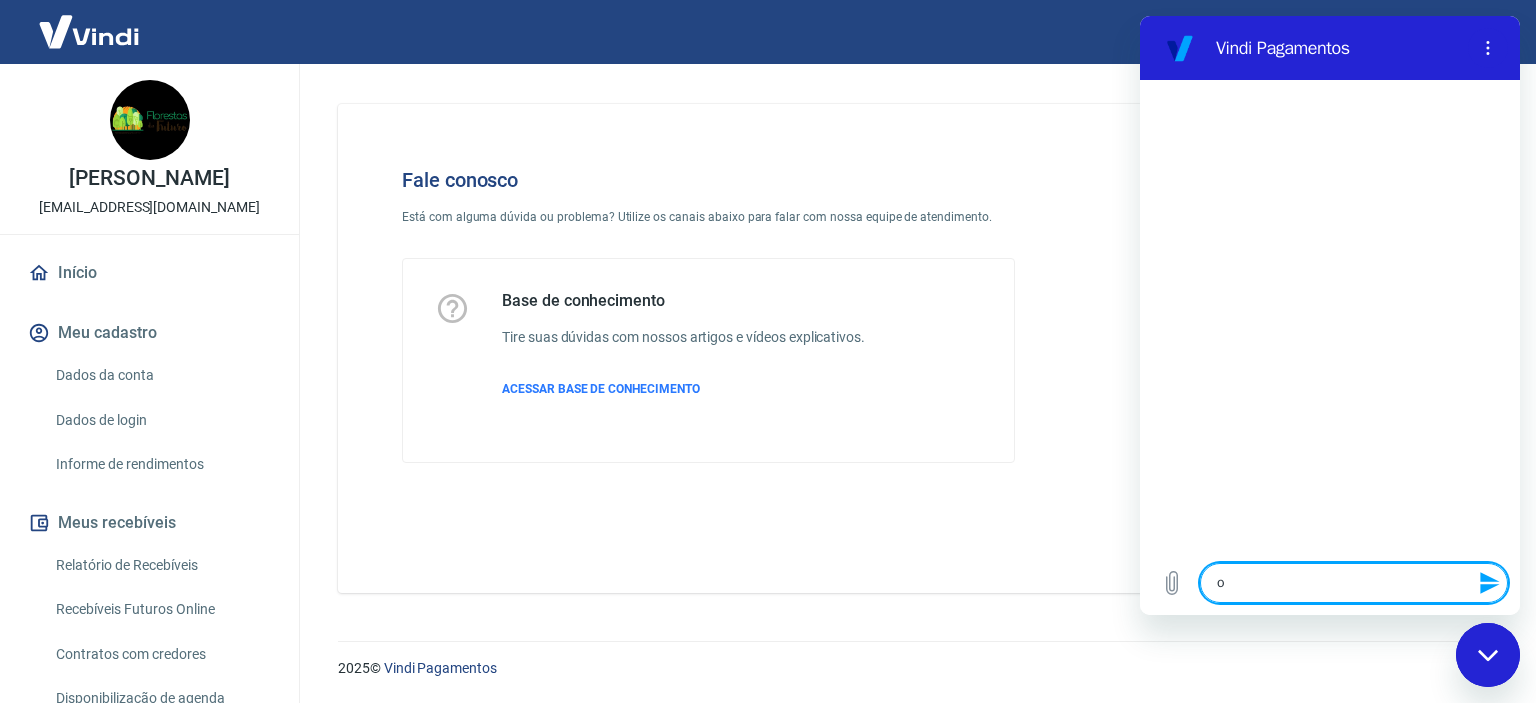 type on "ol" 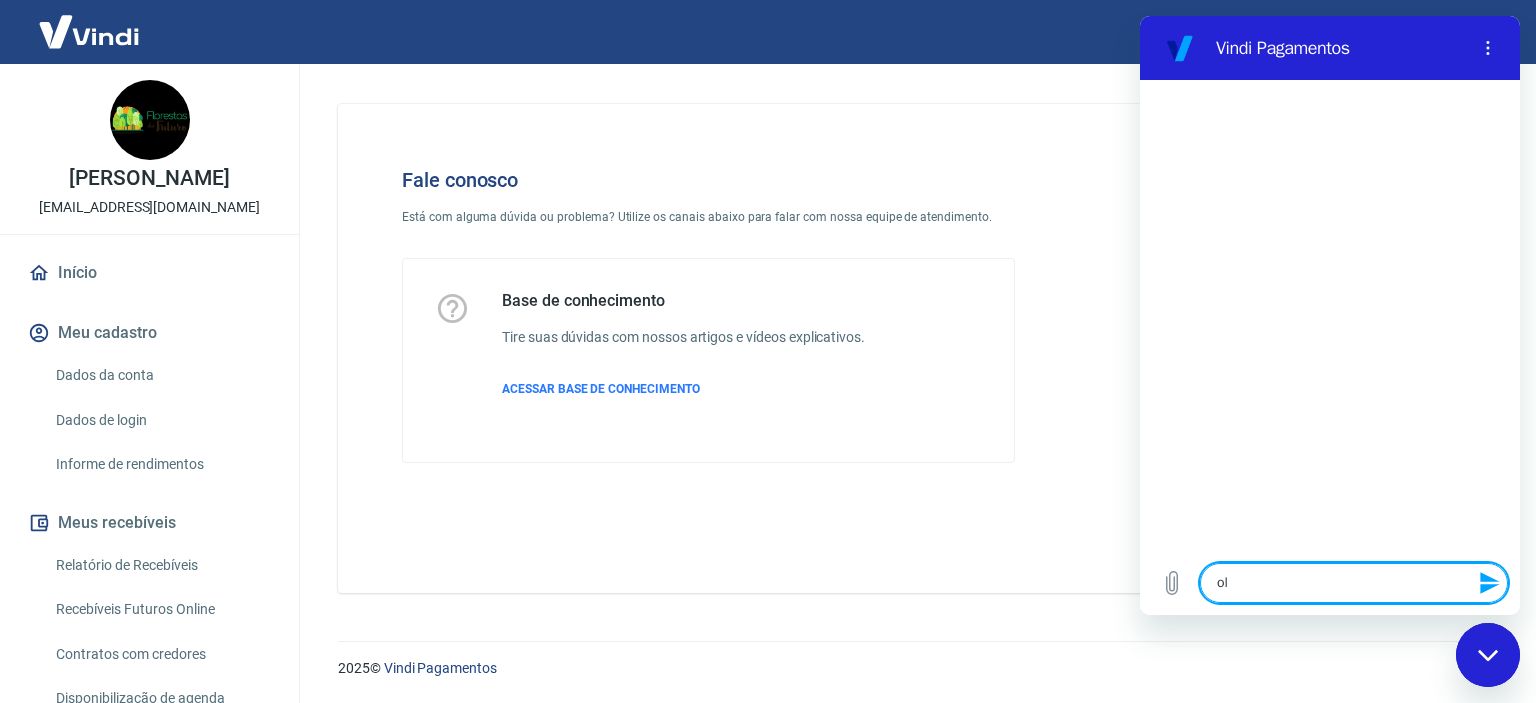 type on "ola" 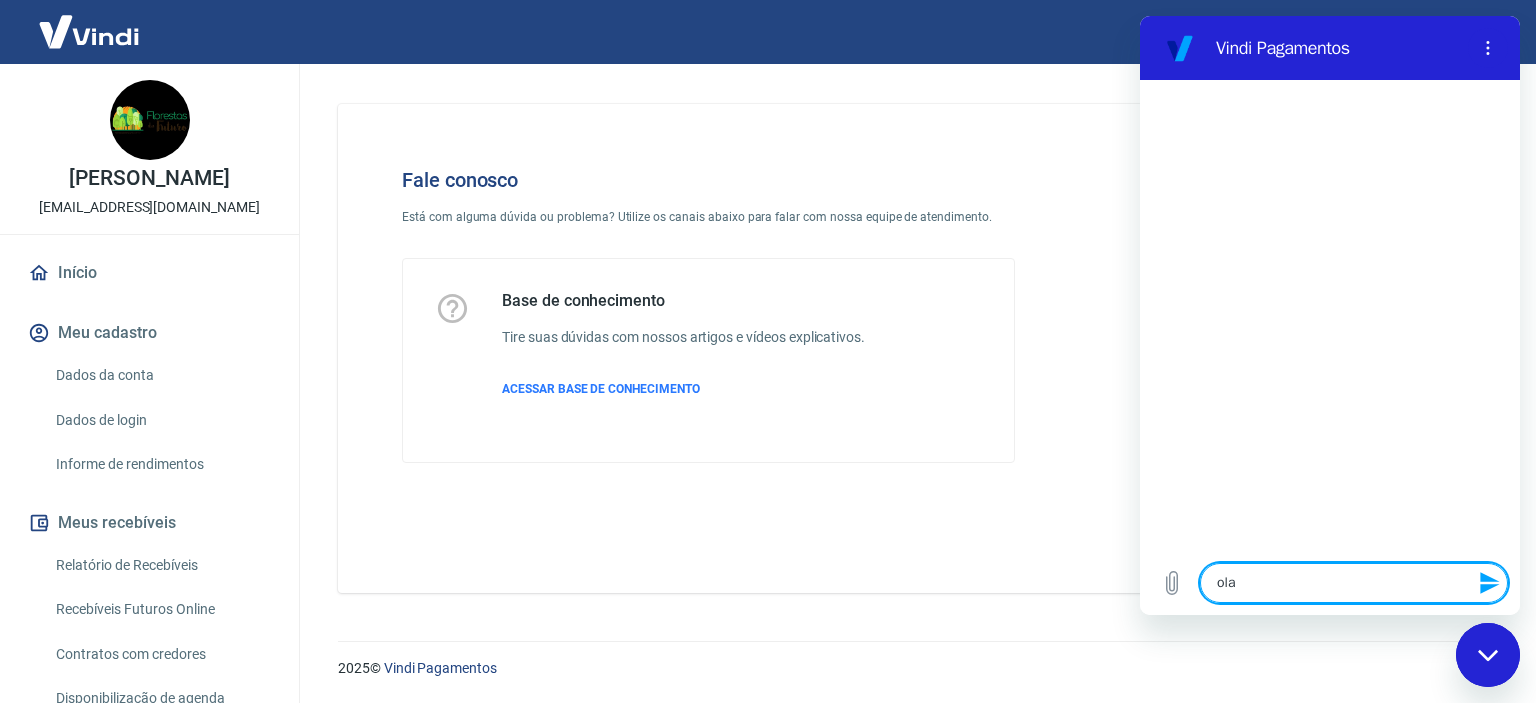 type on "ola" 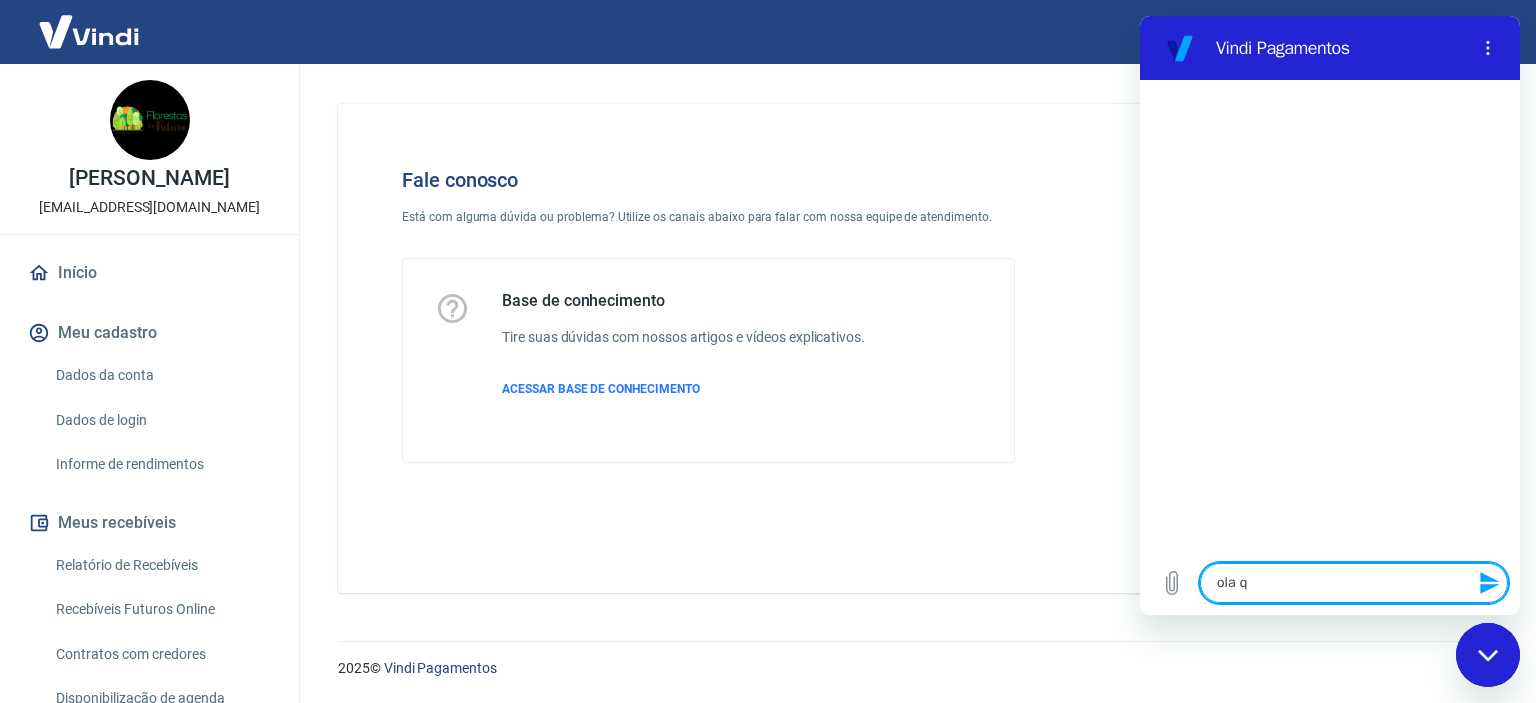 type on "ola qu" 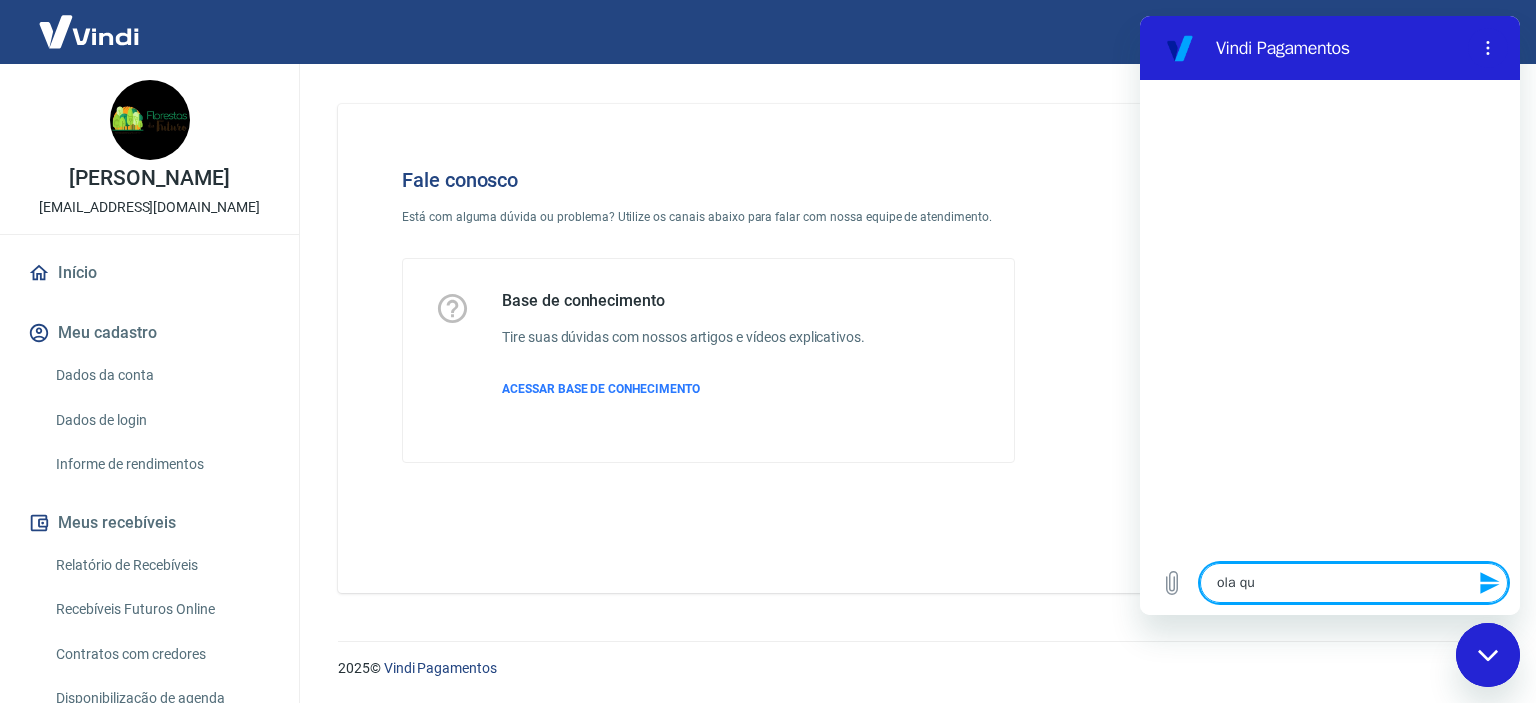 type on "ola que" 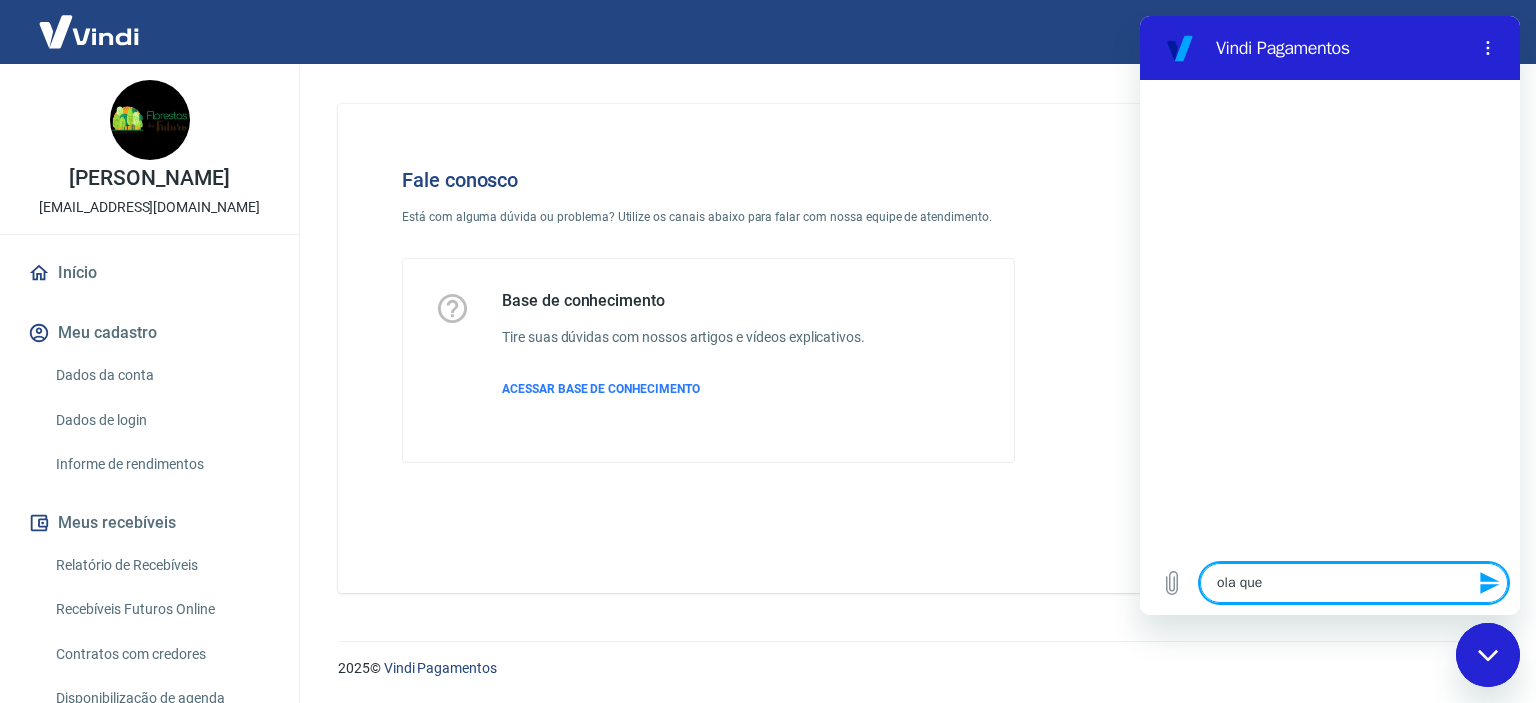 type on "[PERSON_NAME]" 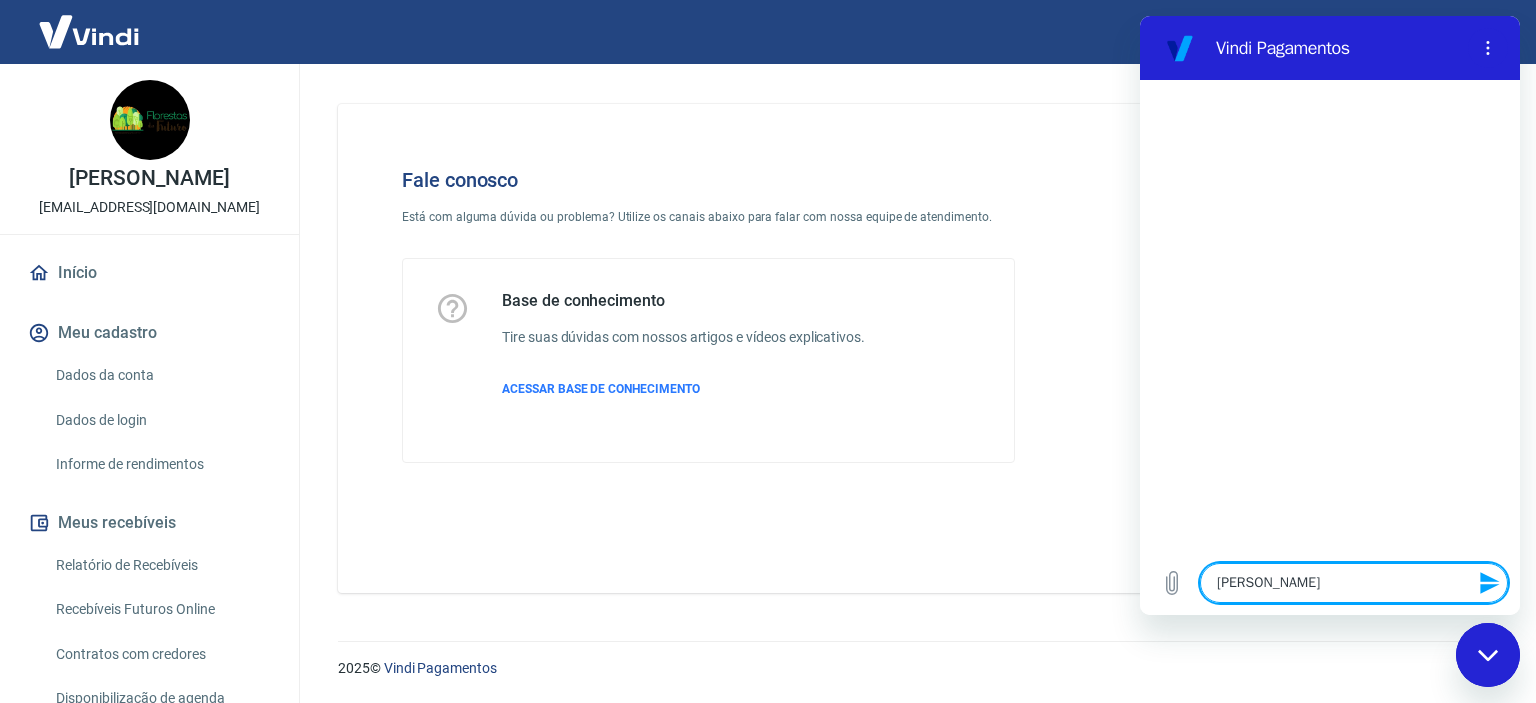 type on "x" 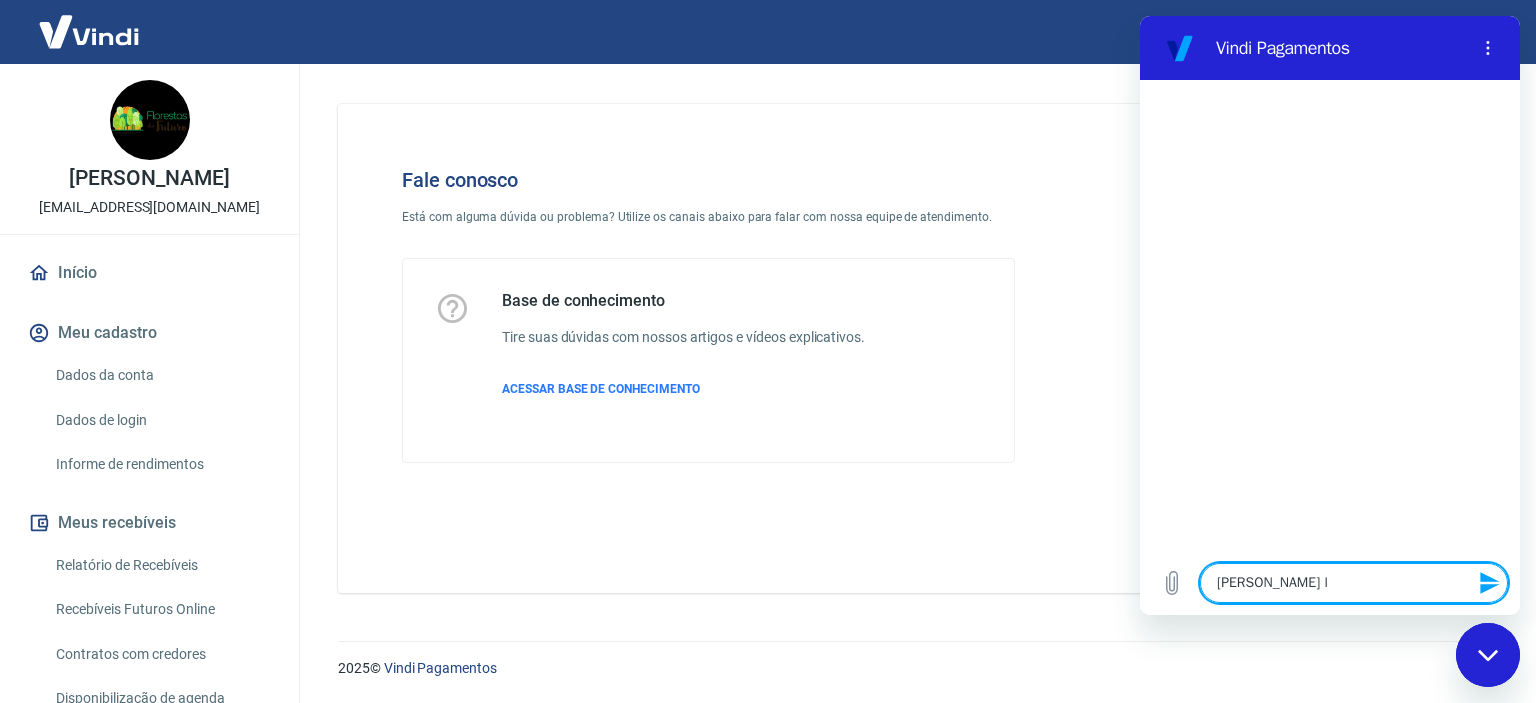 type on "[PERSON_NAME] li" 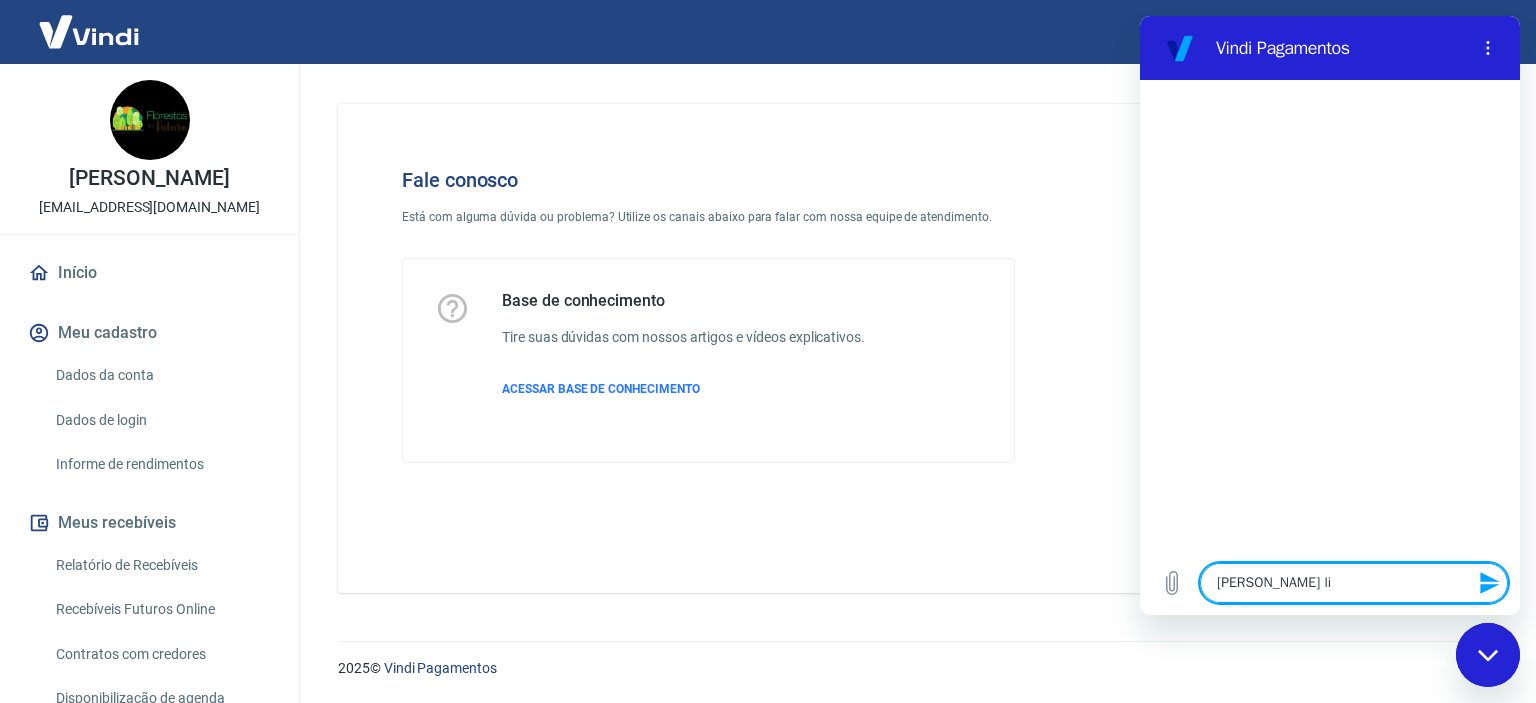 type on "[PERSON_NAME] lib" 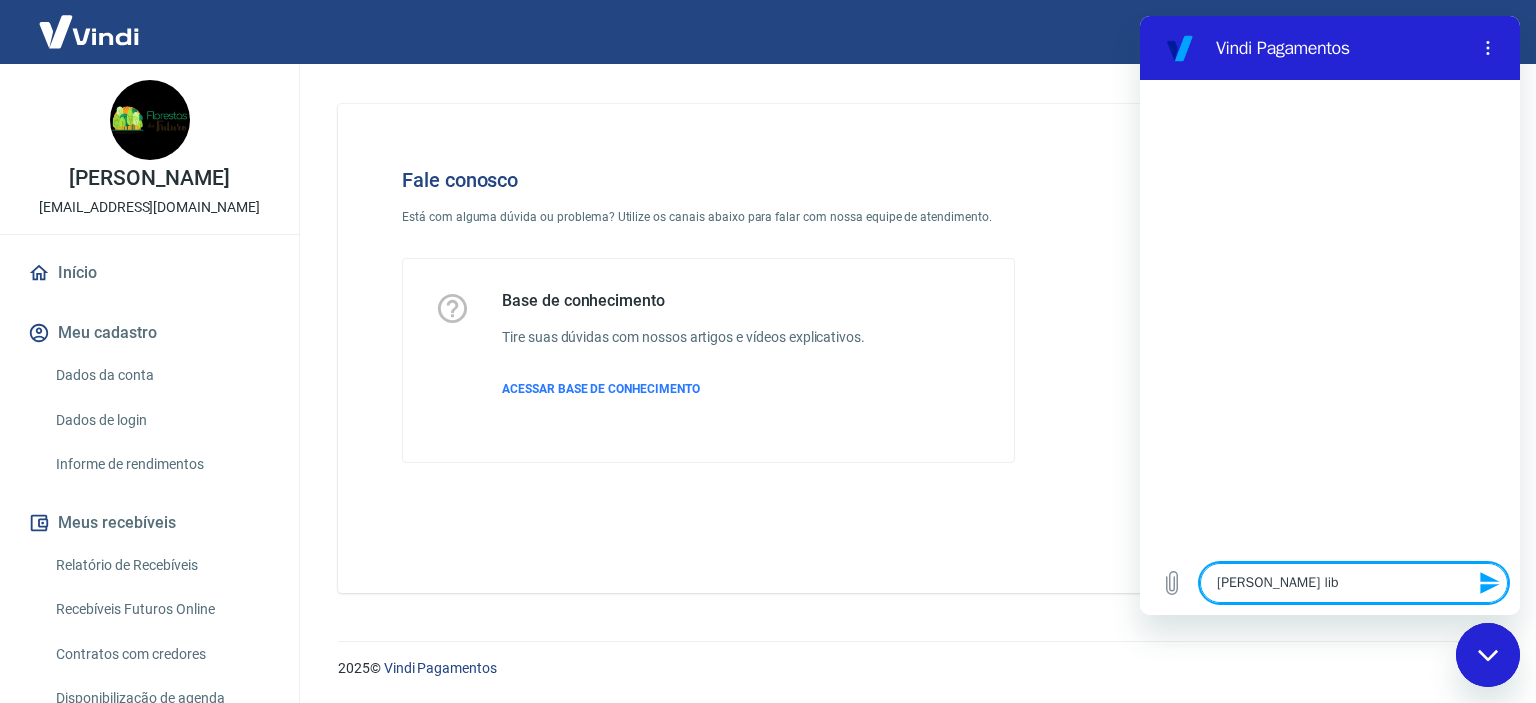 type on "[PERSON_NAME] libe" 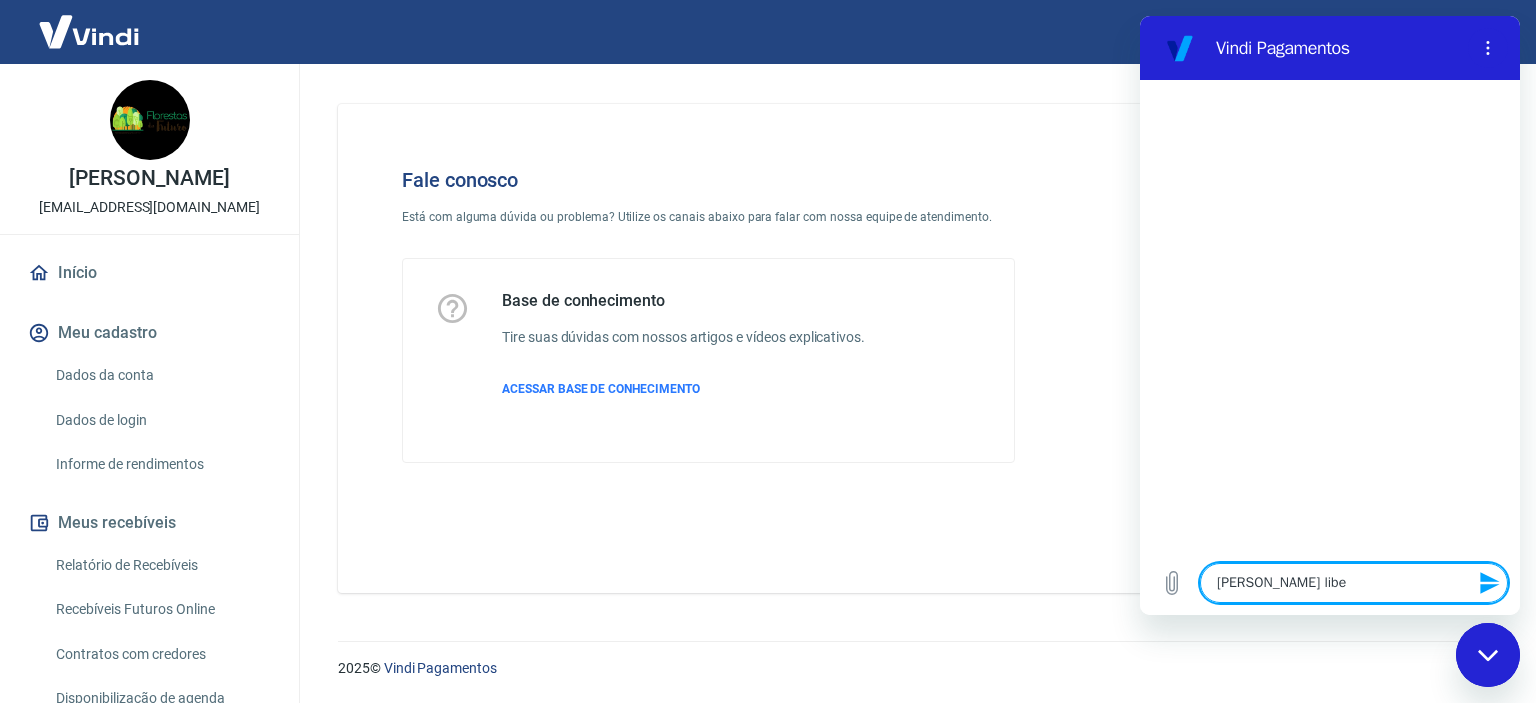 type on "[PERSON_NAME] liber" 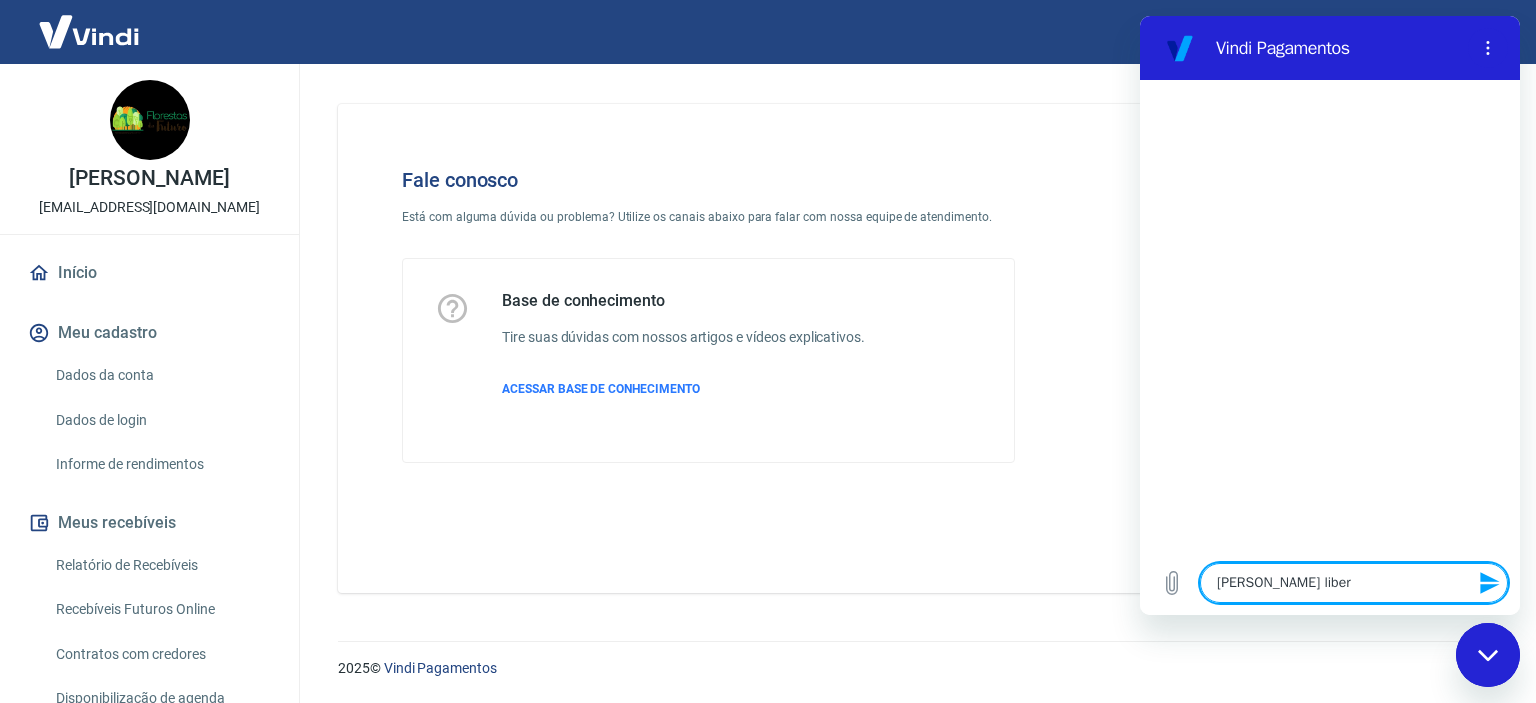 type on "[PERSON_NAME] libera" 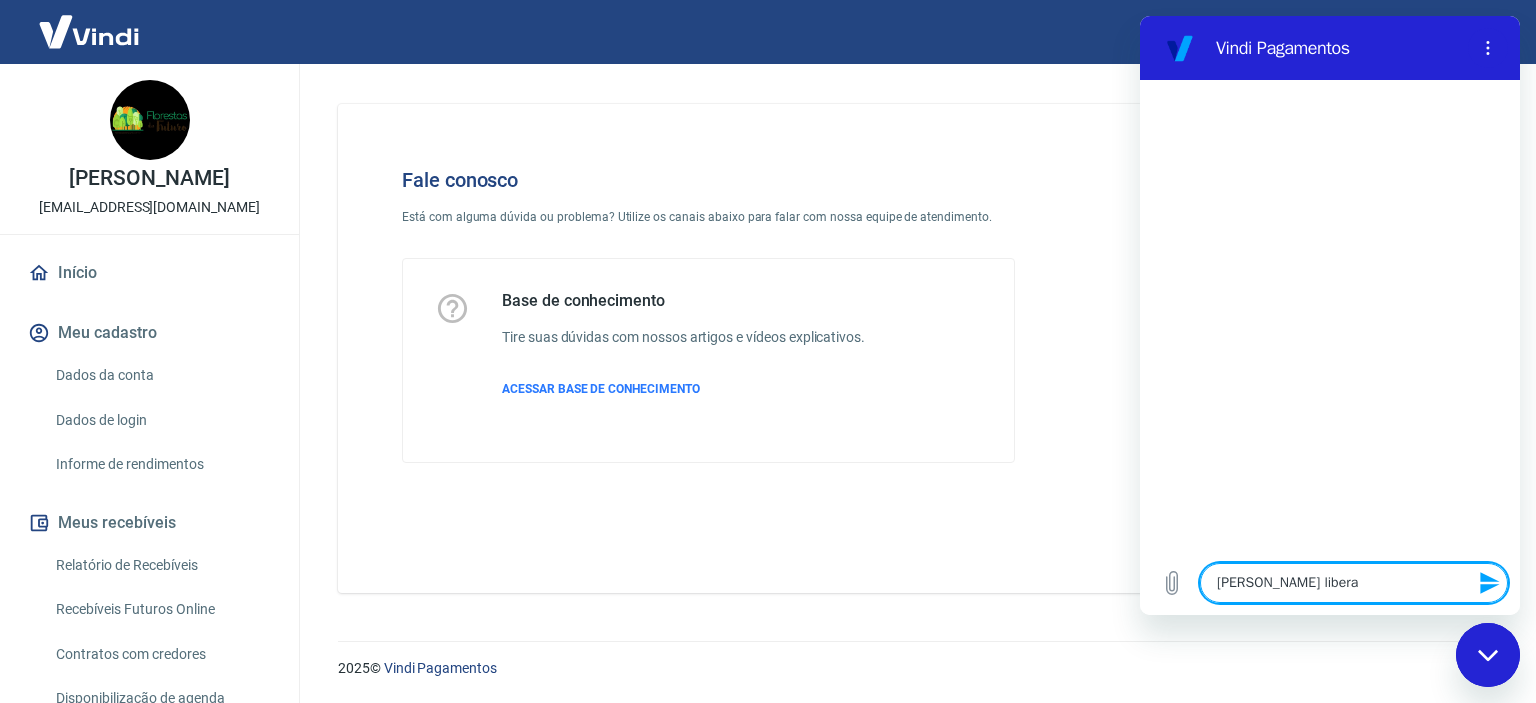 type on "ola quero liberar" 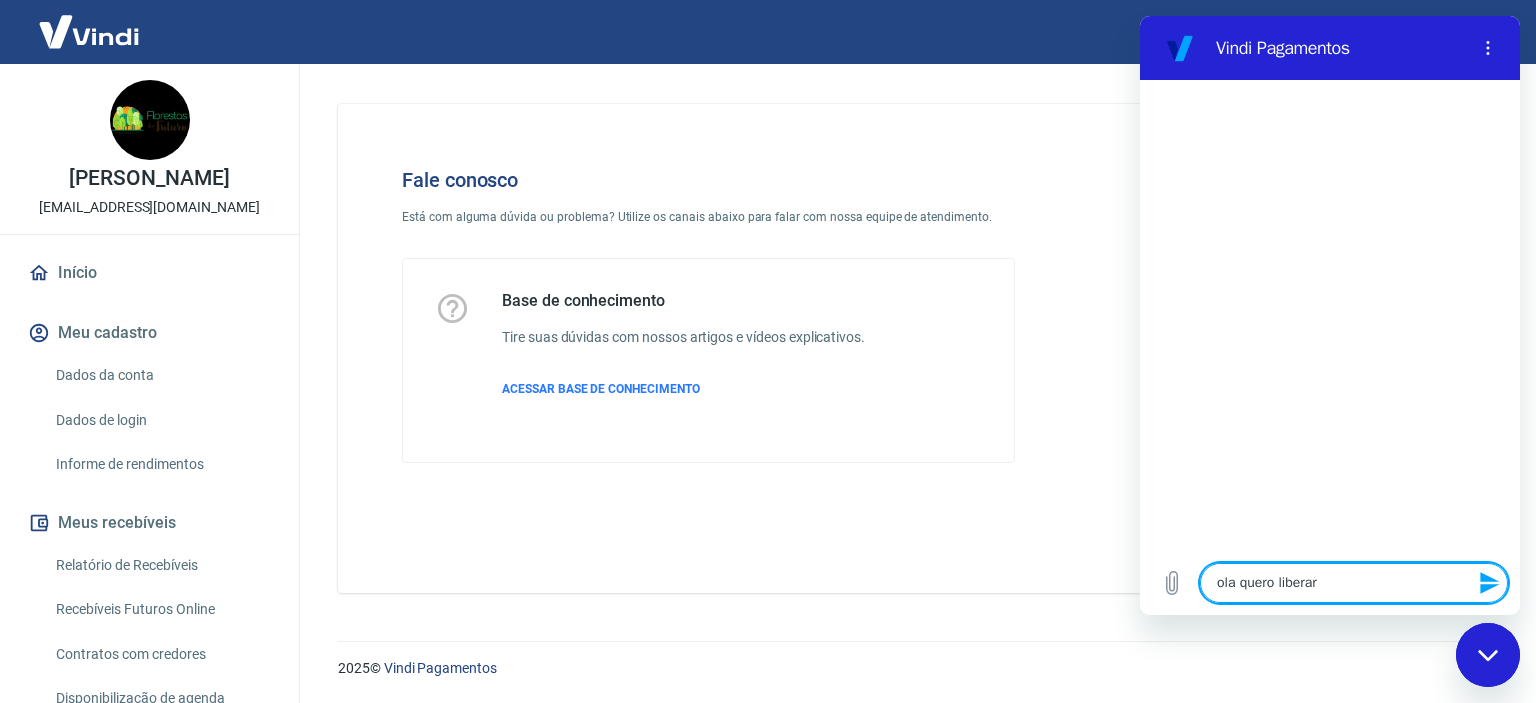 type on "ola quero liberar" 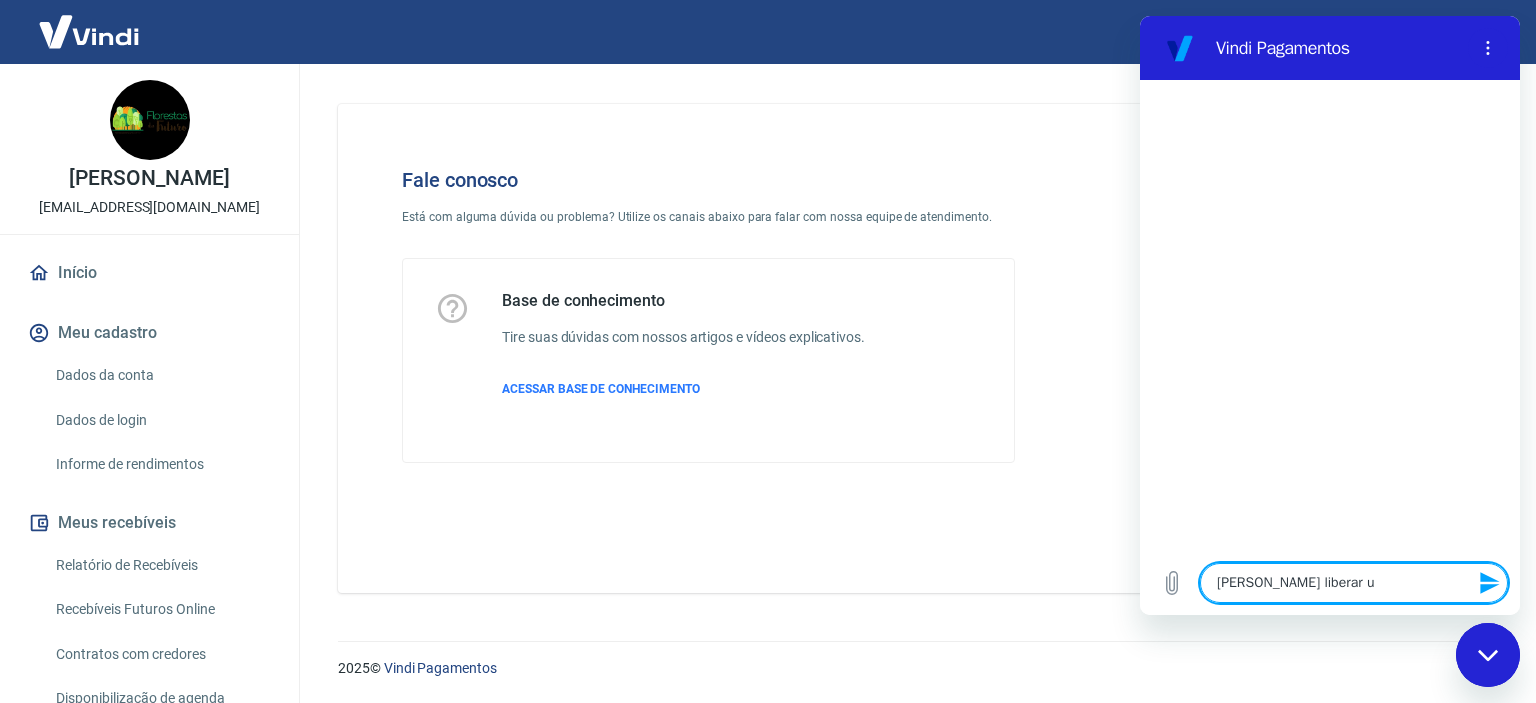 type on "ola quero liberar um" 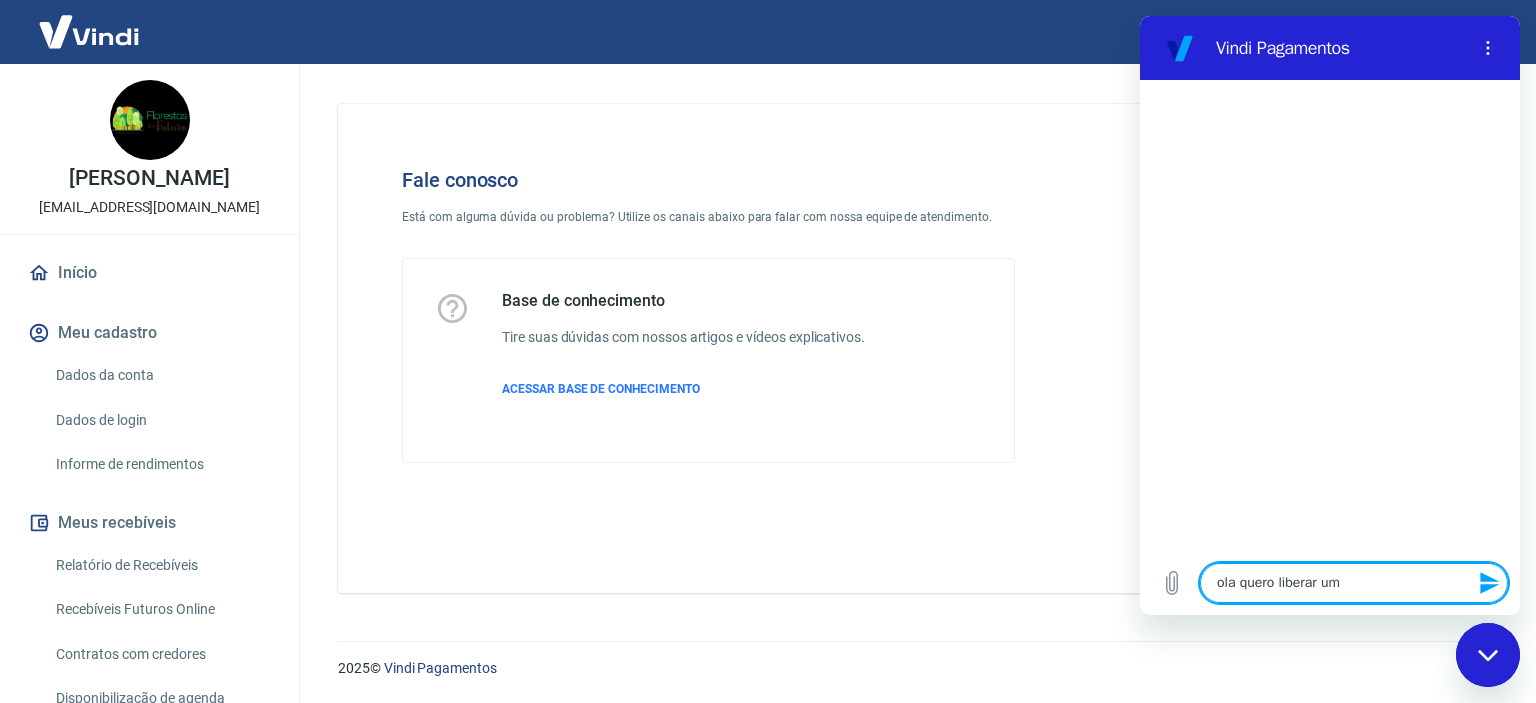 type on "ola quero liberar um" 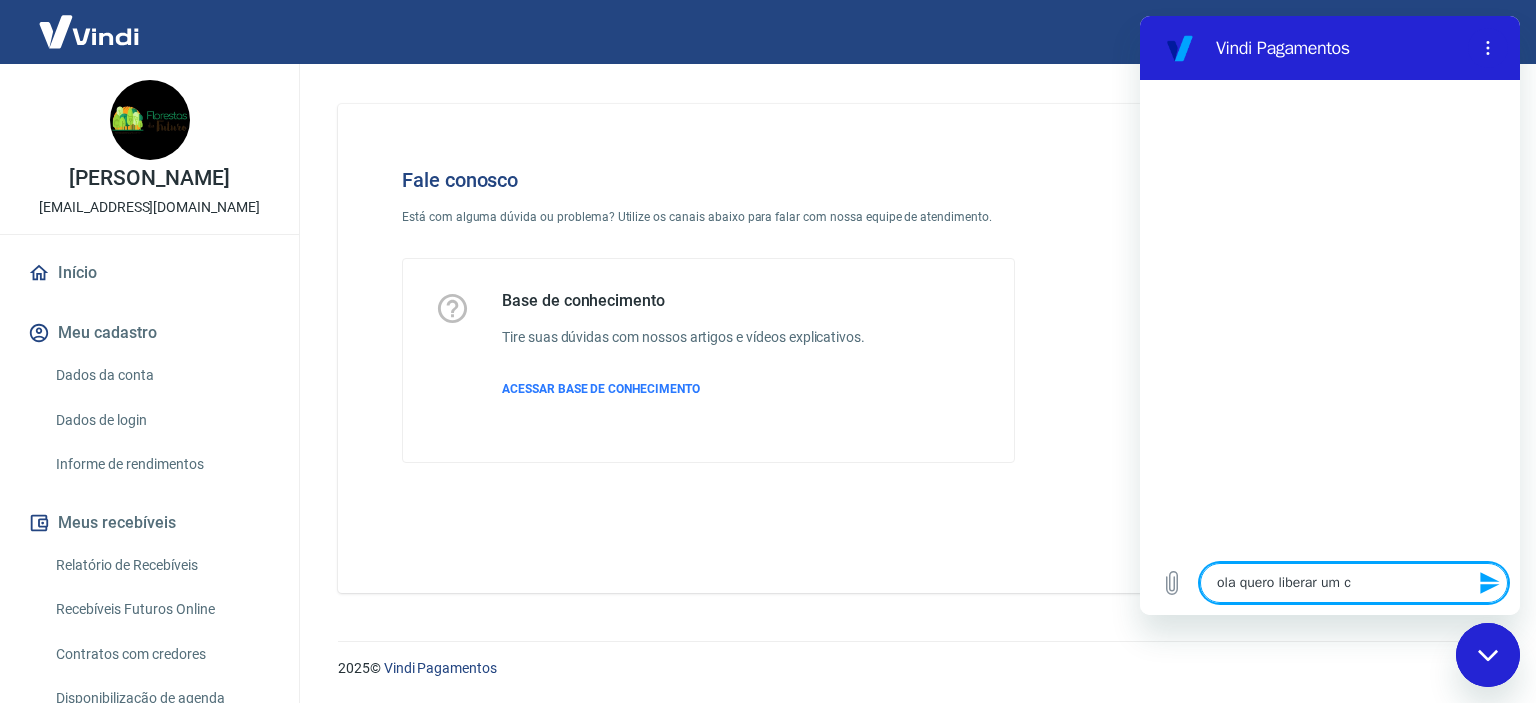 type on "ola quero liberar um" 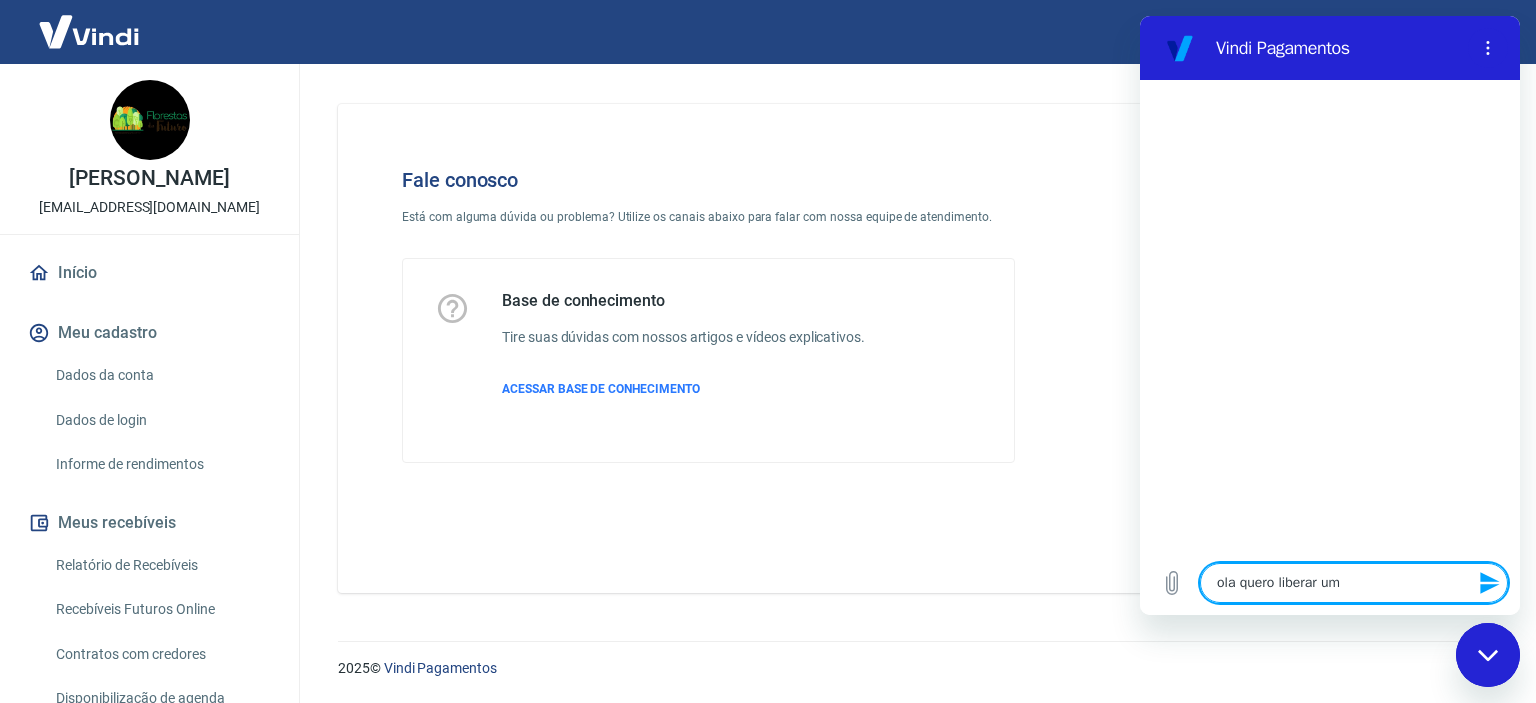 type on "[PERSON_NAME] quero liberar um a" 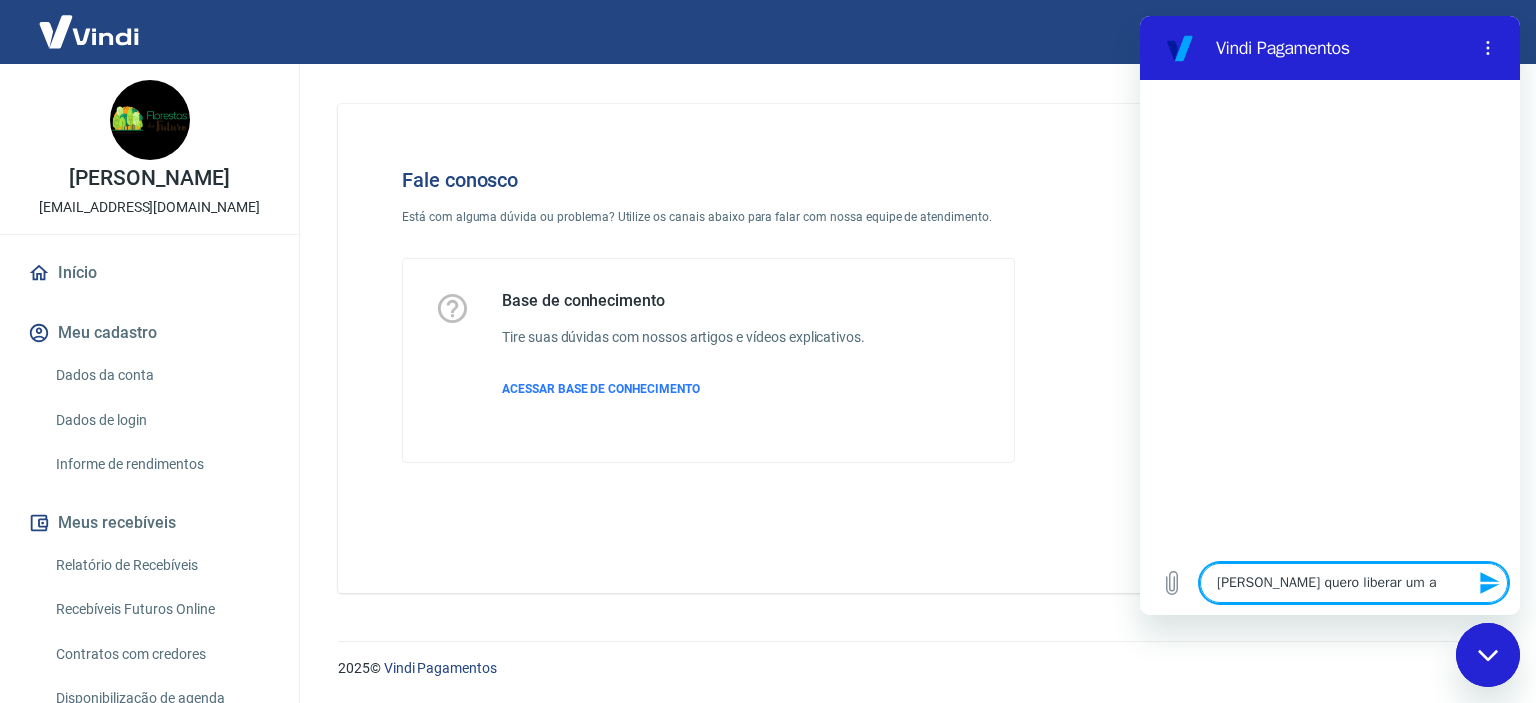 type on "ola quero liberar um ac" 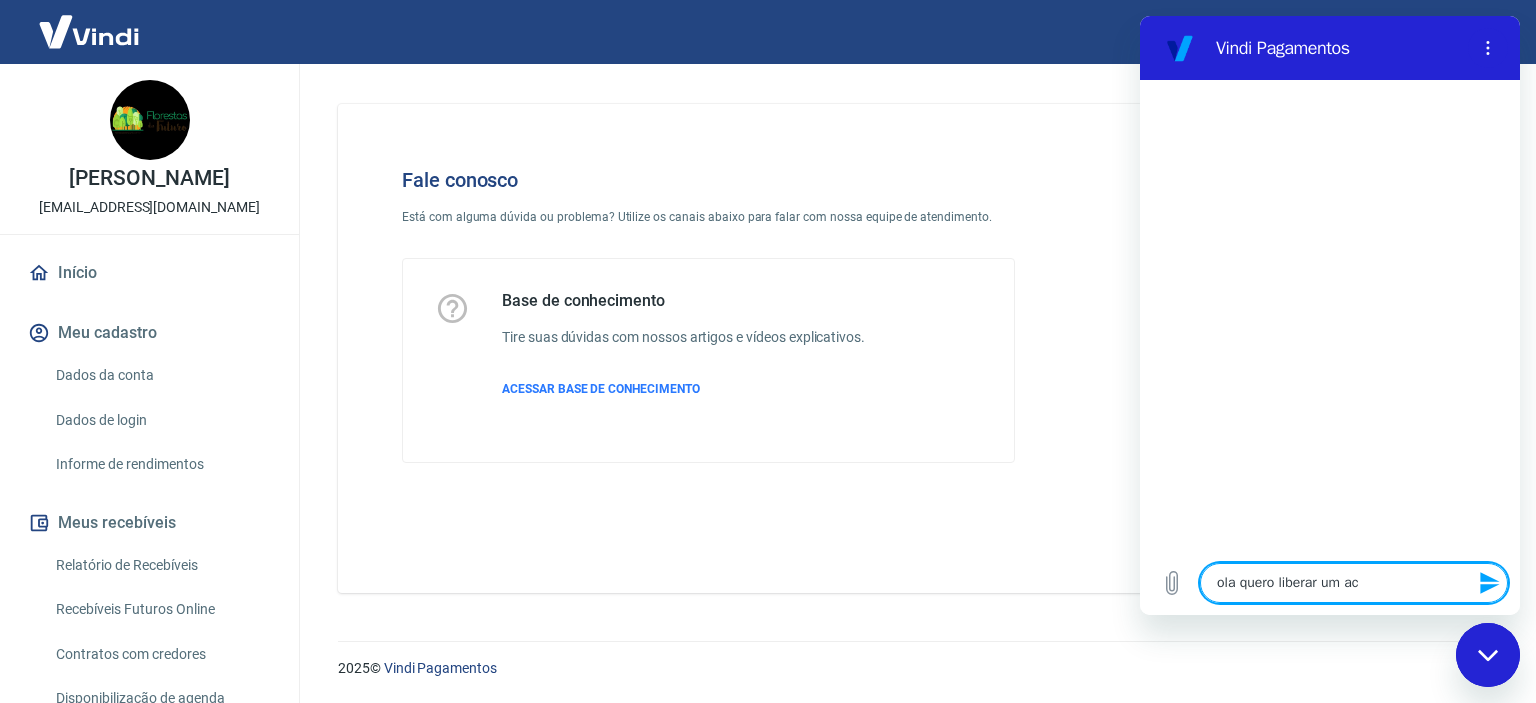 type on "[PERSON_NAME] quero liberar um ace" 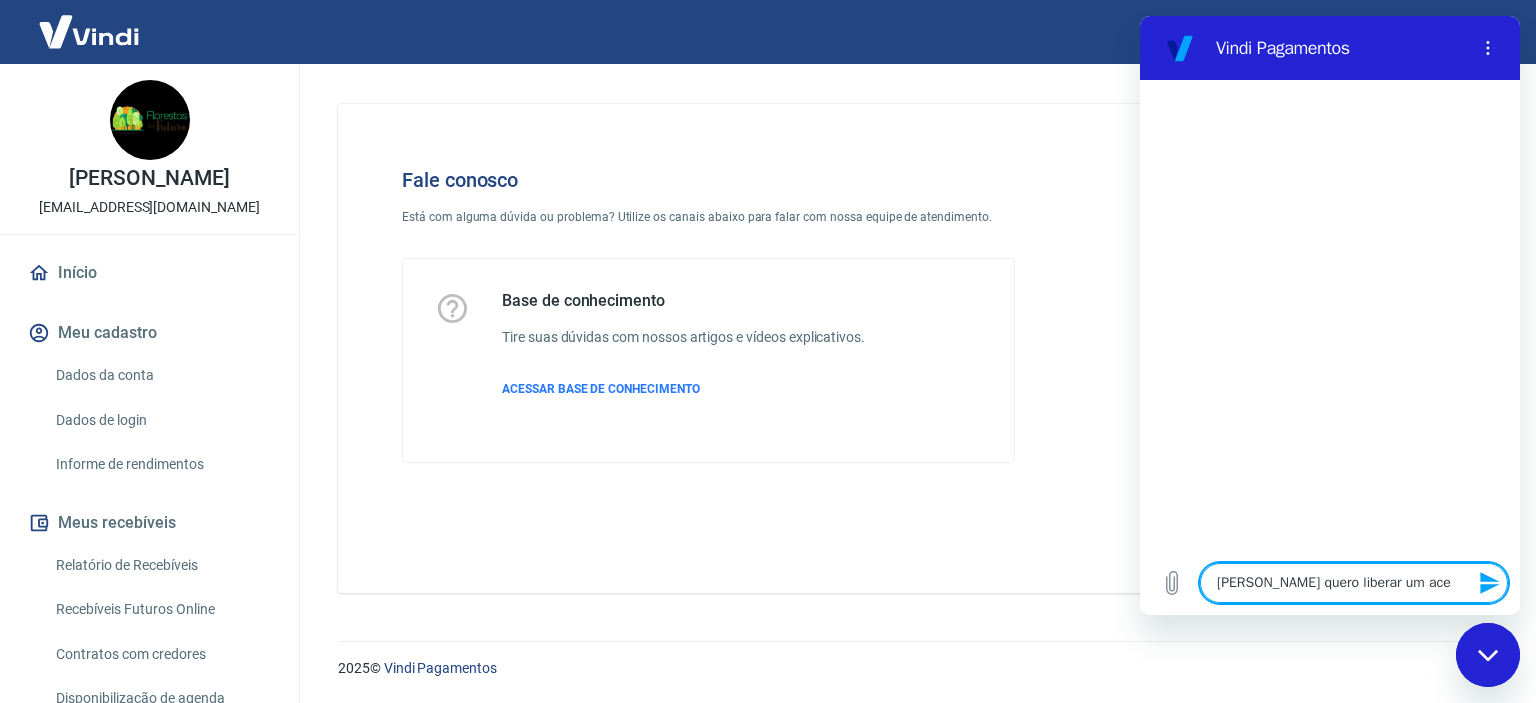 type on "ola quero liberar um aces" 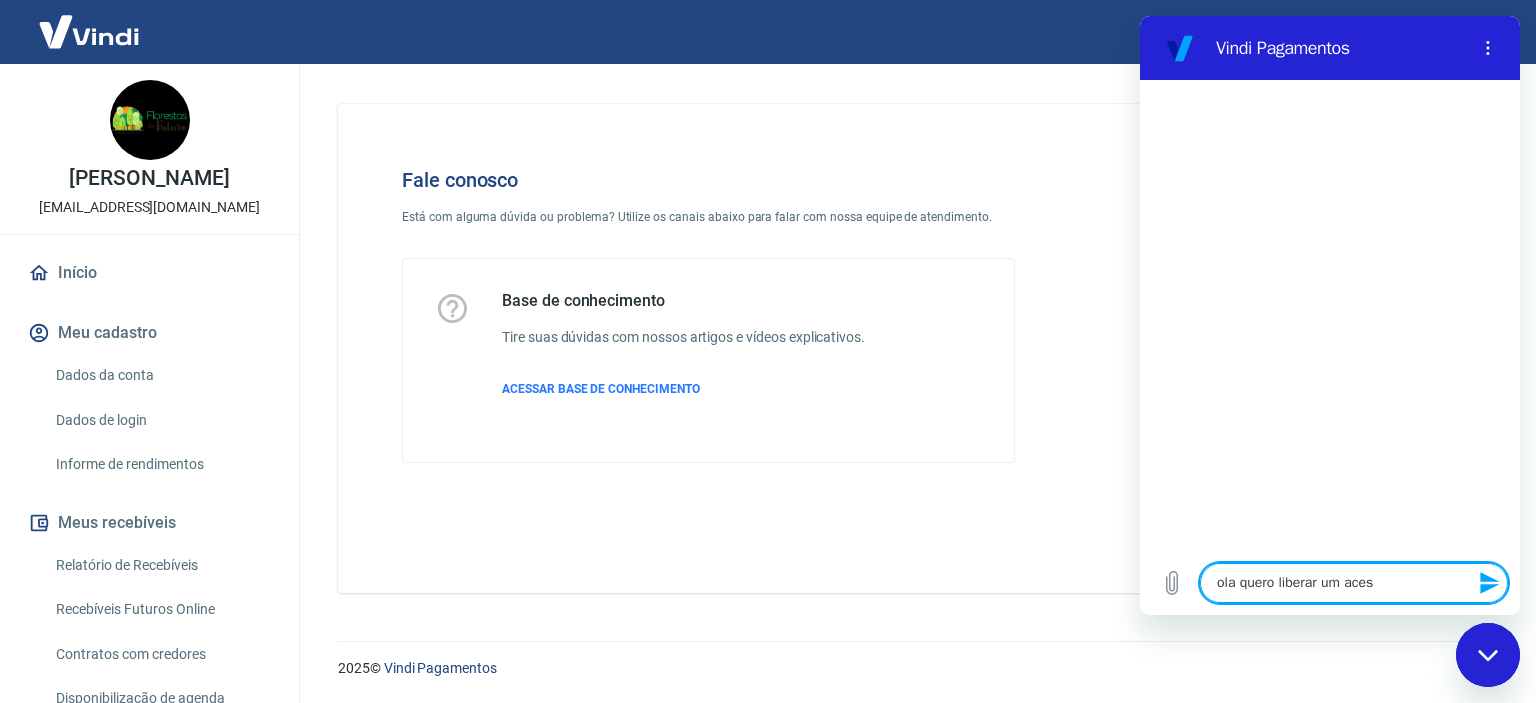 type on "ola quero liberar um acess" 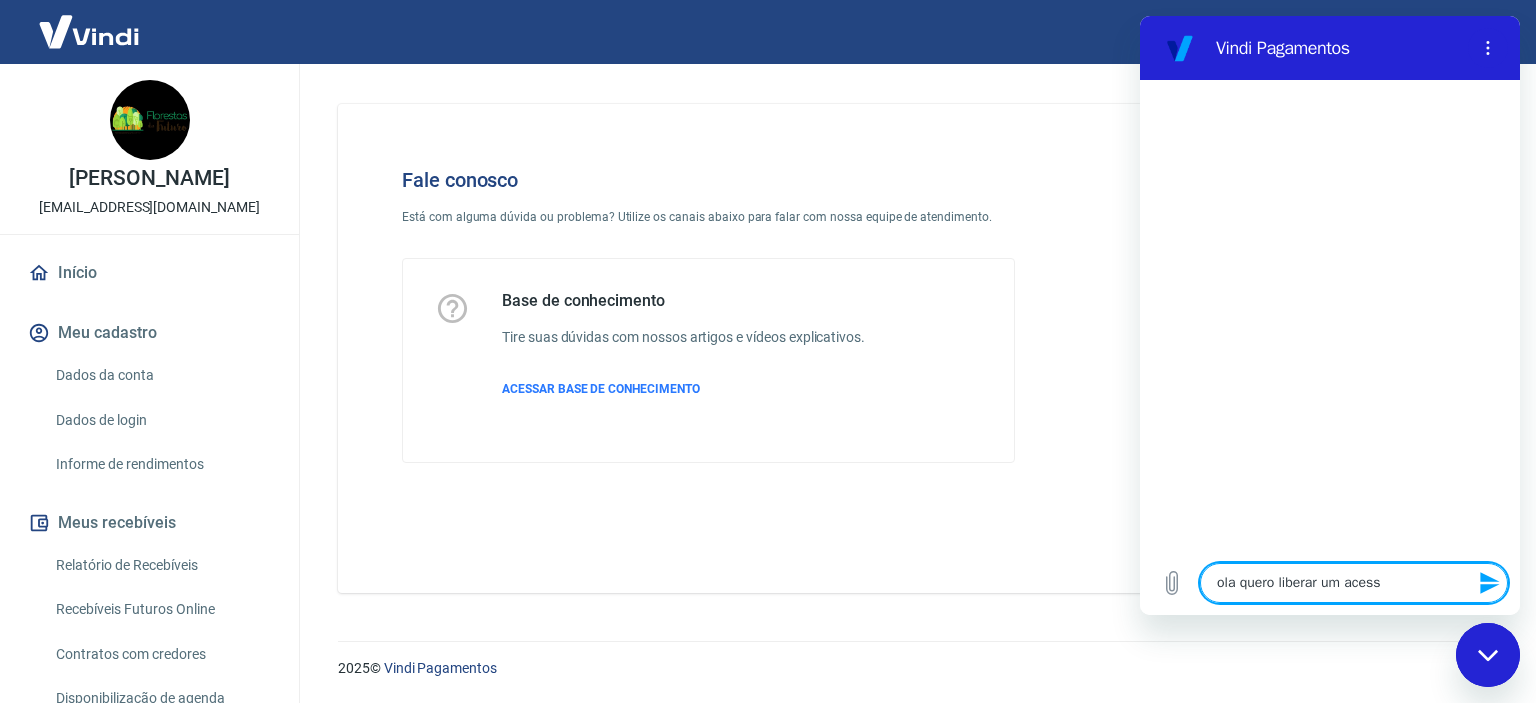 type on "[PERSON_NAME] quero liberar um acesss" 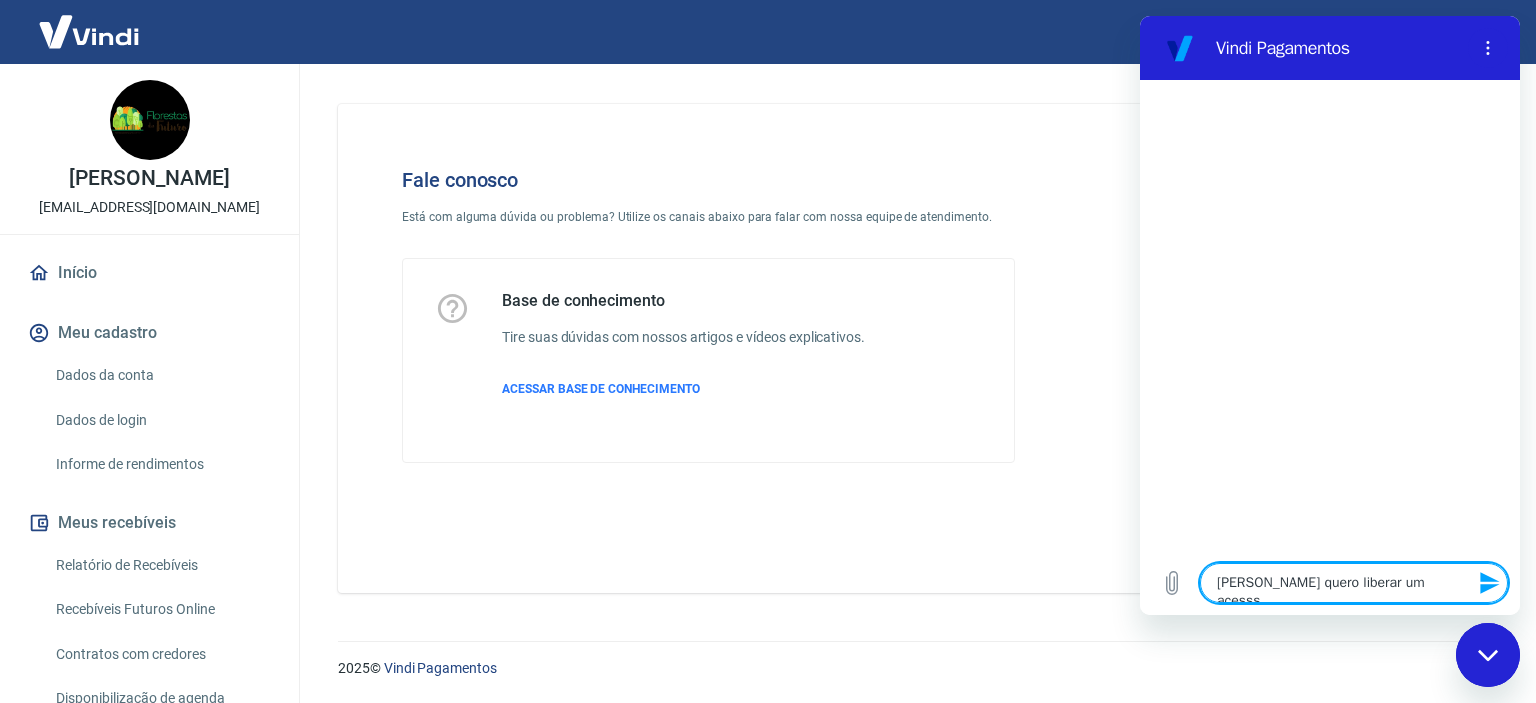 type on "[PERSON_NAME] liberar um acessso" 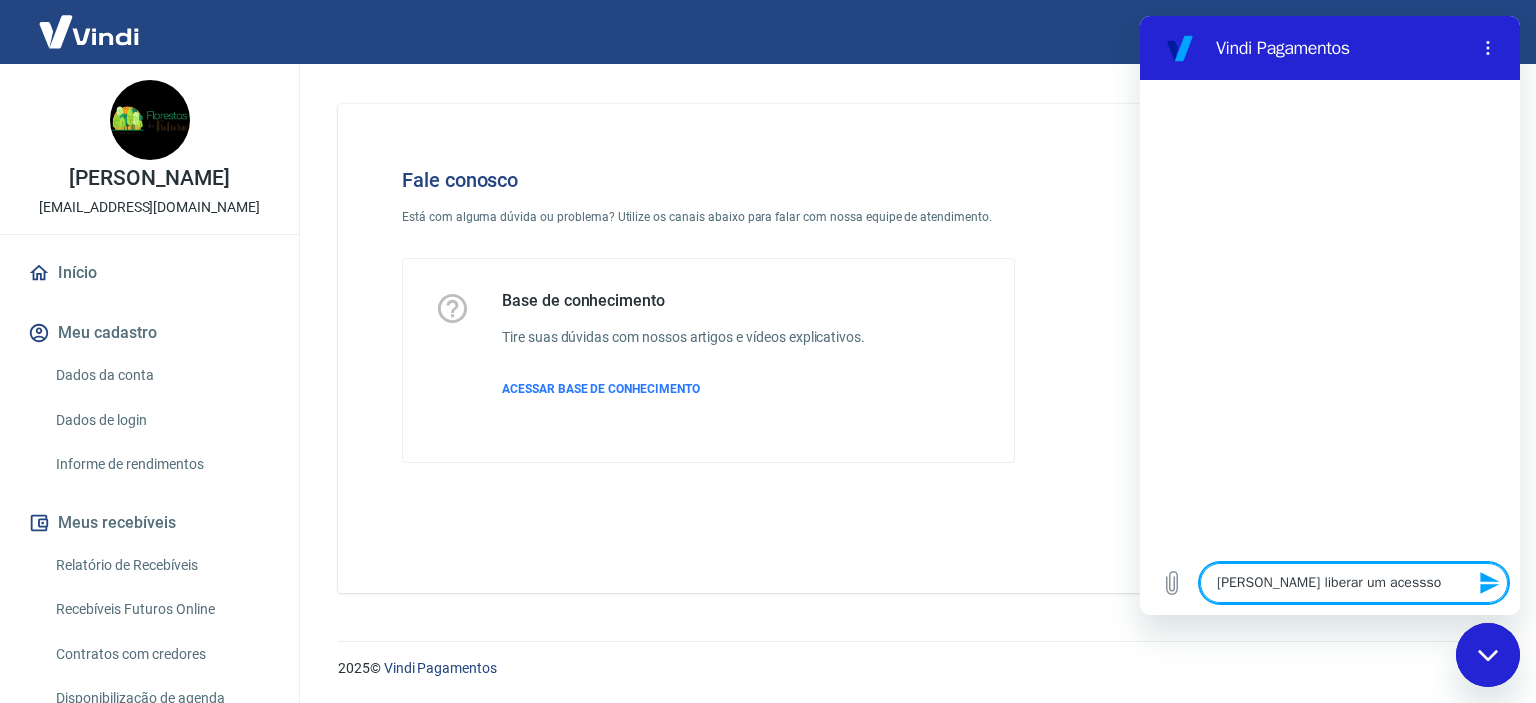 type on "[PERSON_NAME] liberar um acessso" 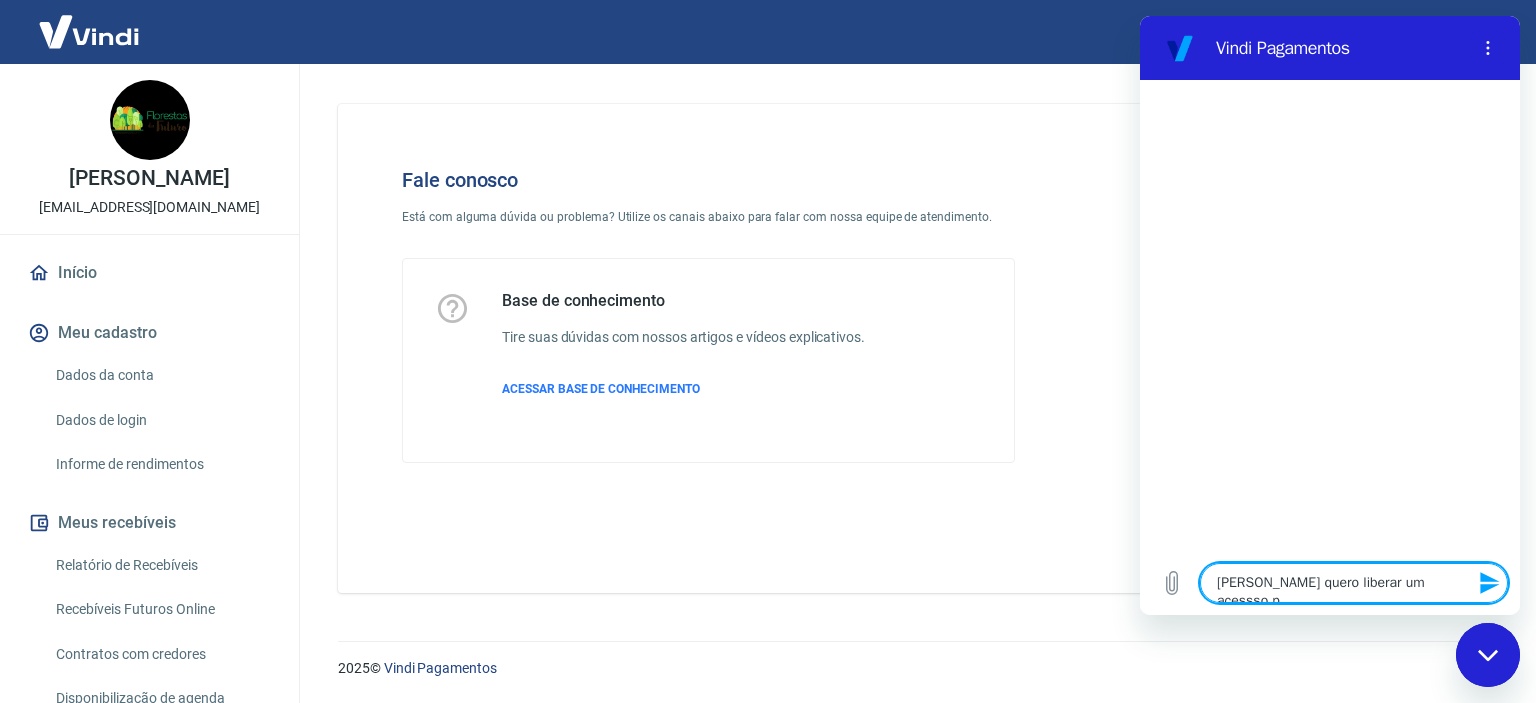 type on "ola quero liberar um acessso pa" 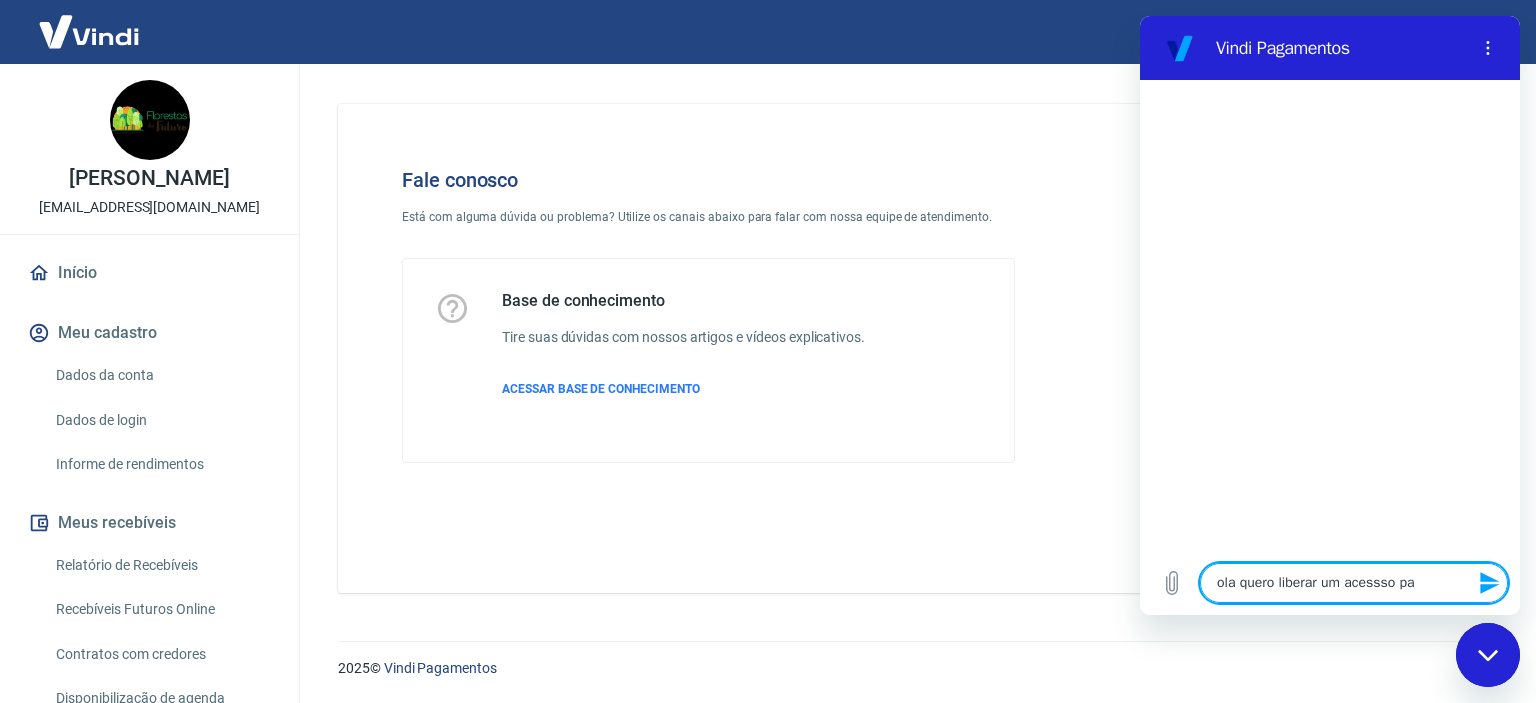 type on "[PERSON_NAME] liberar um acessso par" 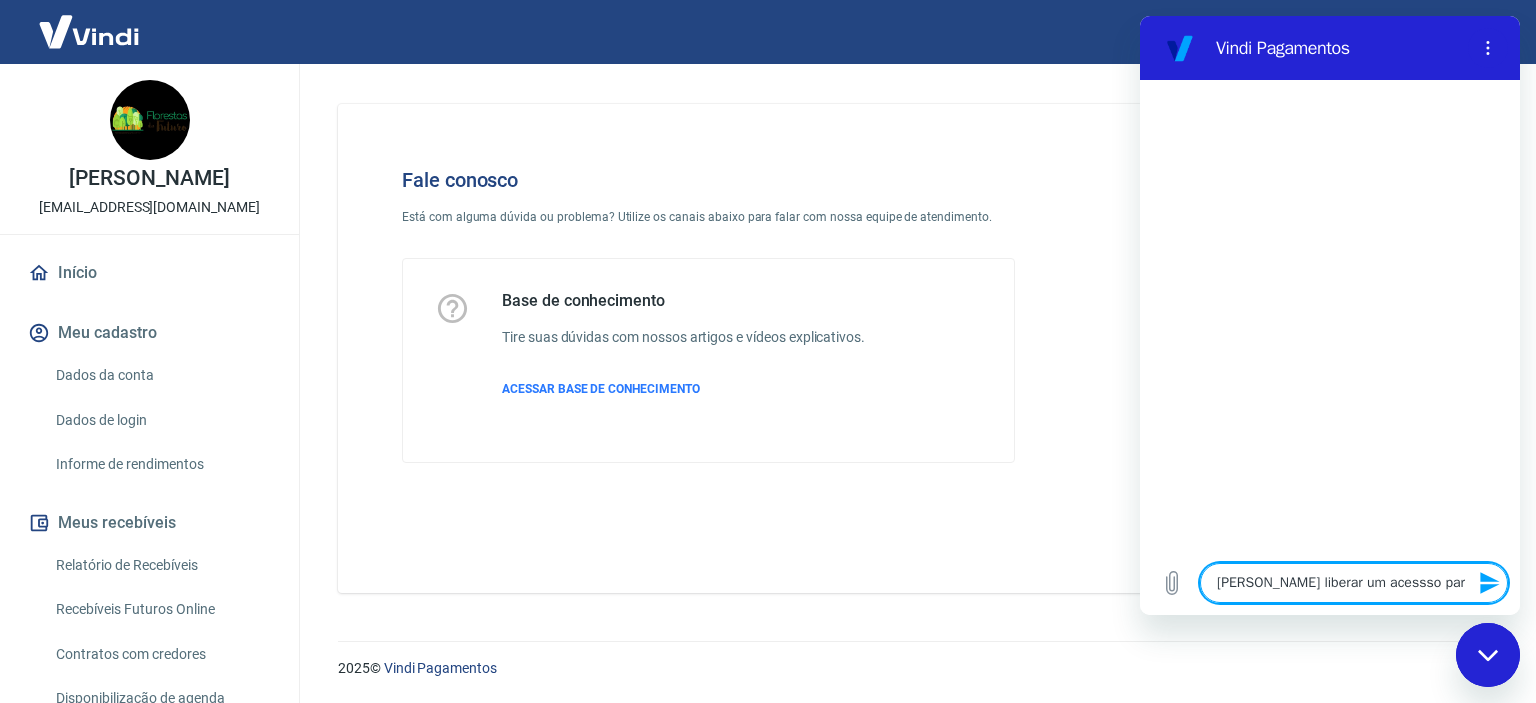 type on "[PERSON_NAME] quero liberar um acessso para" 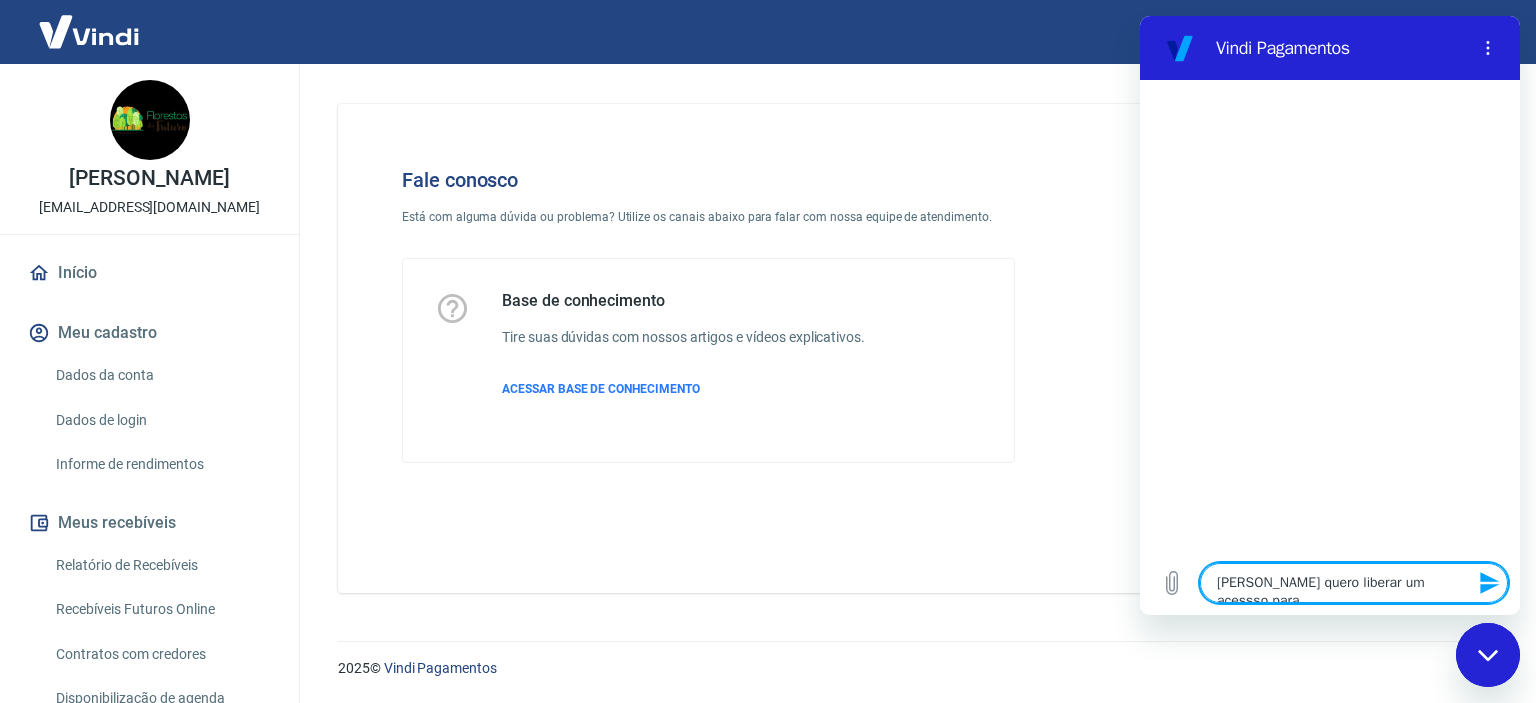 type on "[PERSON_NAME] quero liberar um acessso para" 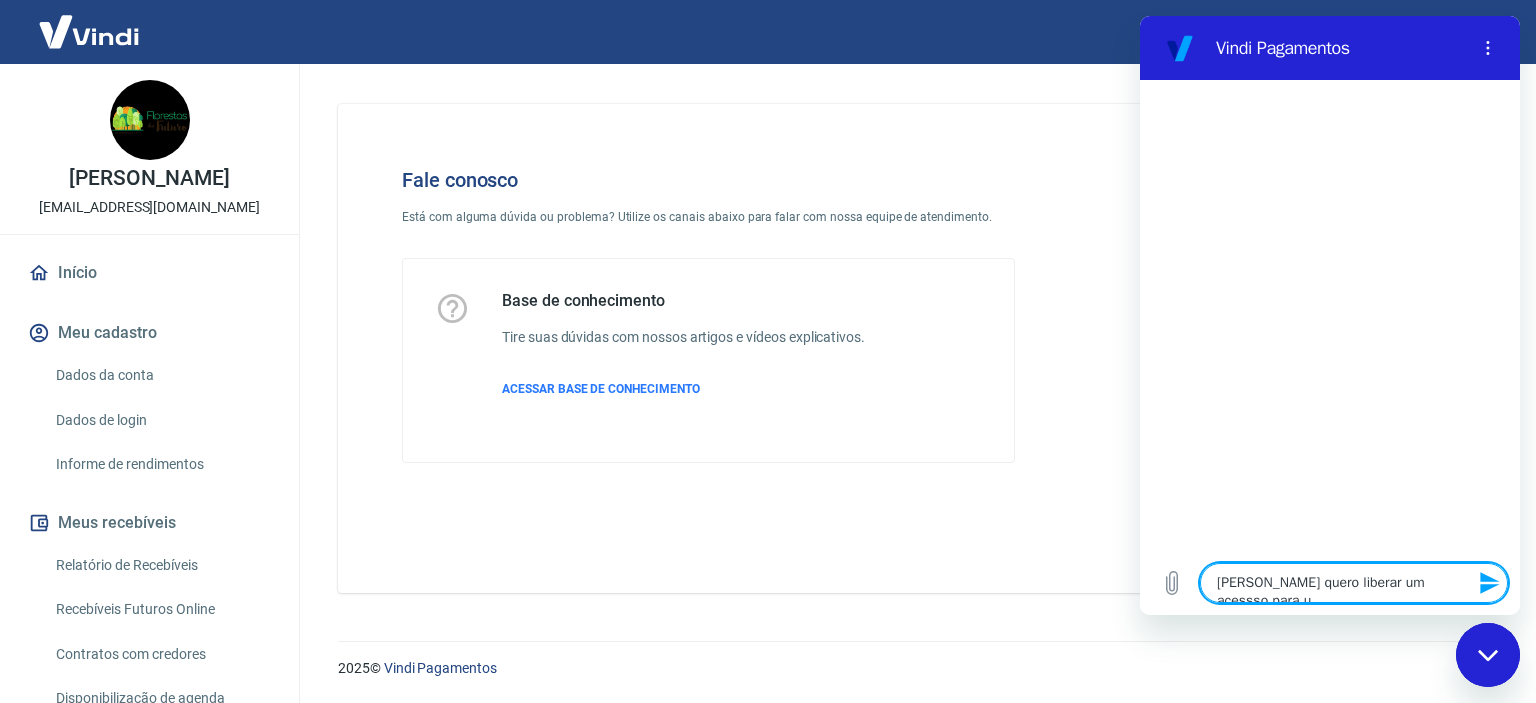 type on "[PERSON_NAME] quero liberar um acessso para um" 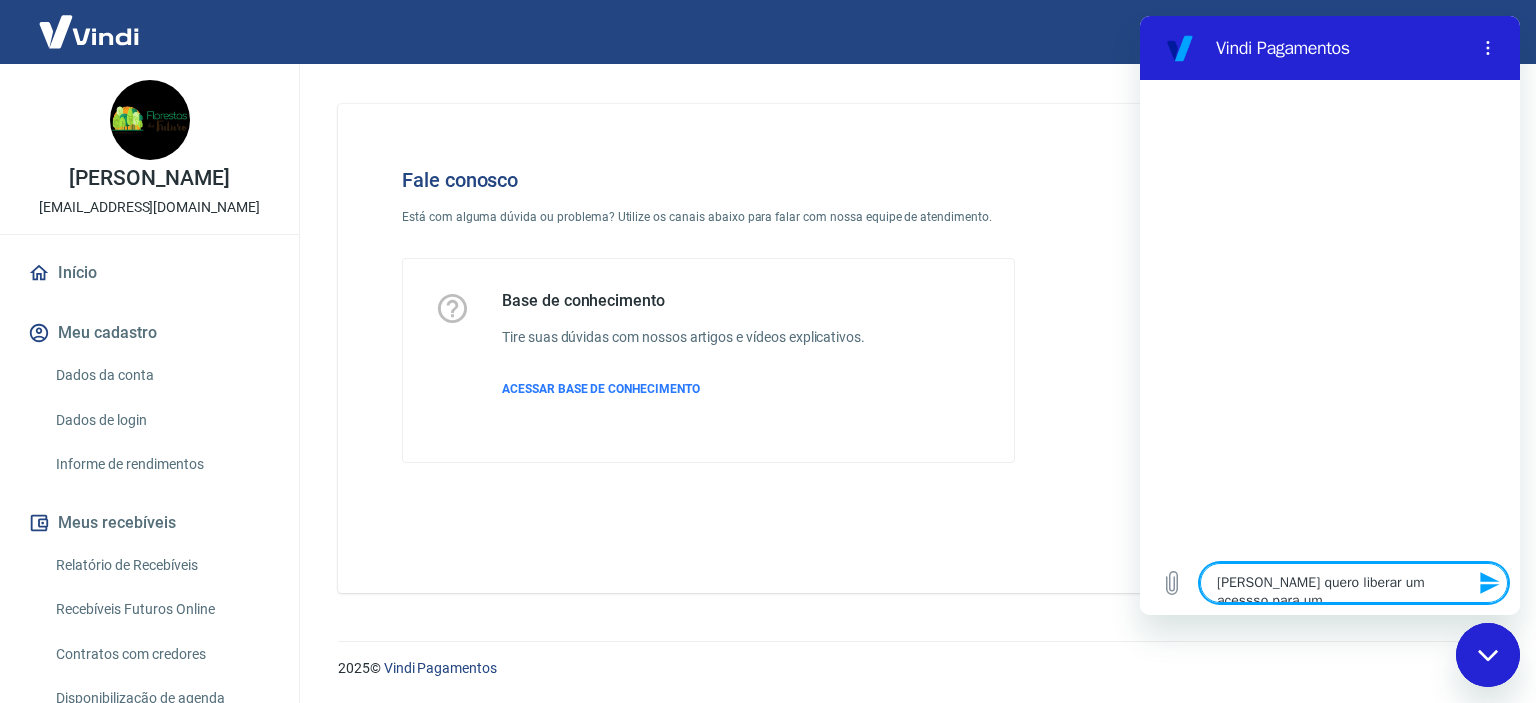 type on "x" 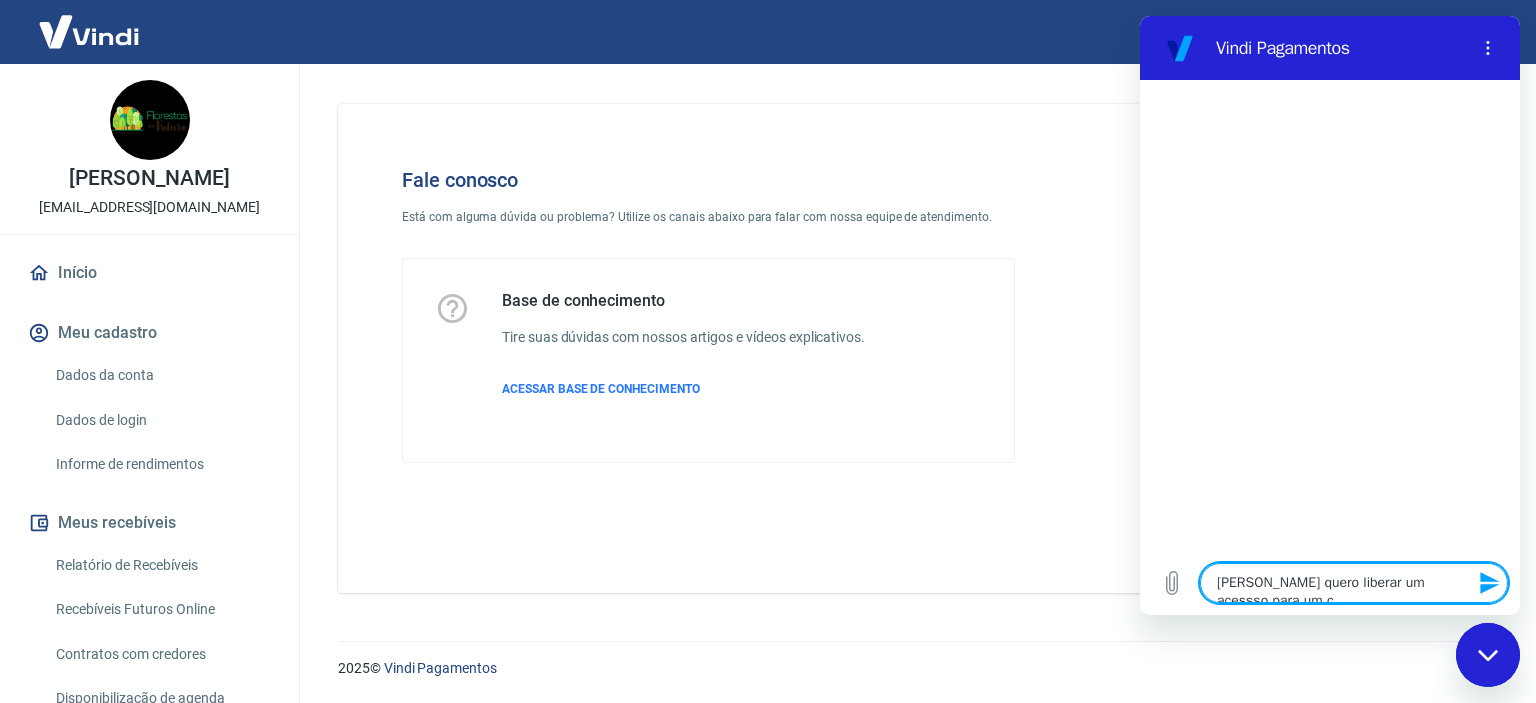 type on "[PERSON_NAME] quero liberar um acessso para um co" 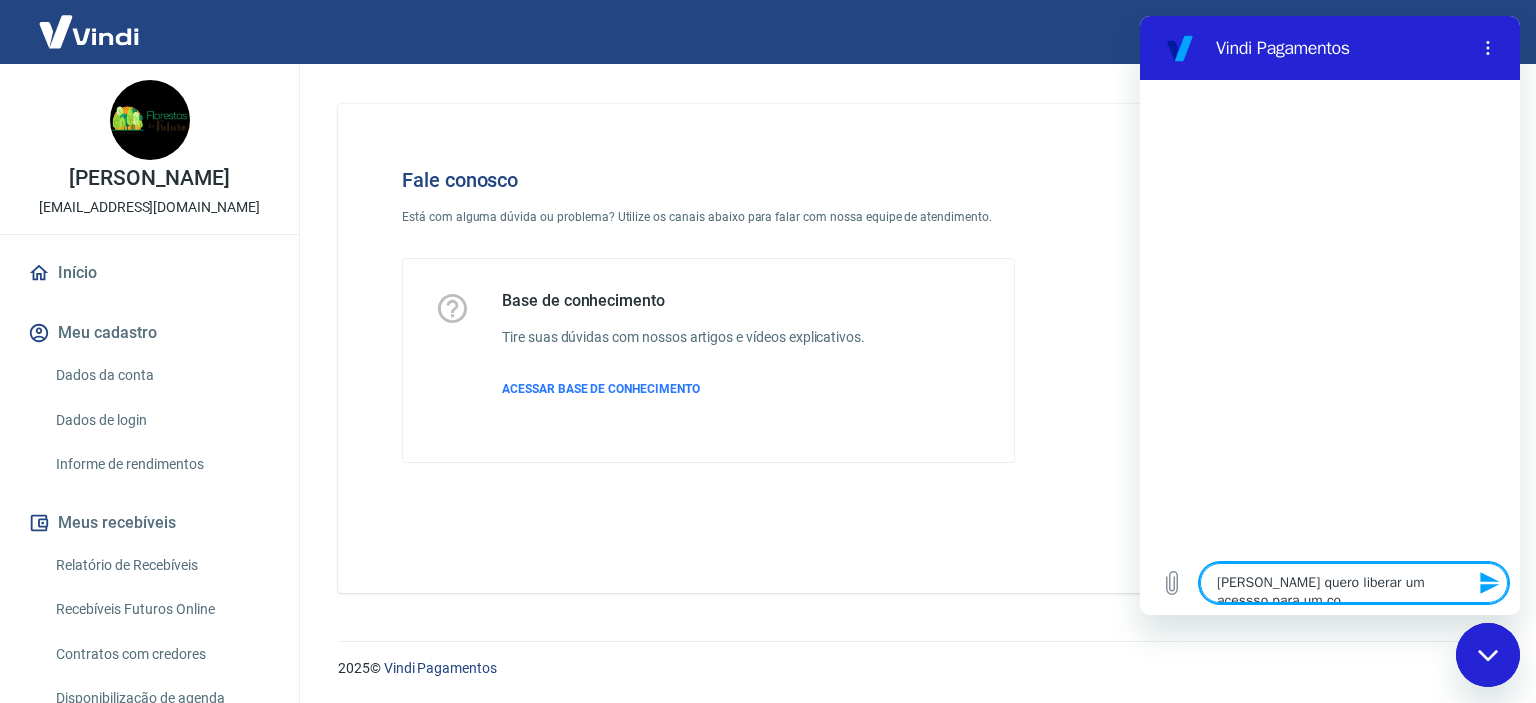 type on "[PERSON_NAME] quero liberar um acessso para um col" 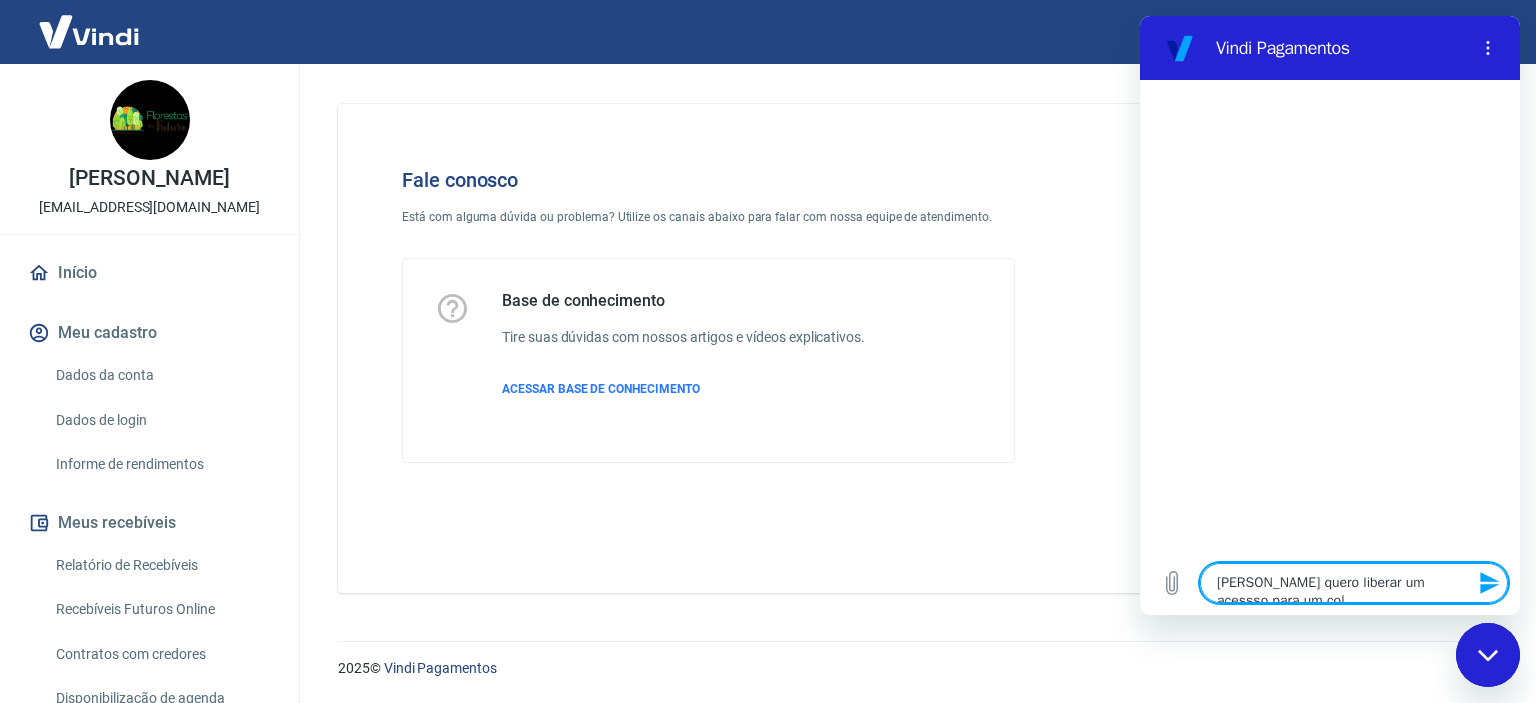 type on "[PERSON_NAME] quero liberar um acessso para um cola" 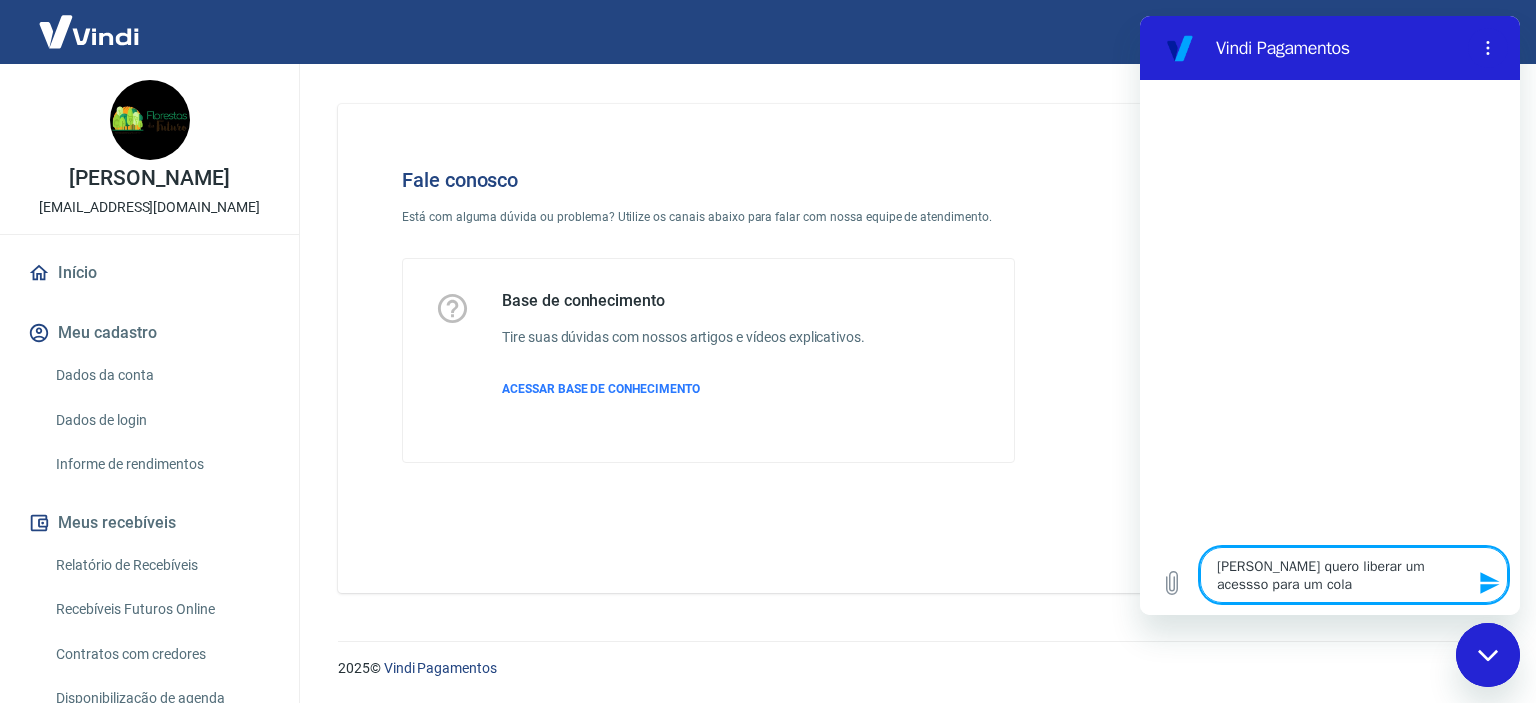 type on "[PERSON_NAME] quero liberar um acessso para um colab" 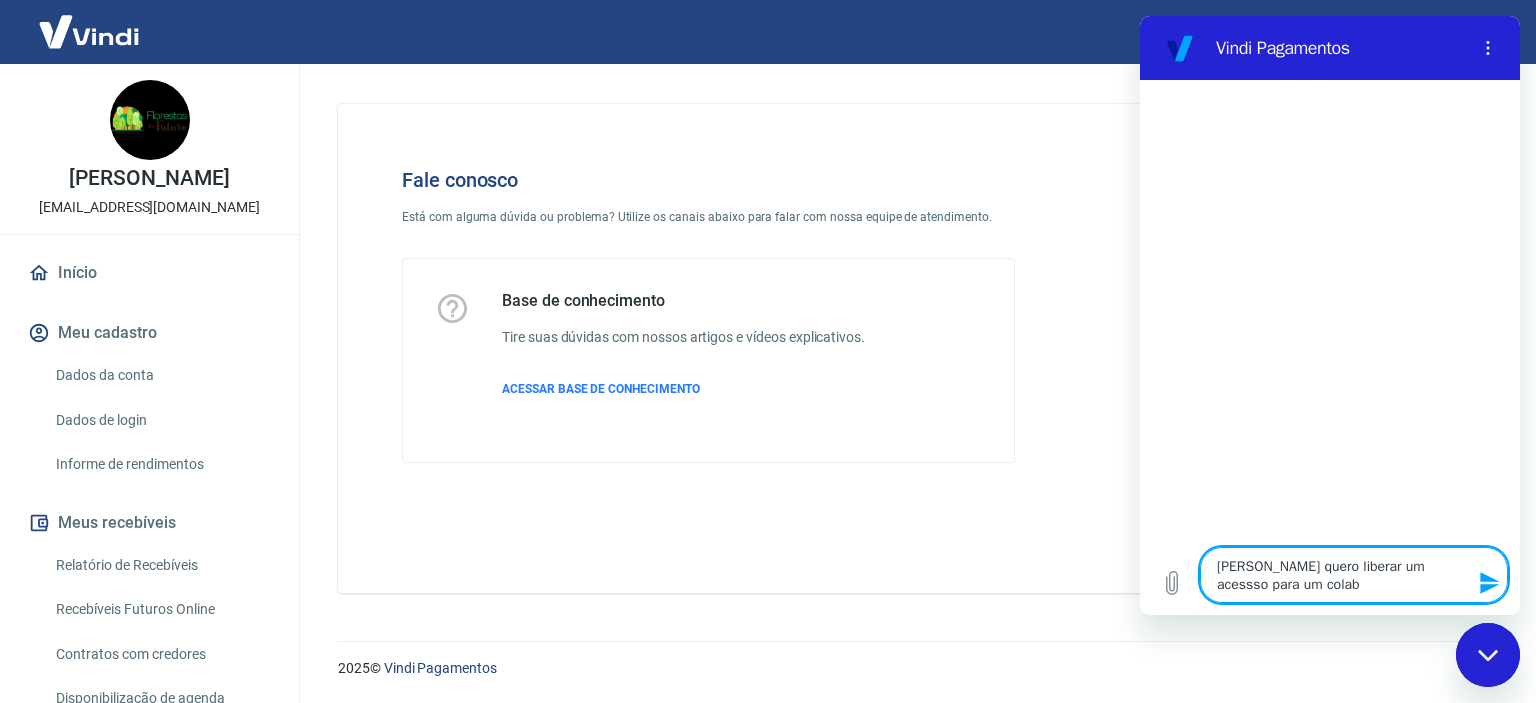 type on "x" 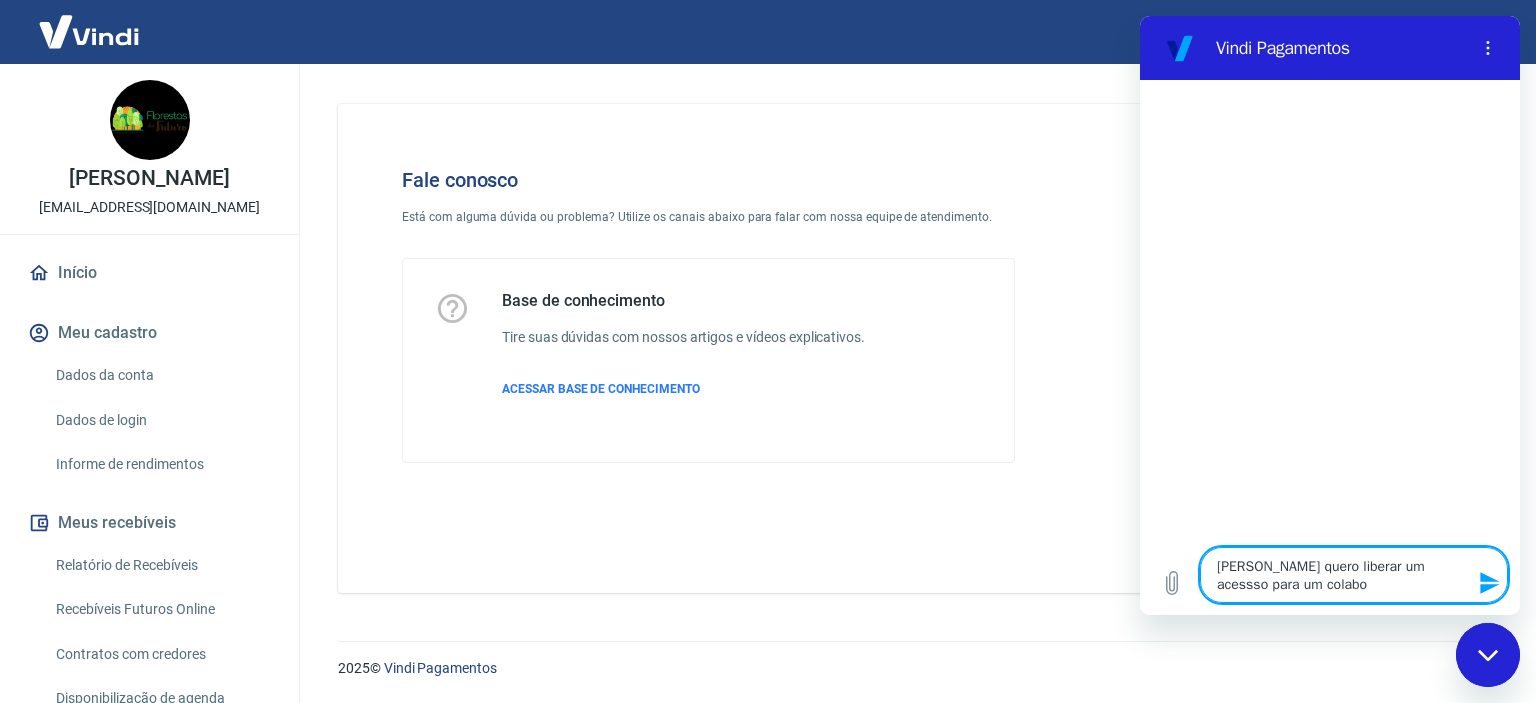type on "[PERSON_NAME] quero liberar um acessso para um colabor" 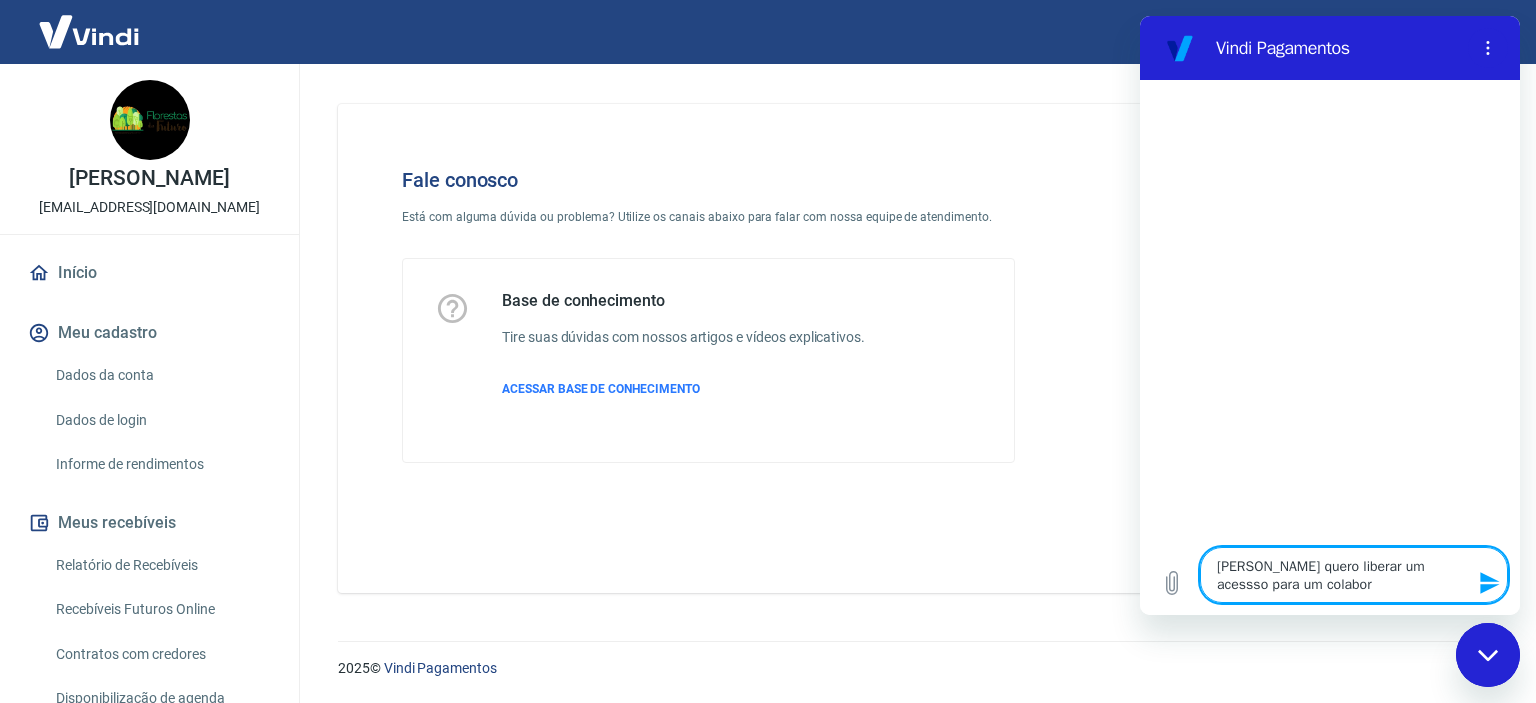type on "[PERSON_NAME] quero liberar um acessso para um colabora" 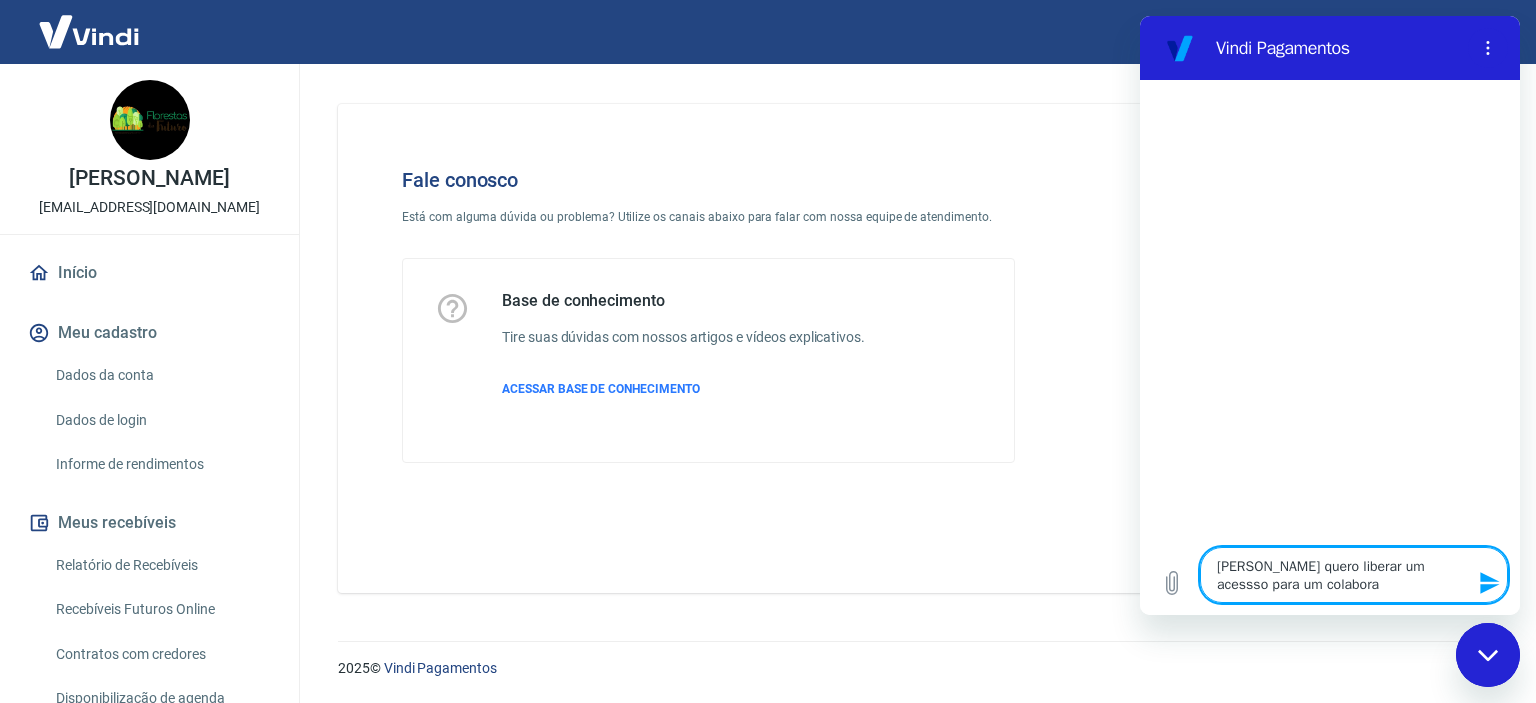 type on "[PERSON_NAME] quero liberar um acessso para um colaborad" 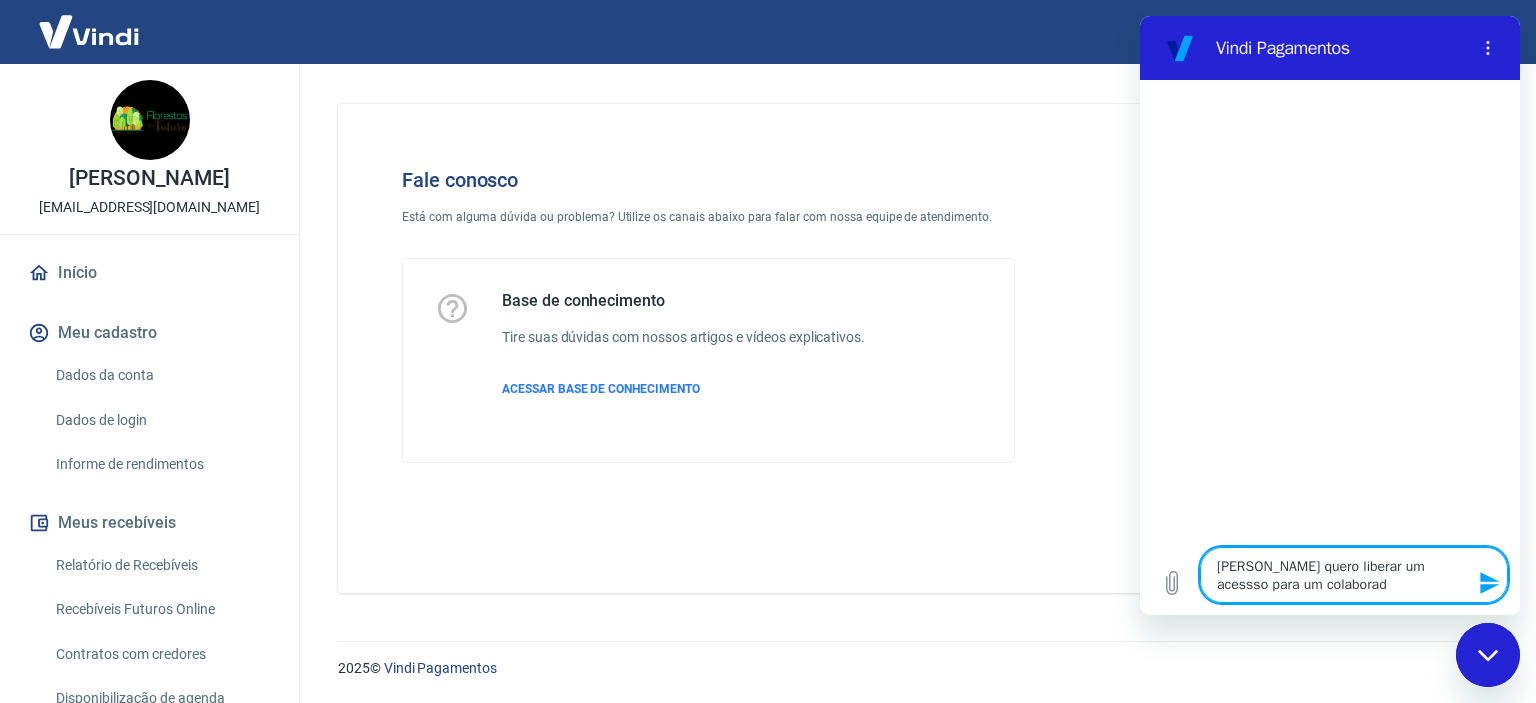 type on "[PERSON_NAME] quero liberar um acessso para um colaborado" 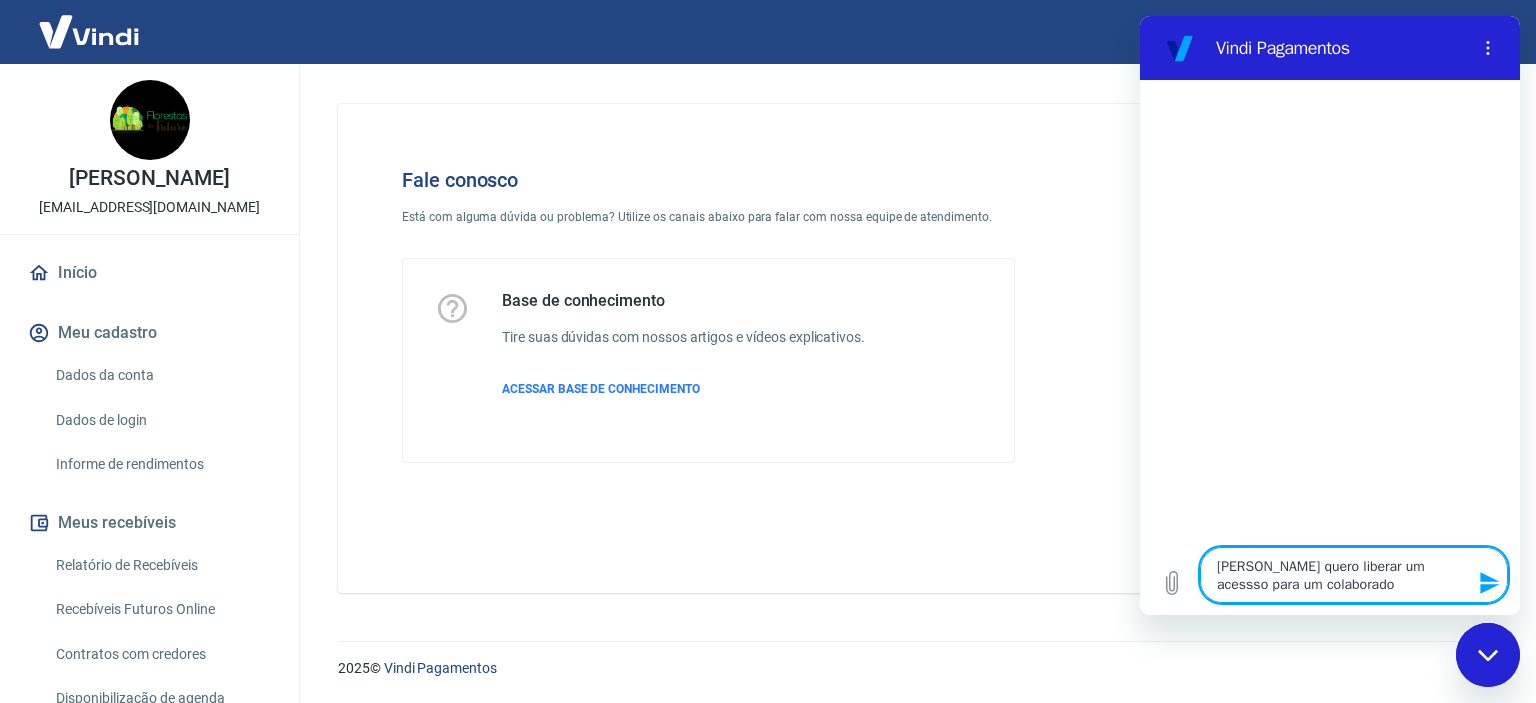 type on "[PERSON_NAME] quero liberar um acessso para um colaborador" 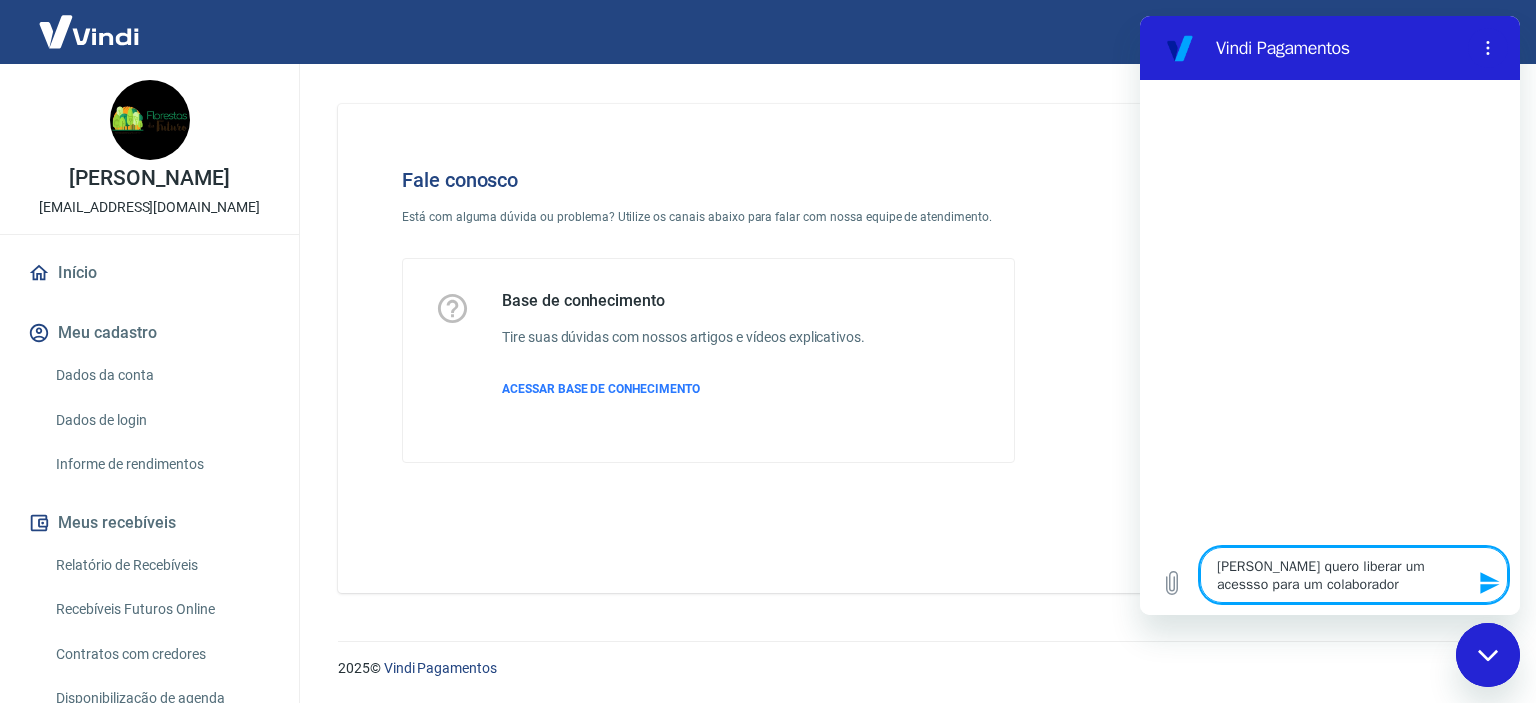 type on "[PERSON_NAME] quero liberar um acessso para um colaborador" 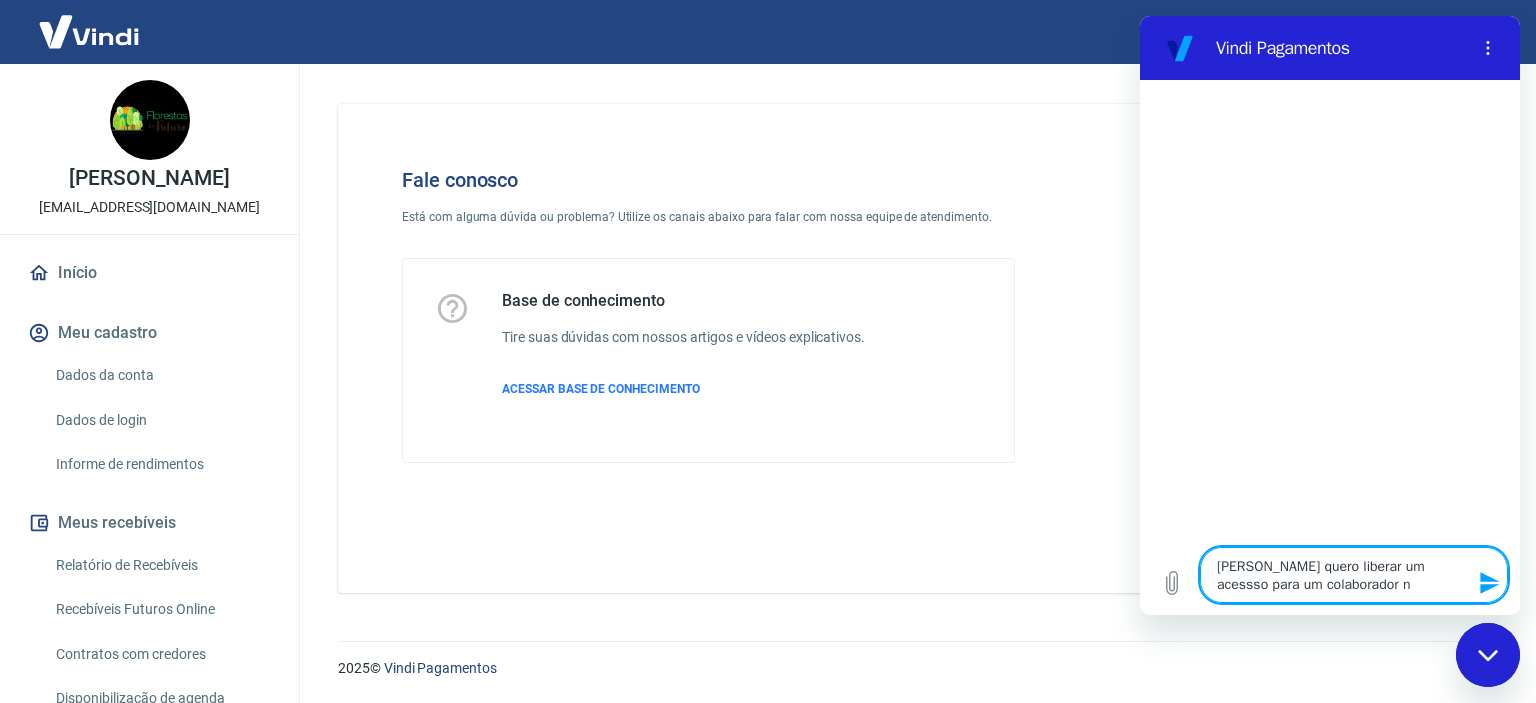 type on "[PERSON_NAME] quero liberar um acessso para um colaborador na" 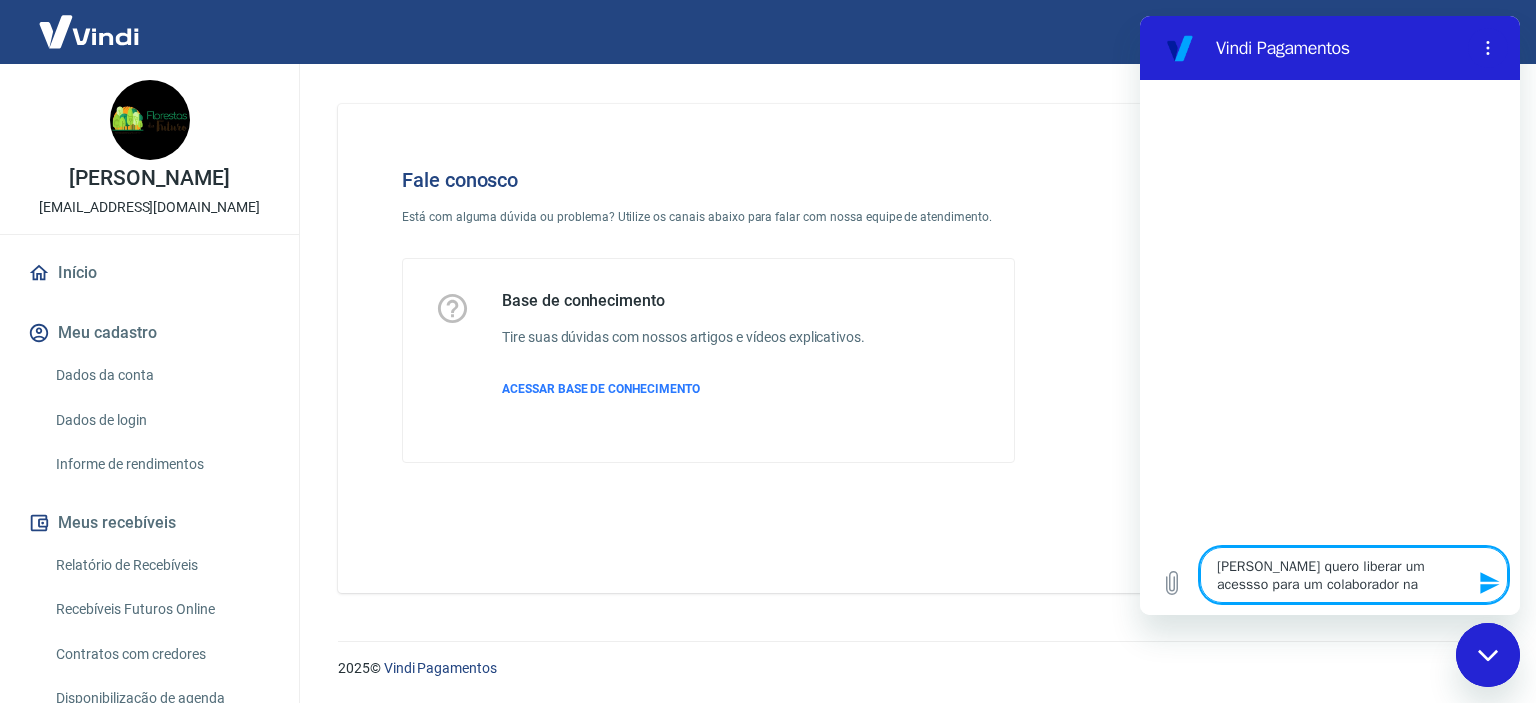 type on "[PERSON_NAME] quero liberar um acessso para um colaborador na" 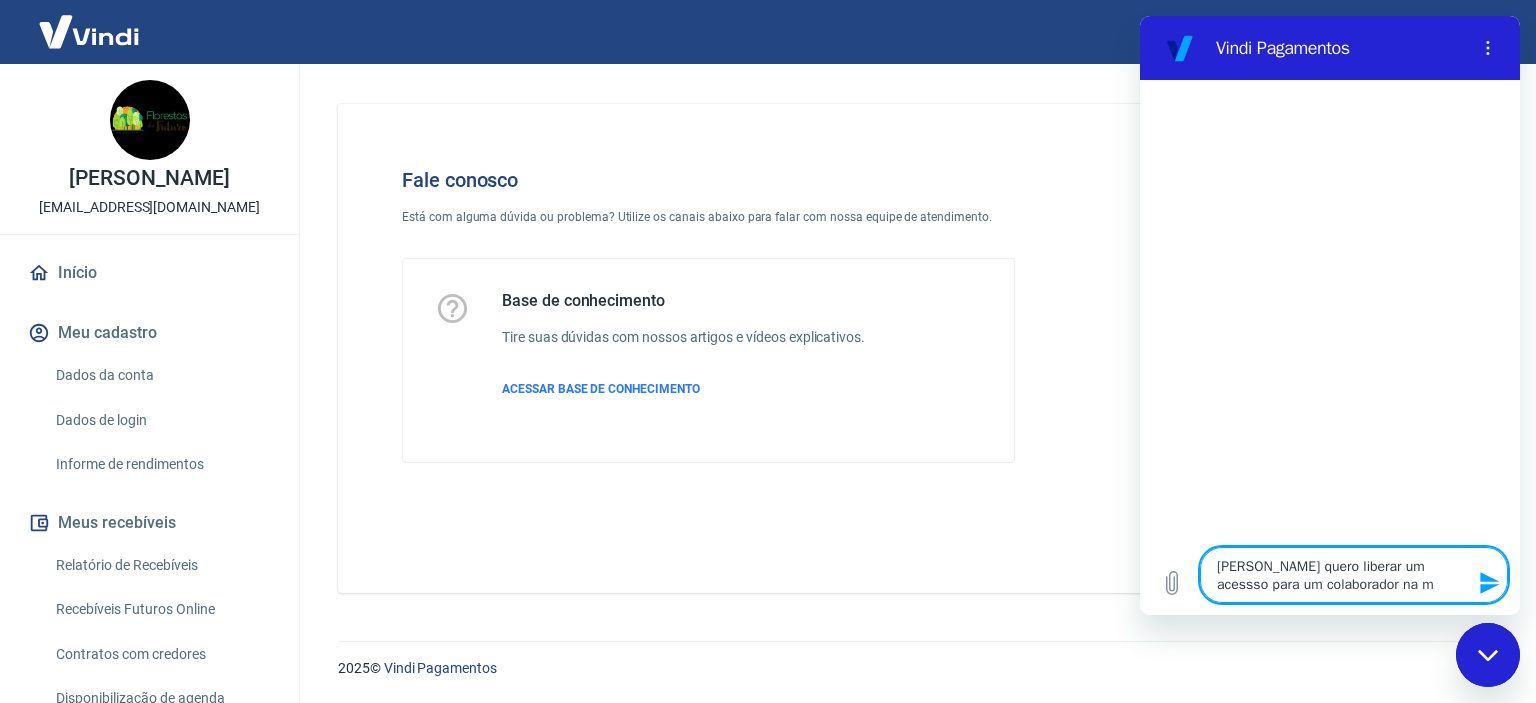 type on "[PERSON_NAME] quero liberar um acessso para um colaborador na mi" 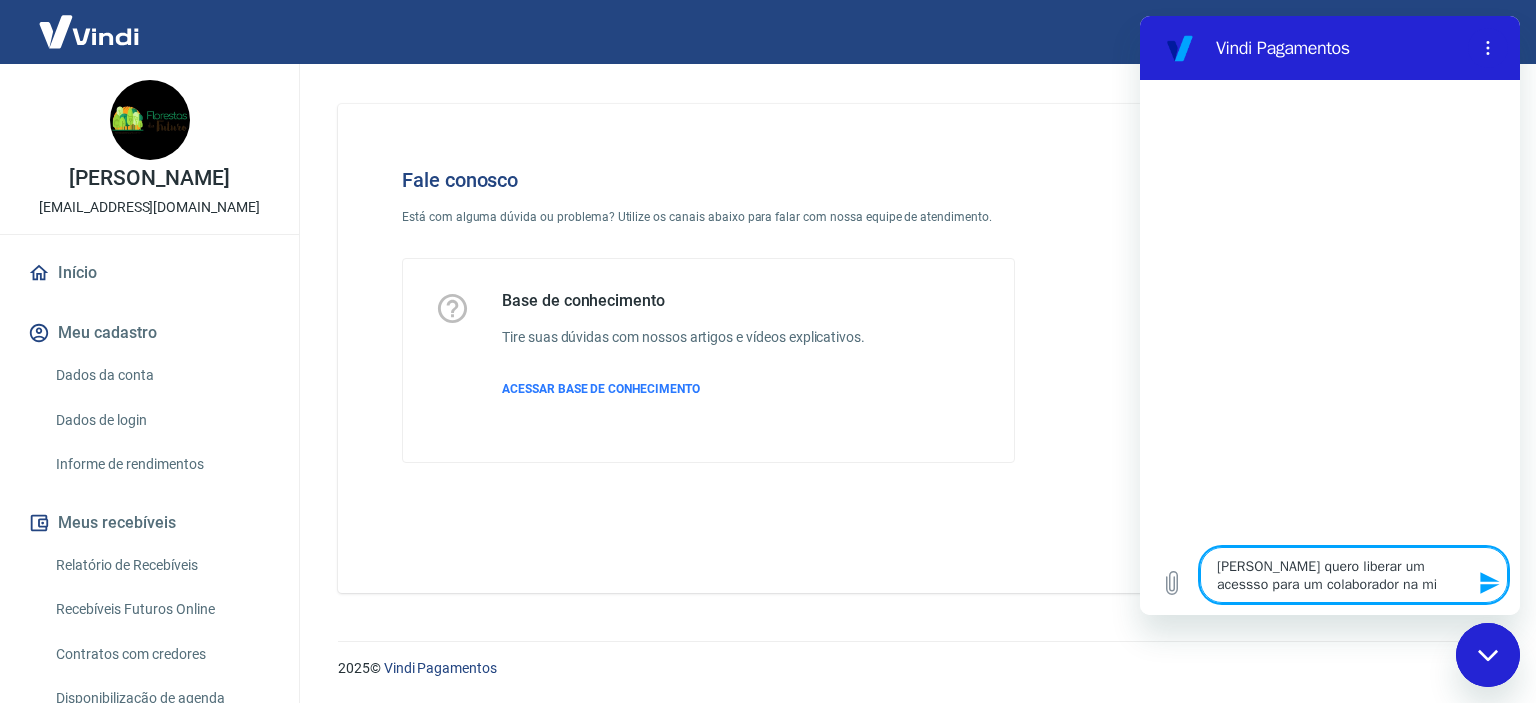 type on "[PERSON_NAME] quero liberar um acessso para um colaborador na min" 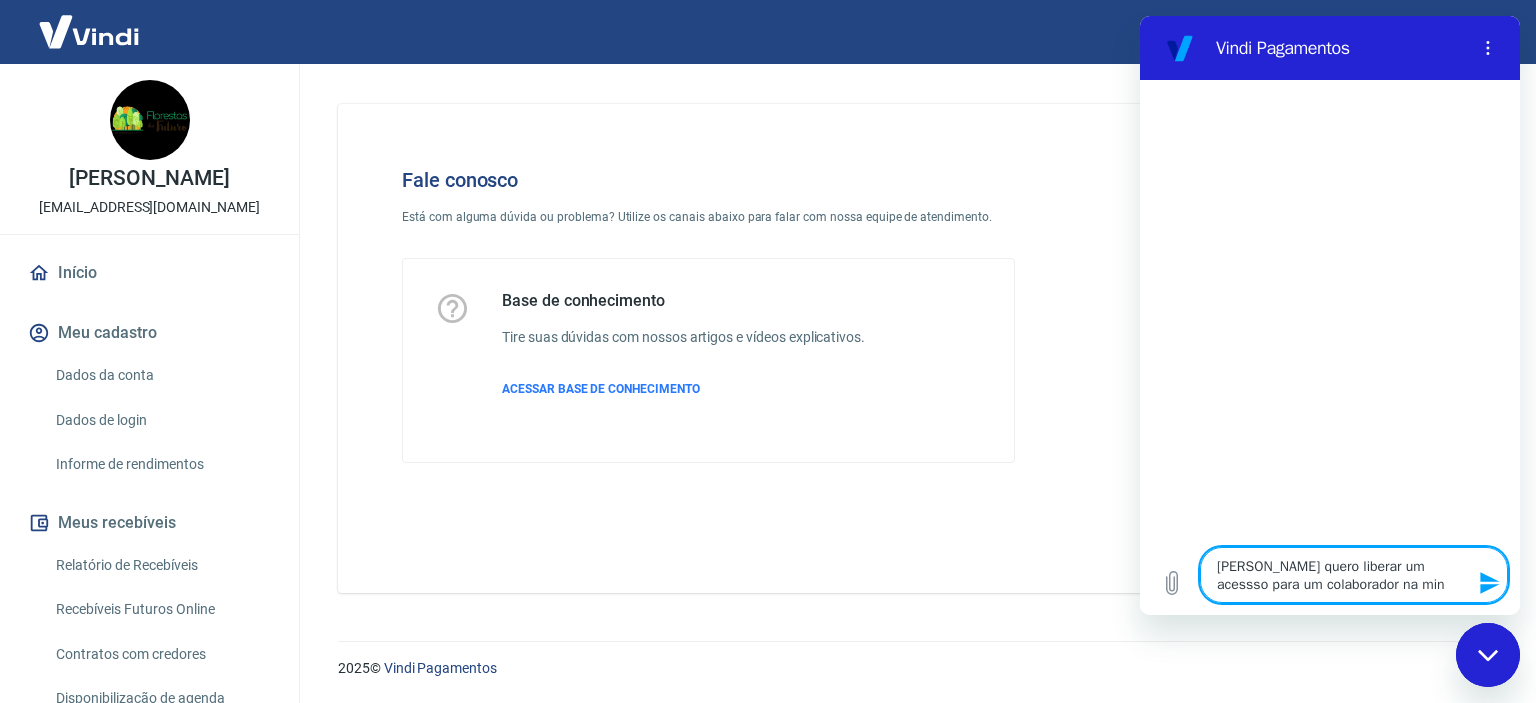 type on "[PERSON_NAME] liberar um acessso para um colaborador na minh" 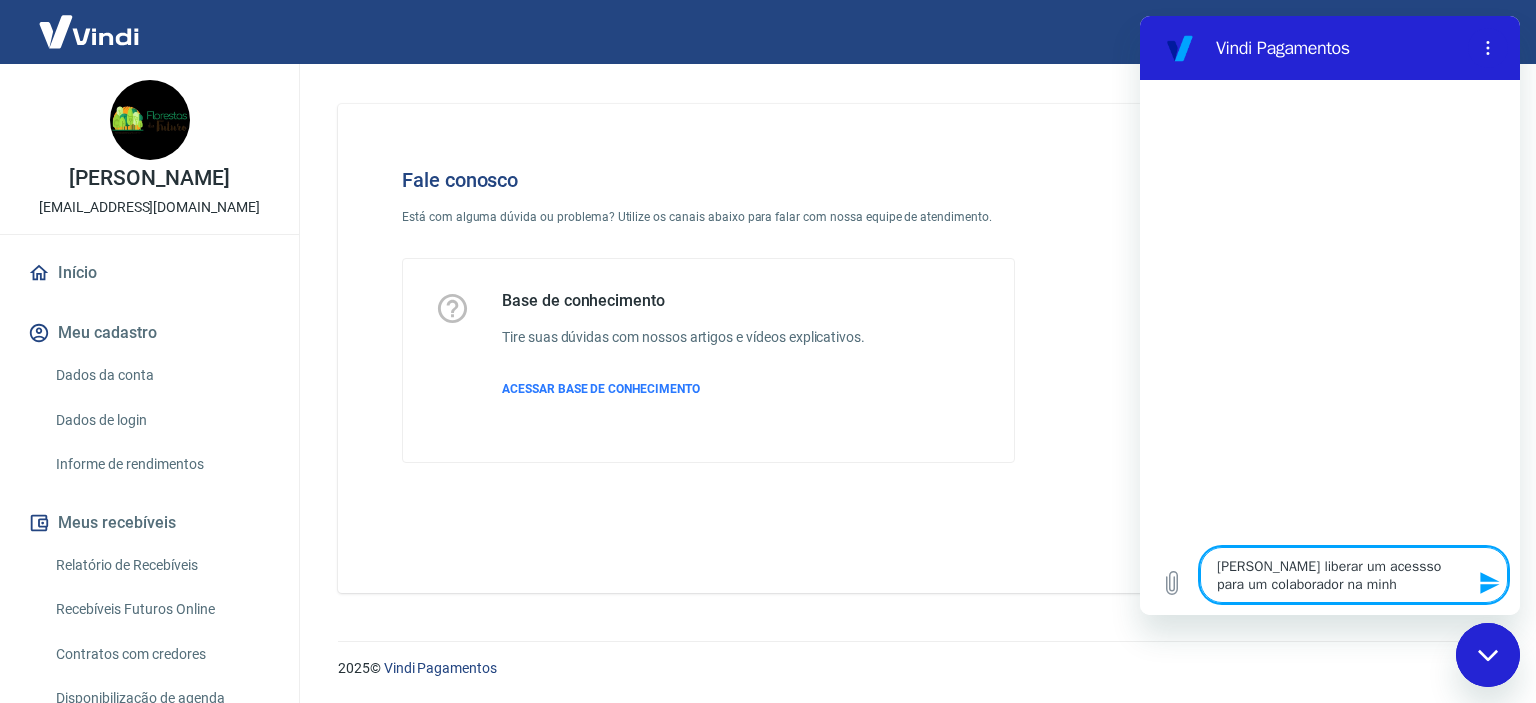 type on "[PERSON_NAME] quero liberar um acessso para um colaborador na minha" 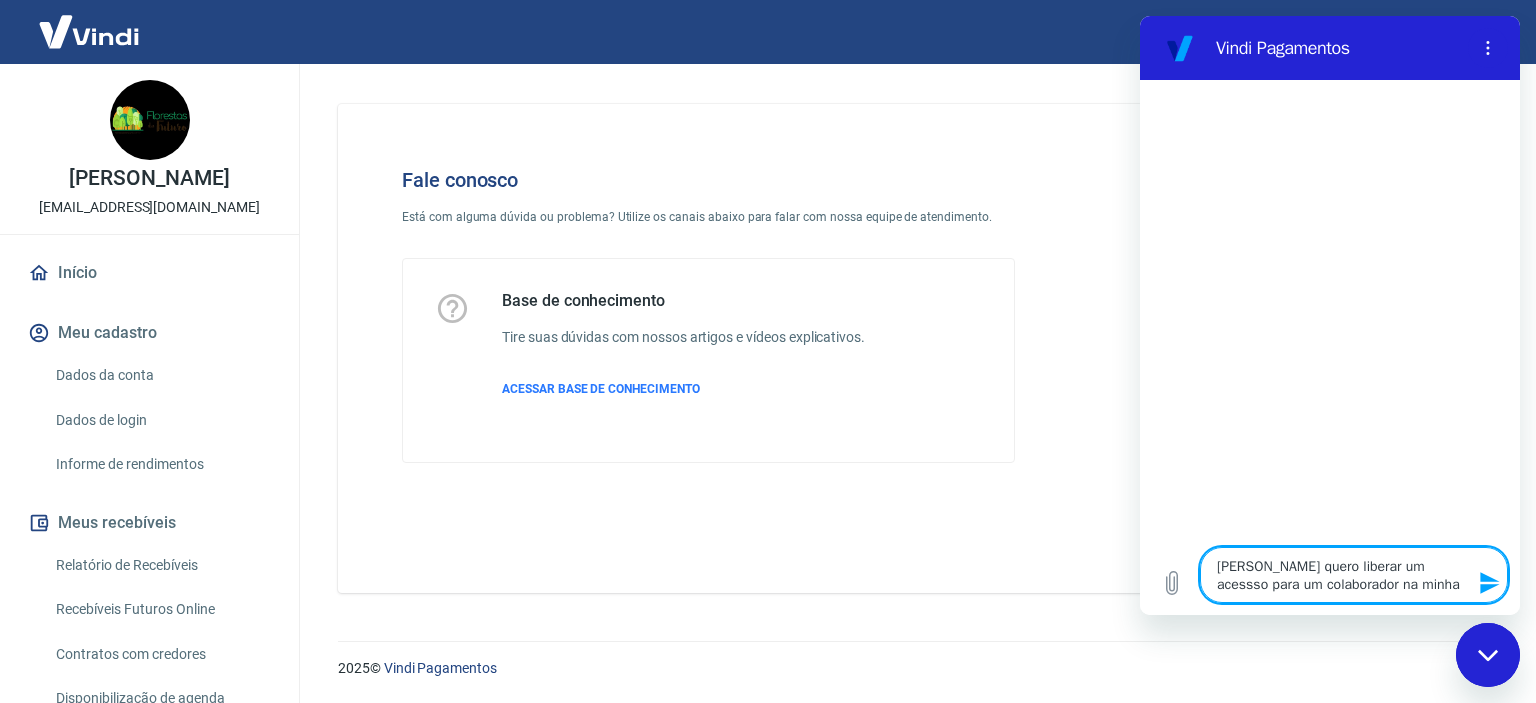 type on "[PERSON_NAME] quero liberar um acessso para um colaborador na minha" 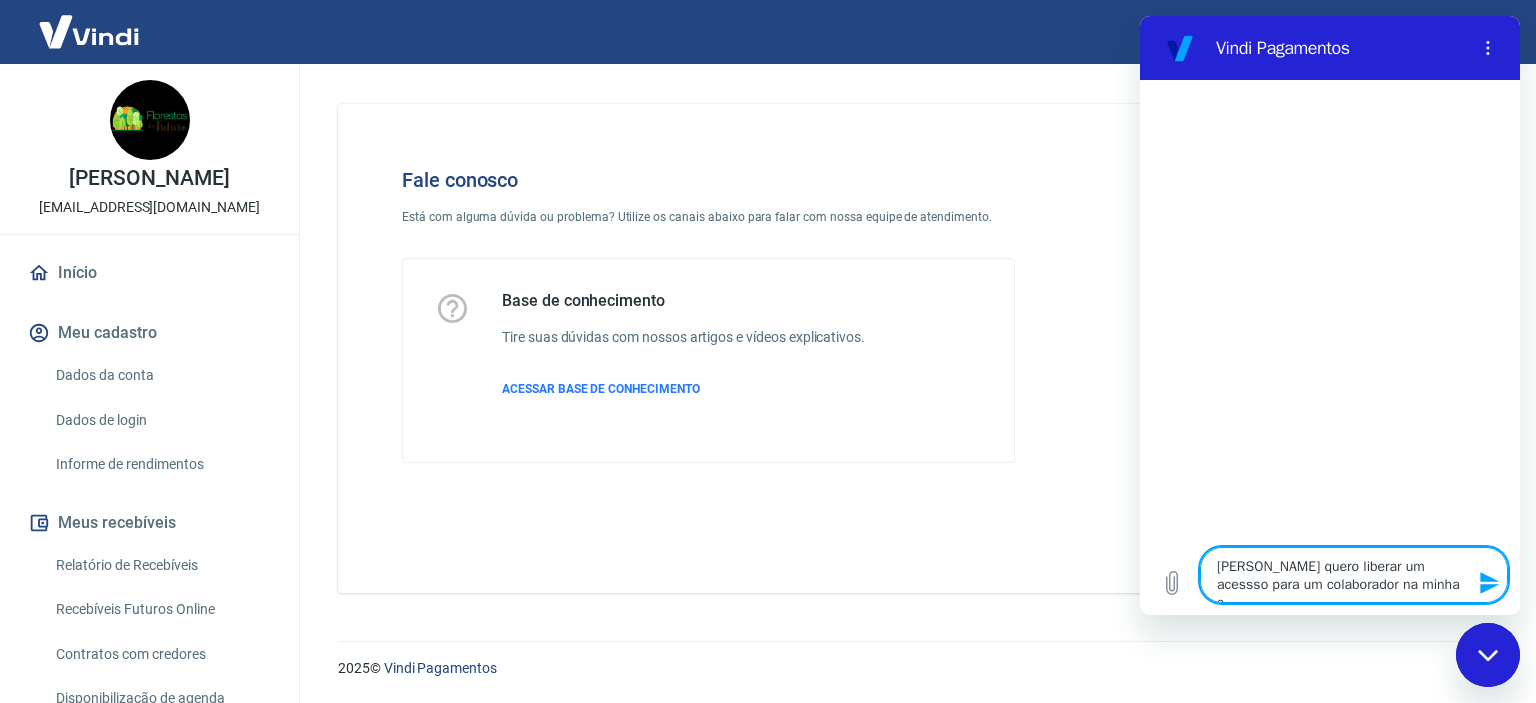 type on "[PERSON_NAME] quero liberar um acessso para um colaborador na minha co" 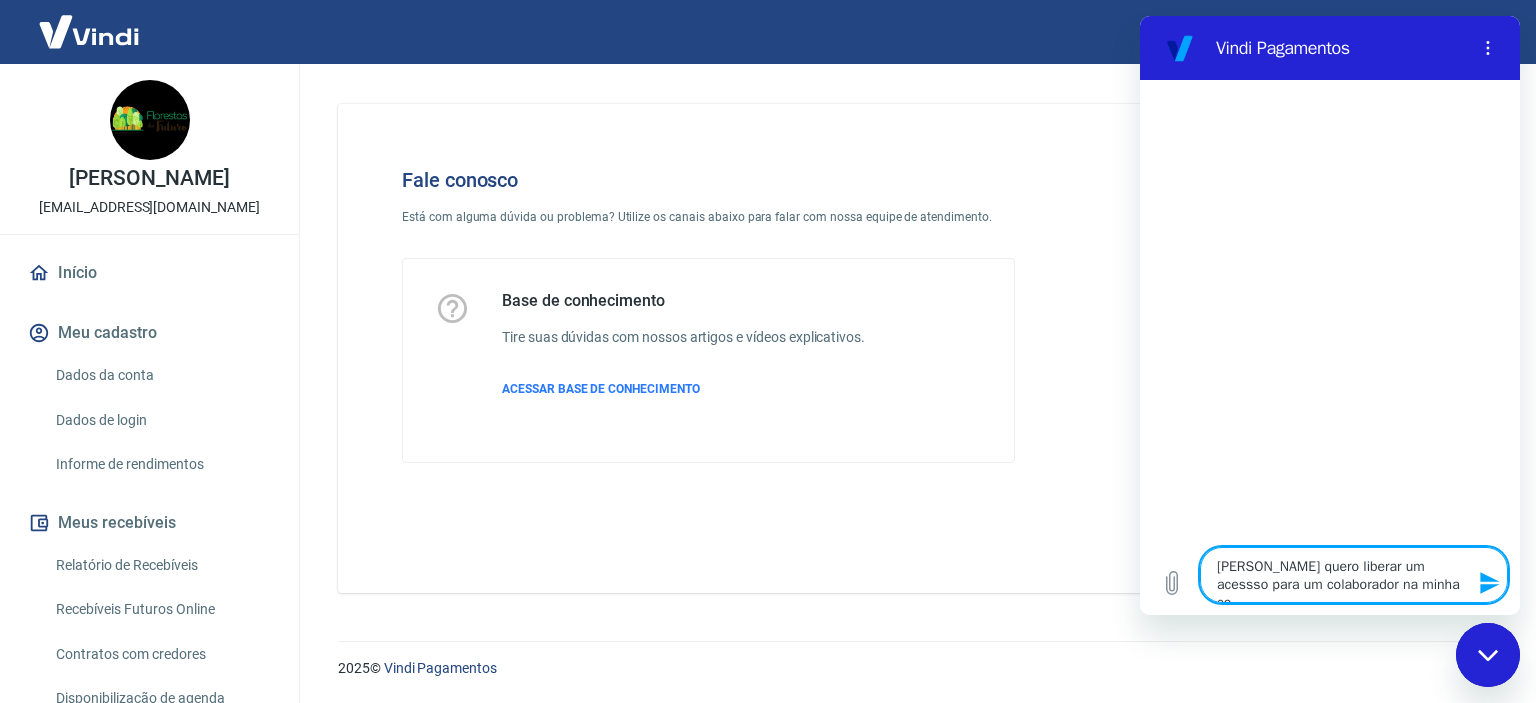 type on "[PERSON_NAME] quero liberar um acessso para um colaborador na minha con" 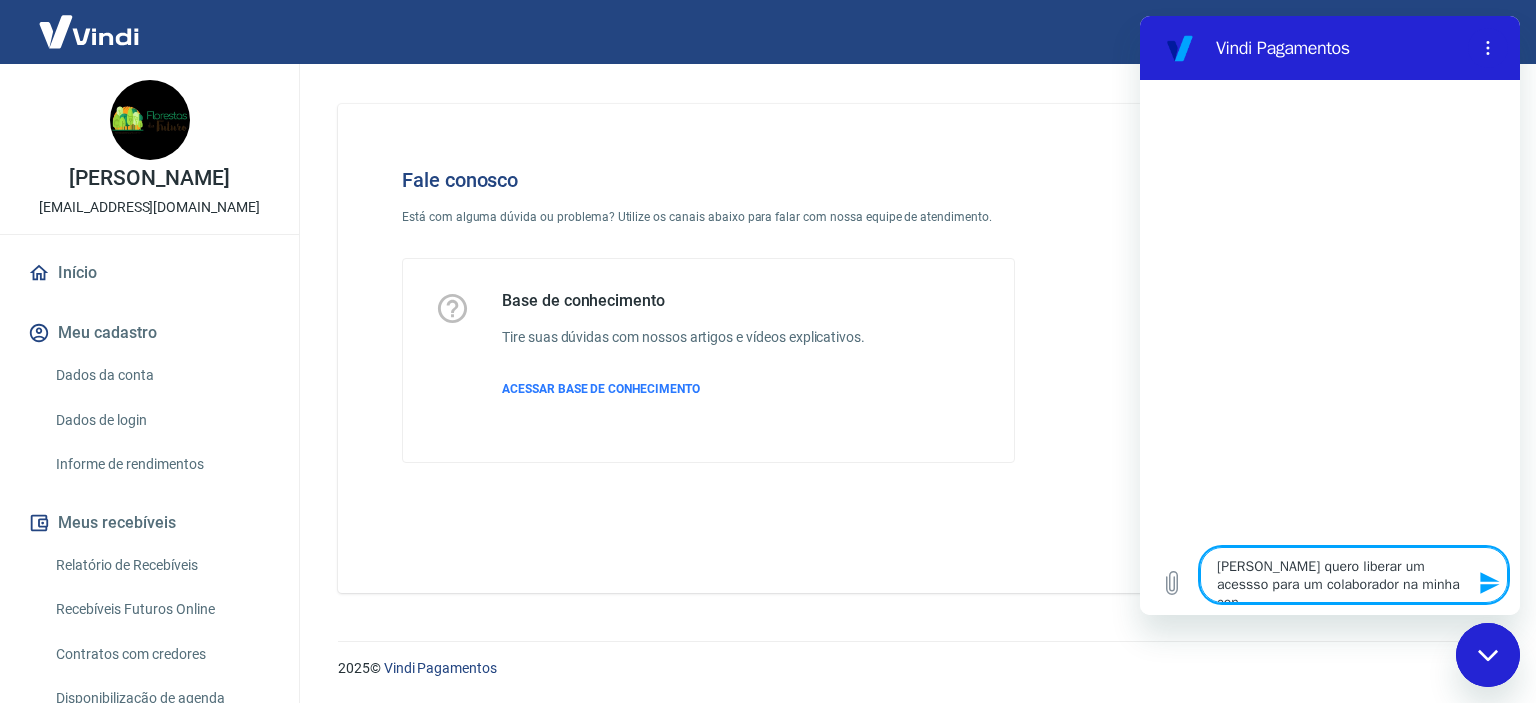 type on "[PERSON_NAME] quero liberar um acessso para um colaborador na minha cont" 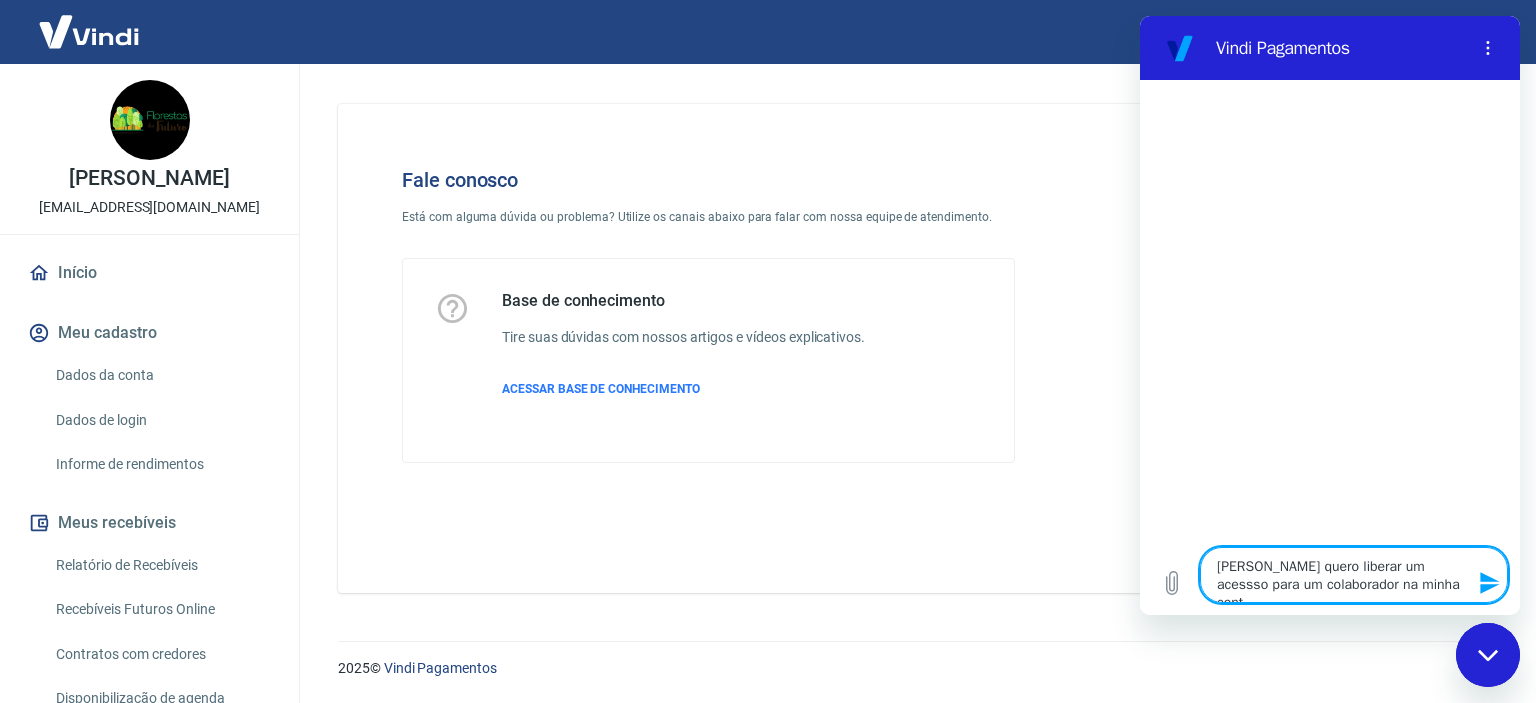 type on "[PERSON_NAME] quero liberar um acessso para um colaborador na minha conta" 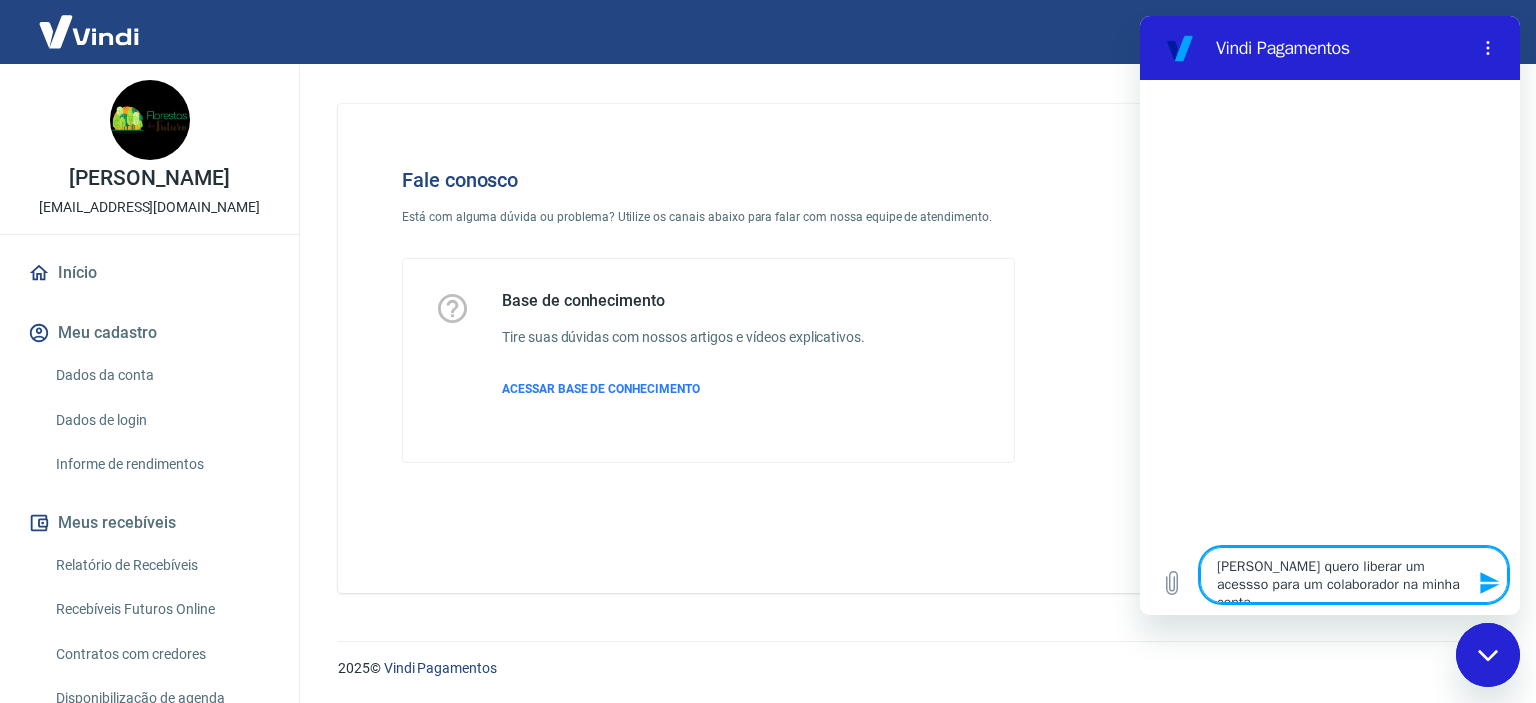 type on "[PERSON_NAME] quero liberar um acessso para um colaborador na minha conta" 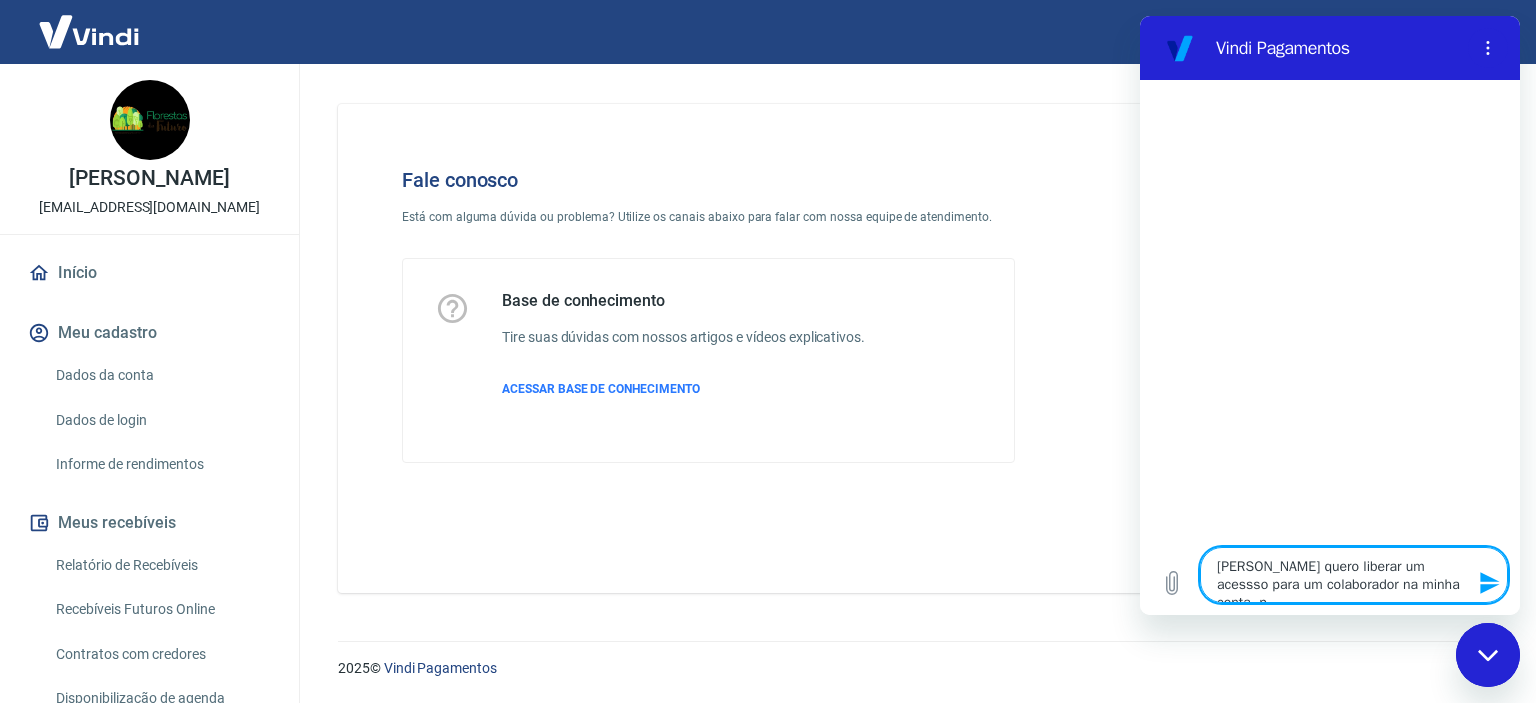 type on "[PERSON_NAME] quero liberar um acessso para um colaborador na minha conta, pa" 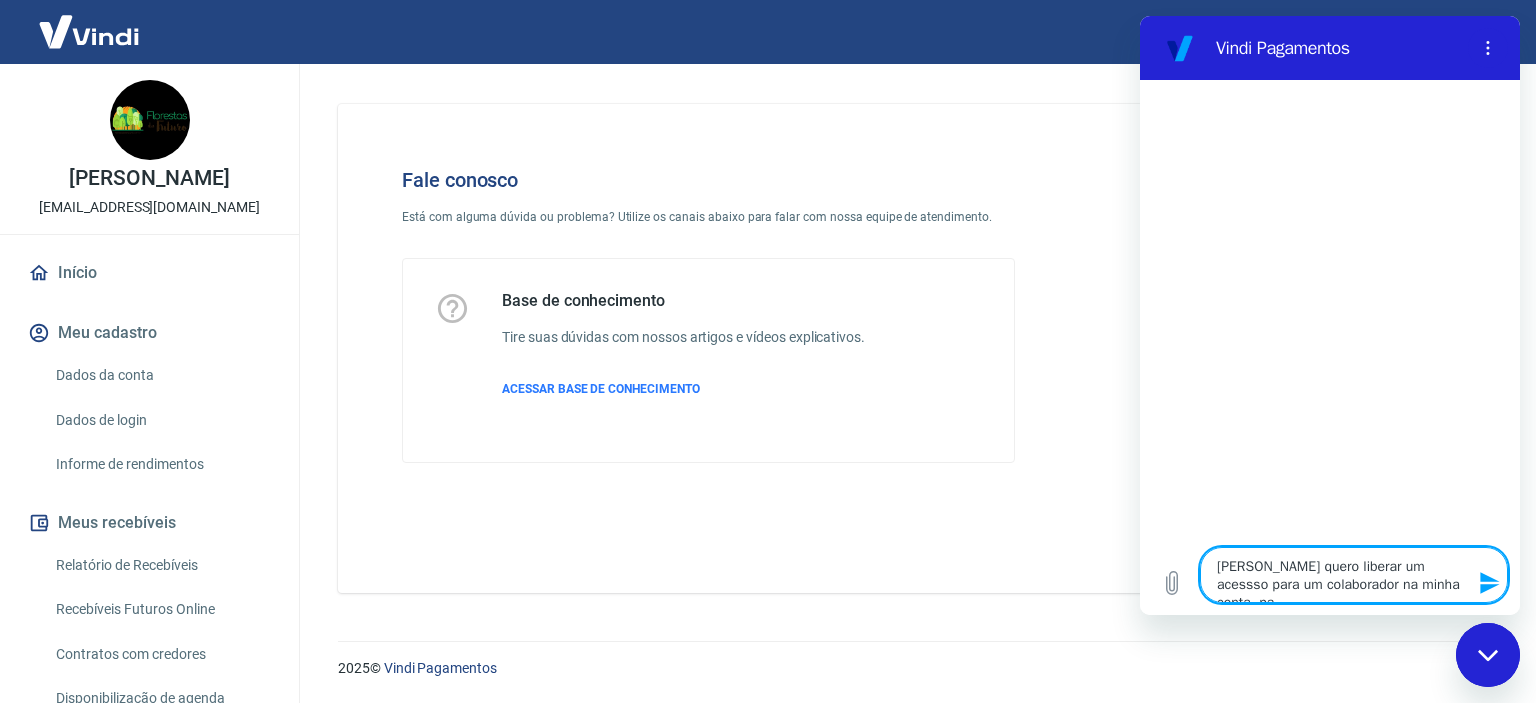 type on "[PERSON_NAME] quero liberar um acessso para um colaborador na minha conta, par" 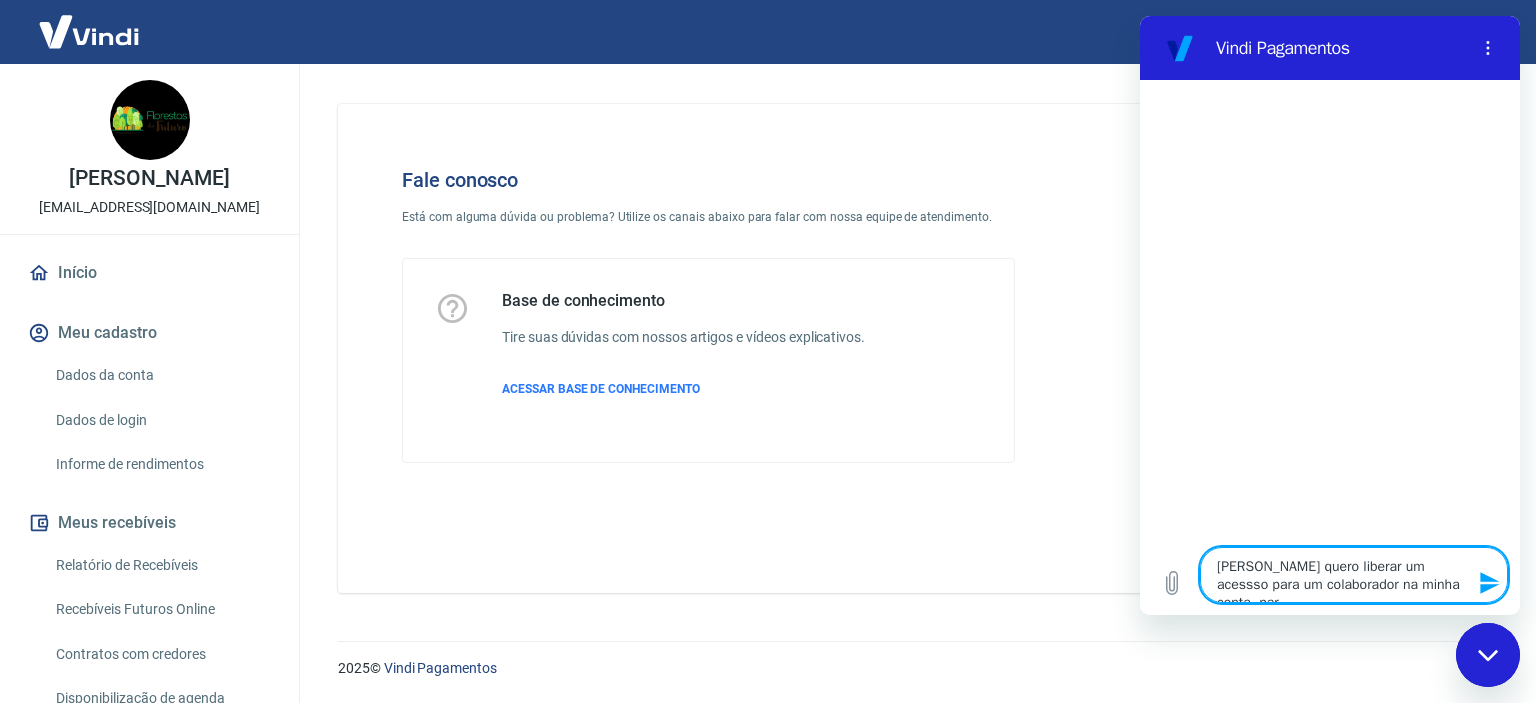 type on "[PERSON_NAME] quero liberar um acessso para um colaborador na minha conta, para" 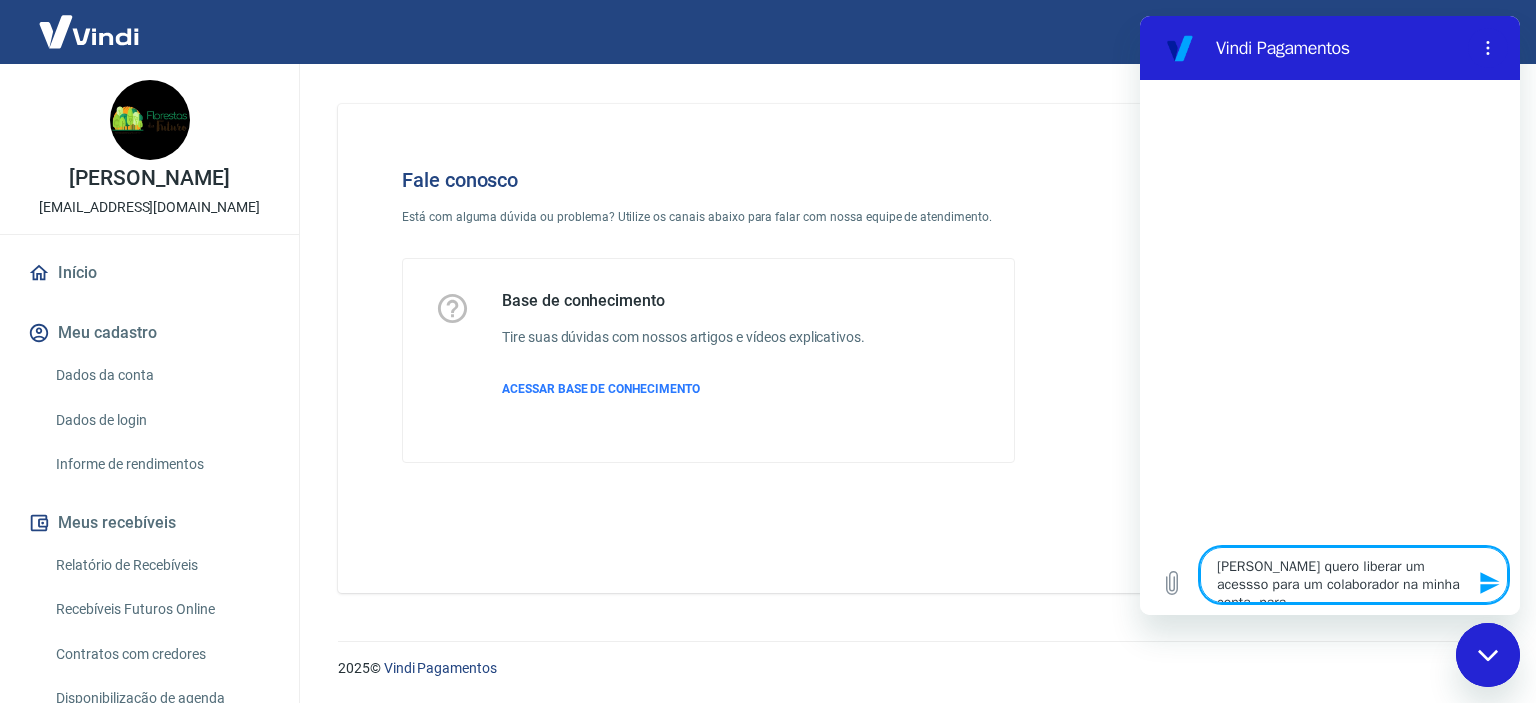 type on "[PERSON_NAME] quero liberar um acessso para um colaborador na minha conta, para" 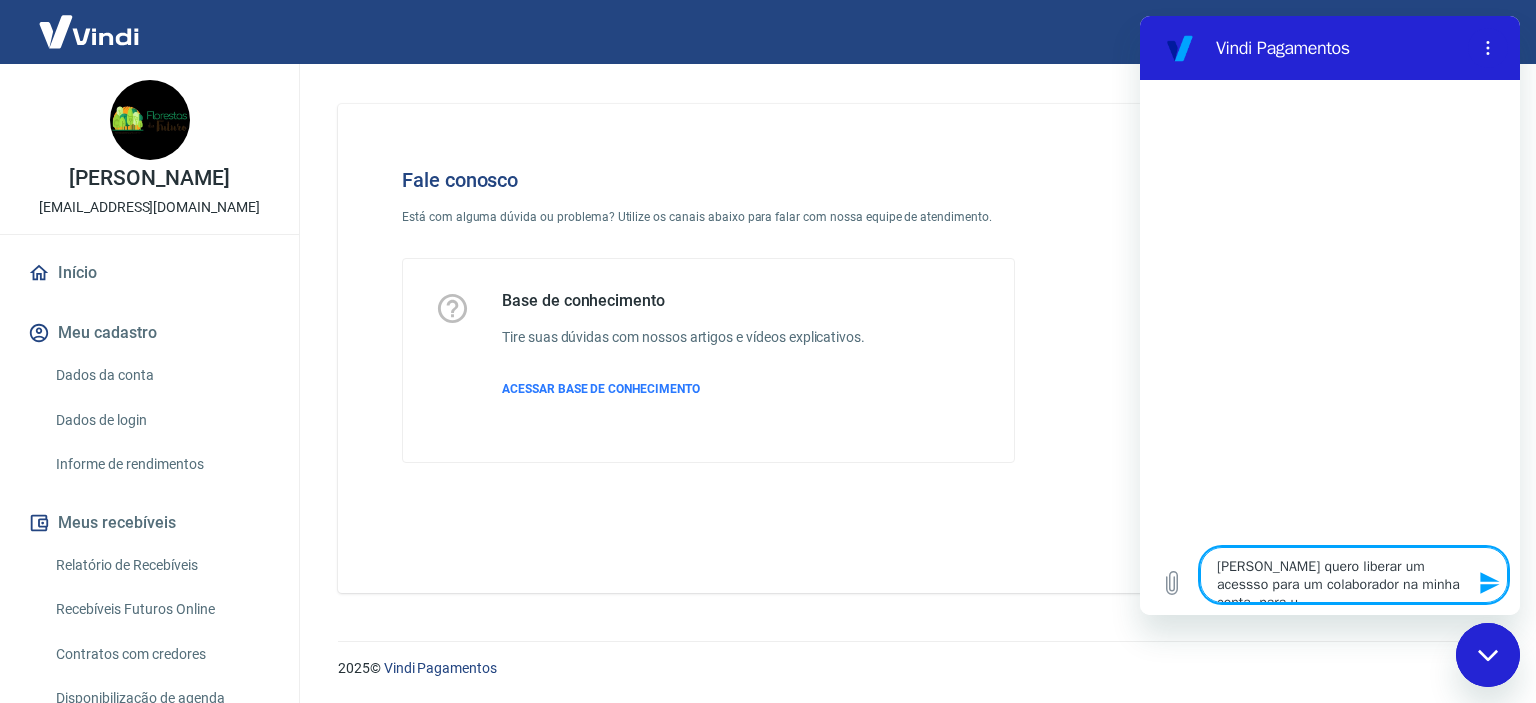 type on "[PERSON_NAME] quero liberar um acessso para um colaborador na minha conta, para" 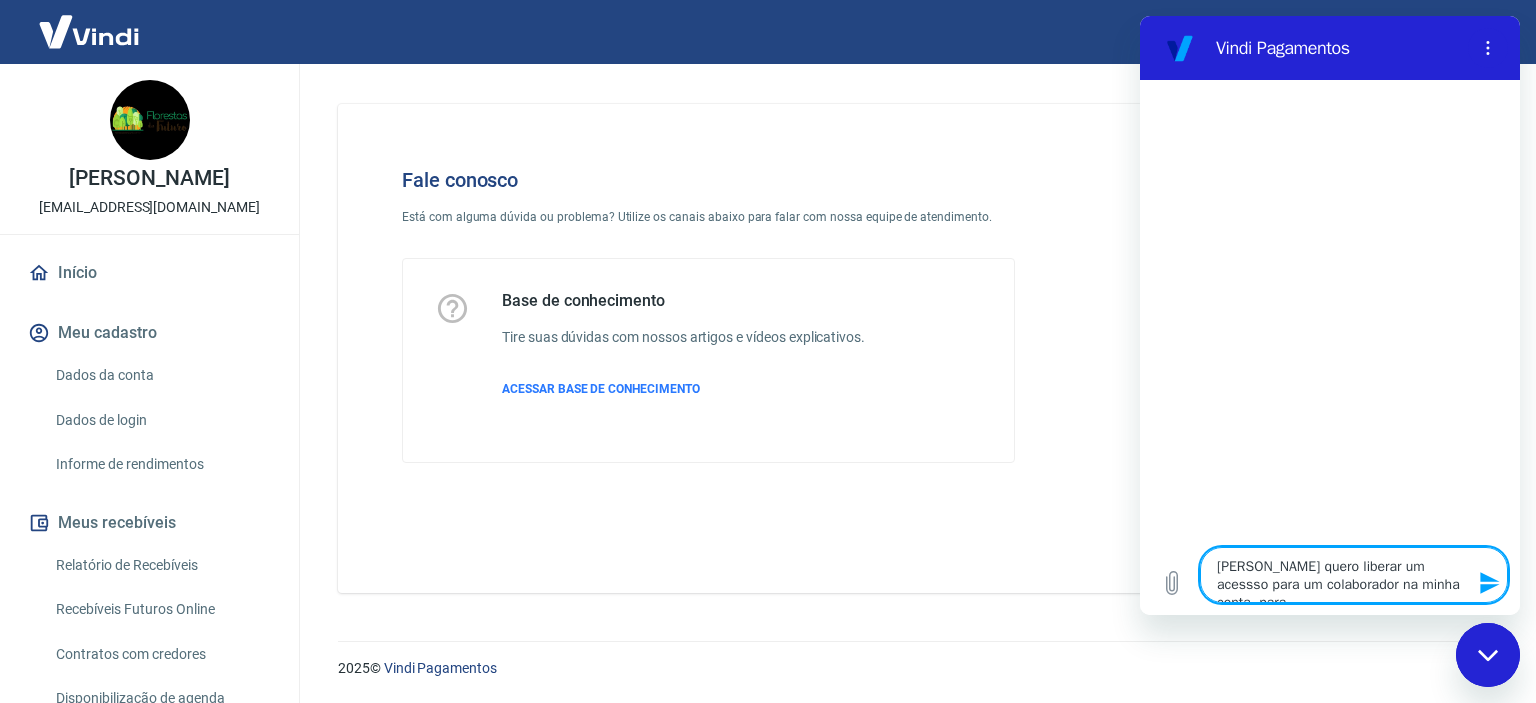 type on "x" 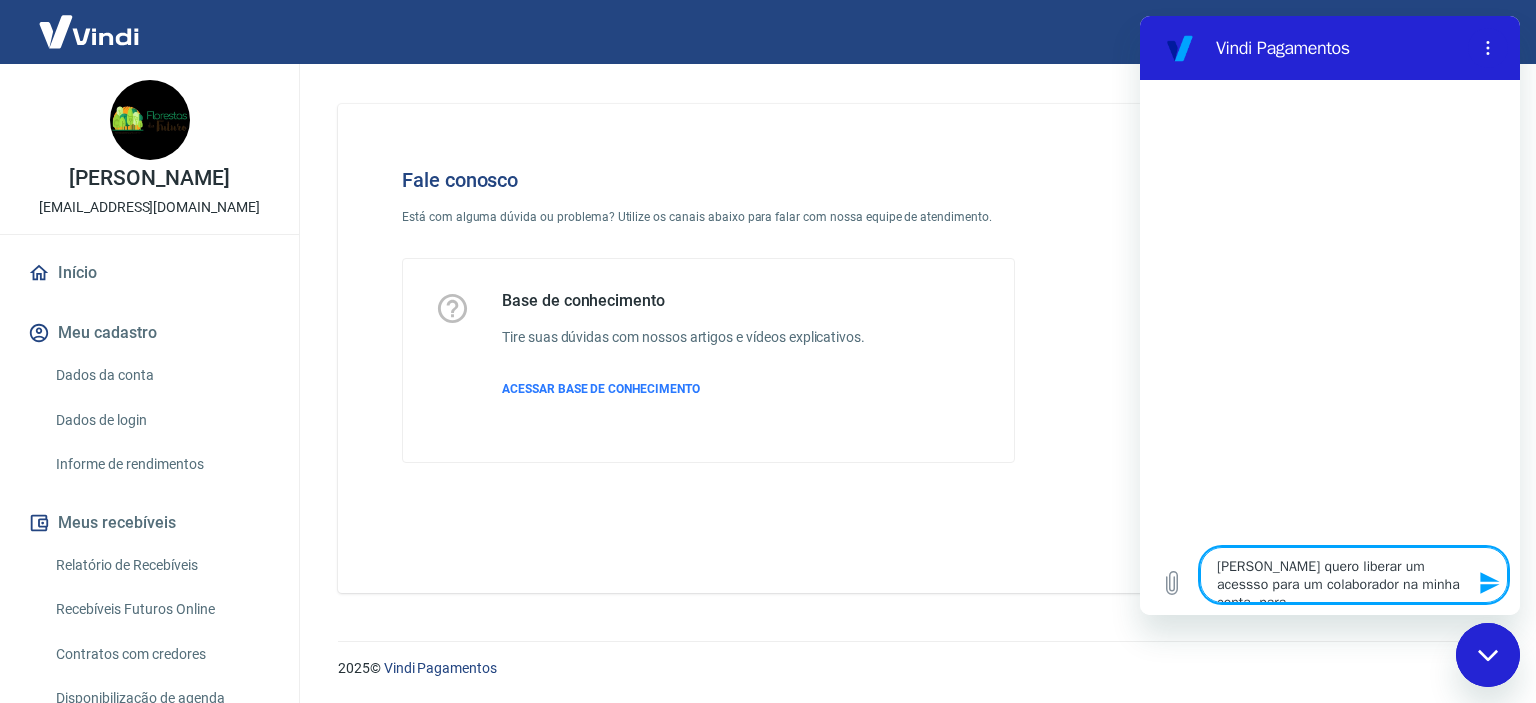 type on "[PERSON_NAME] quero liberar um acessso para um colaborador na minha conta, para q" 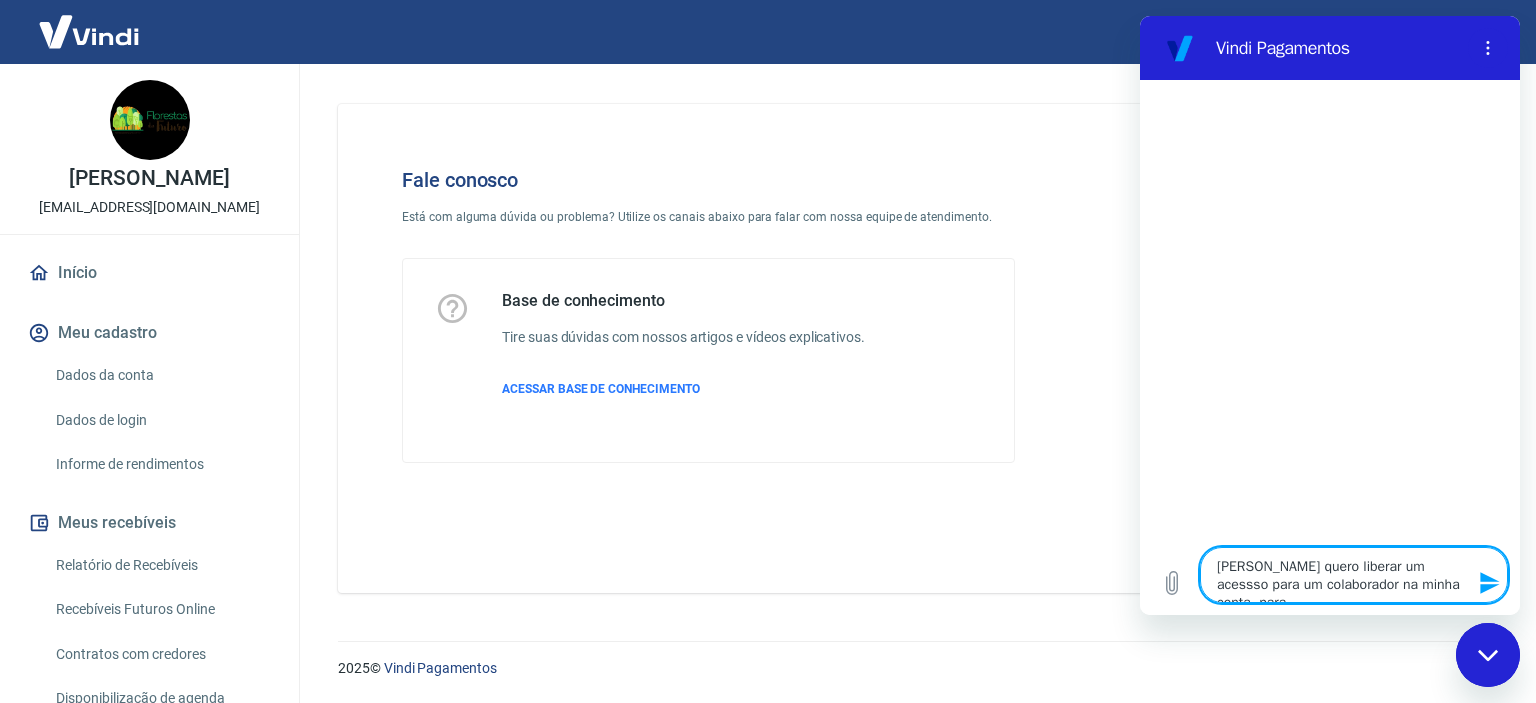 type on "x" 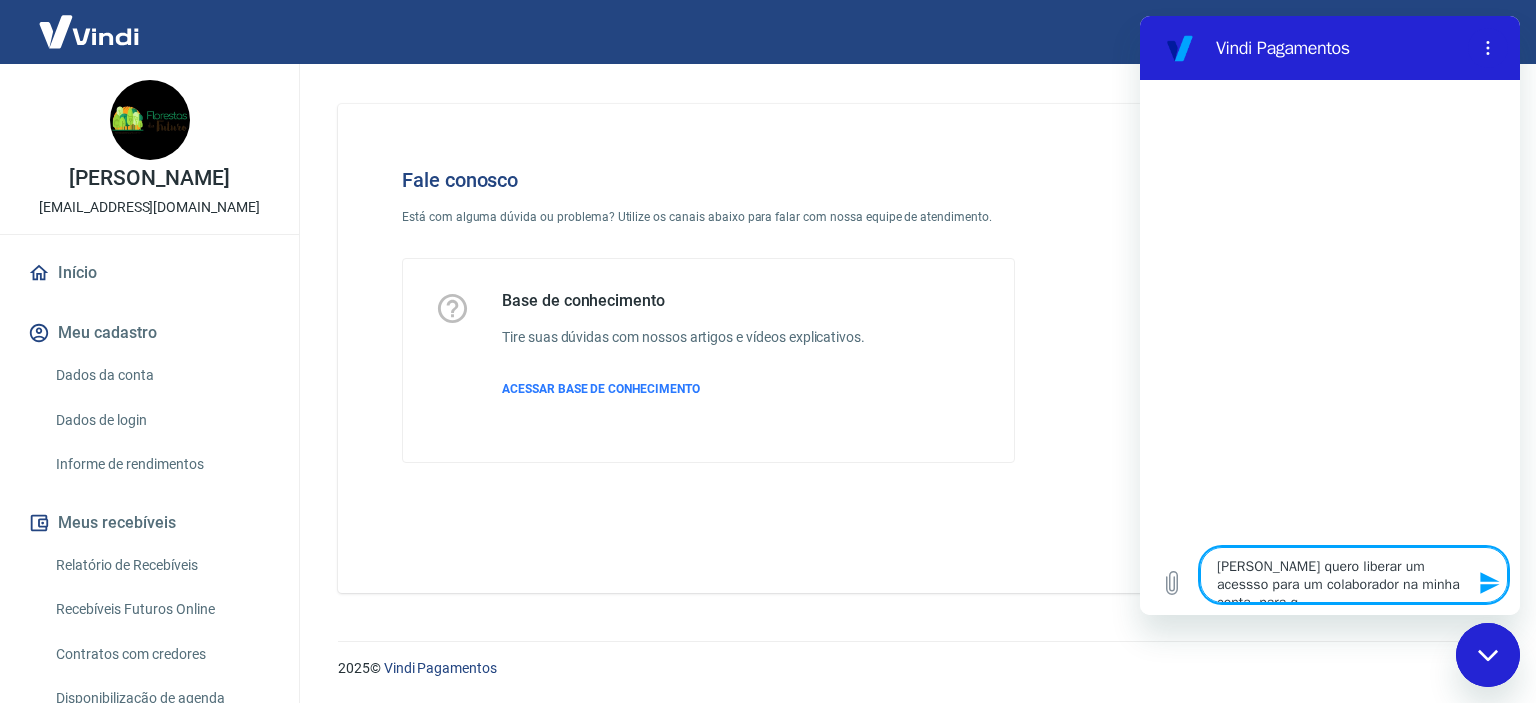 type on "[PERSON_NAME] quero liberar um acessso para um colaborador na minha conta, para qu" 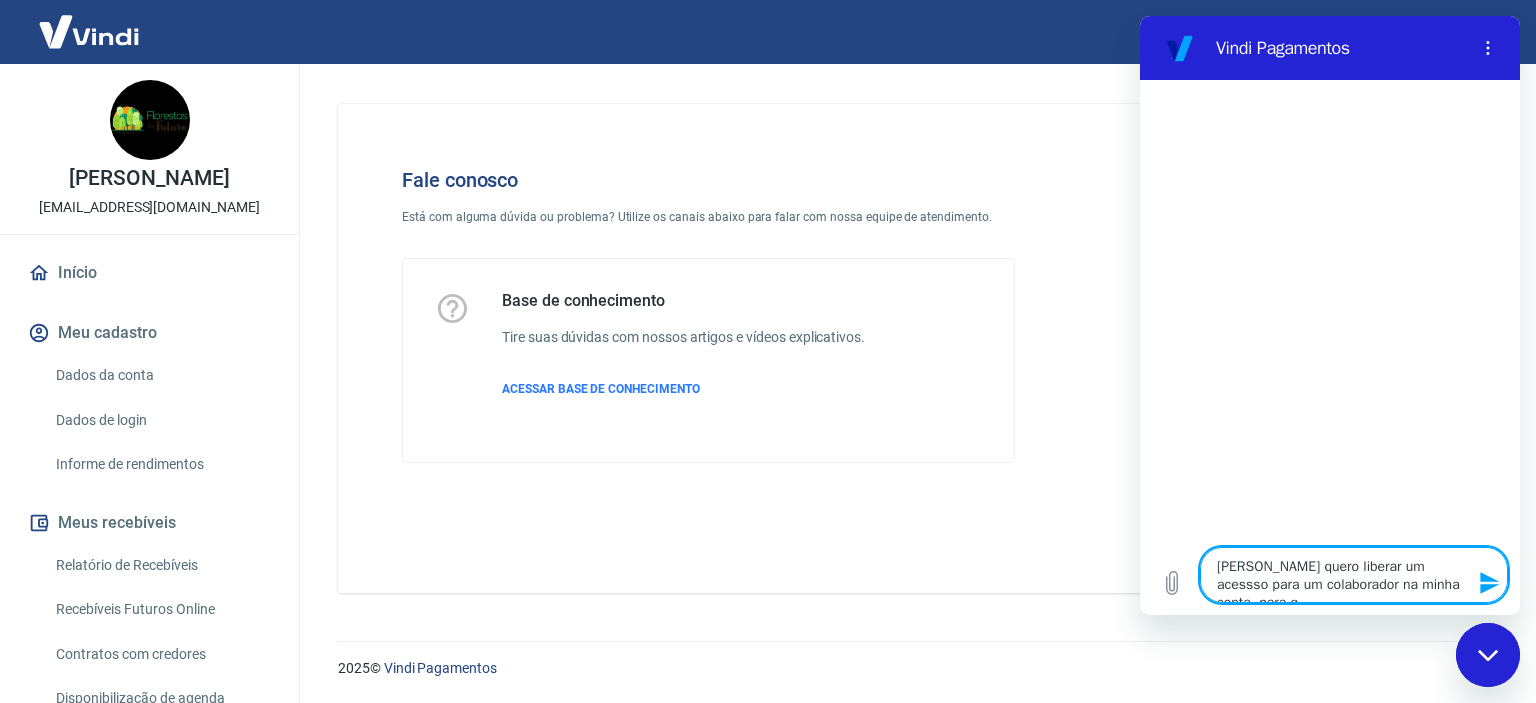 type on "x" 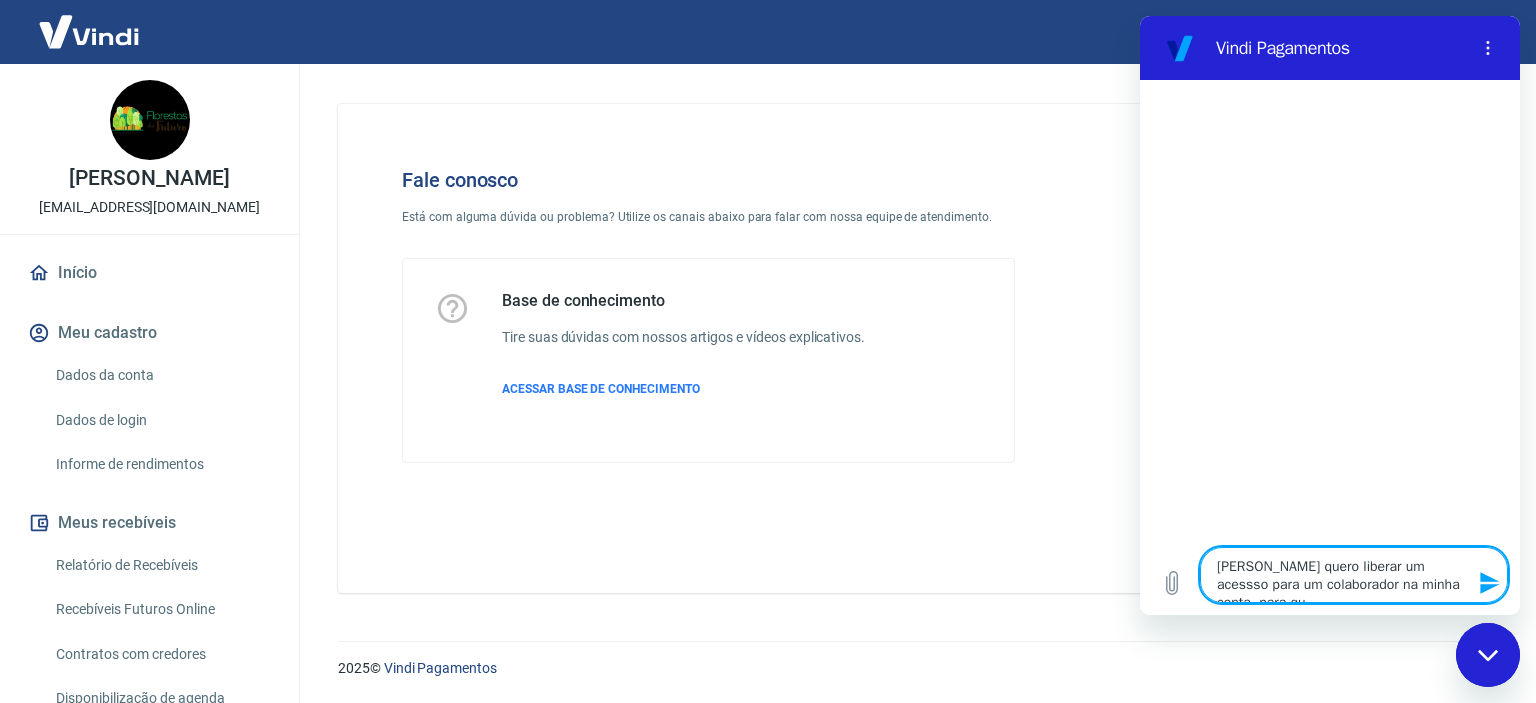 type on "[PERSON_NAME] quero liberar um acessso para um colaborador na minha conta, para que" 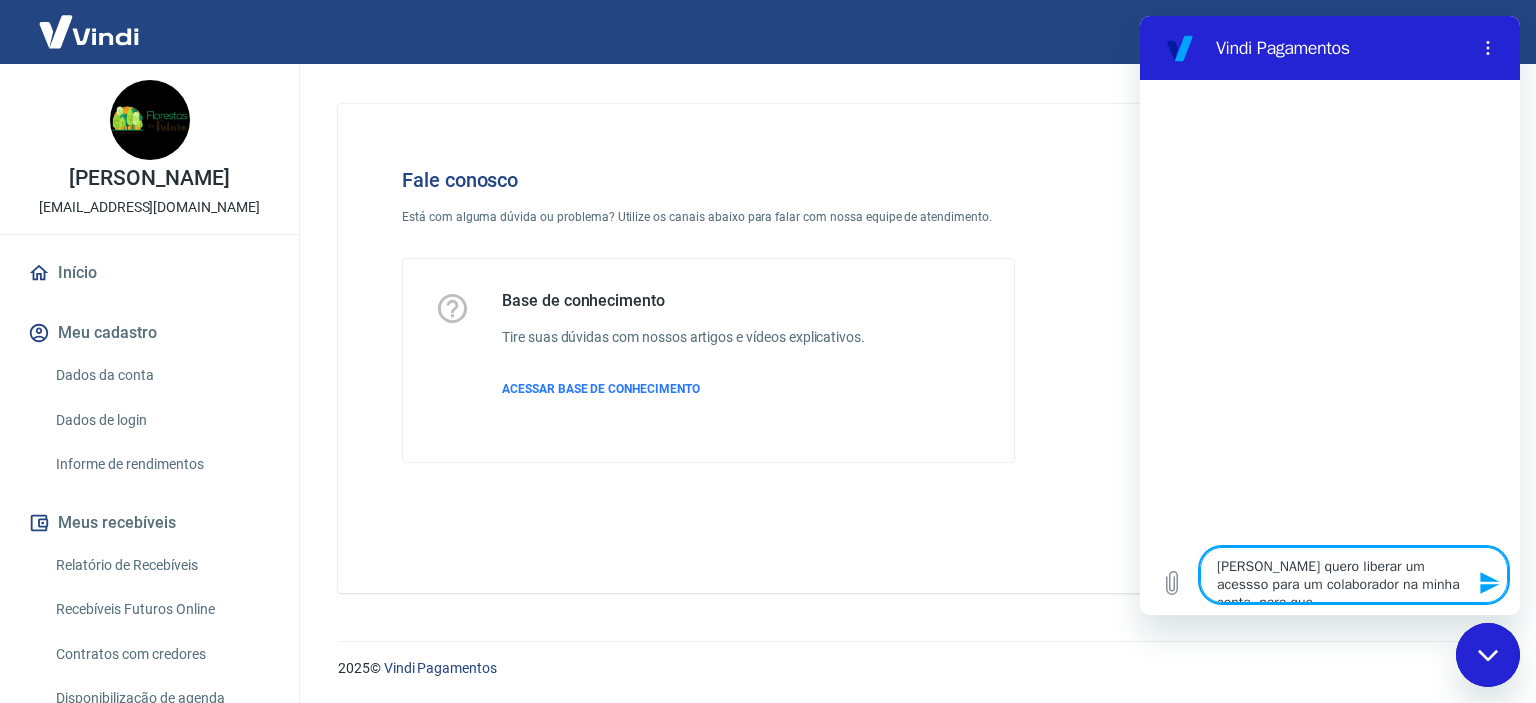 type on "[PERSON_NAME] quero liberar um acessso para um colaborador na minha conta, para que" 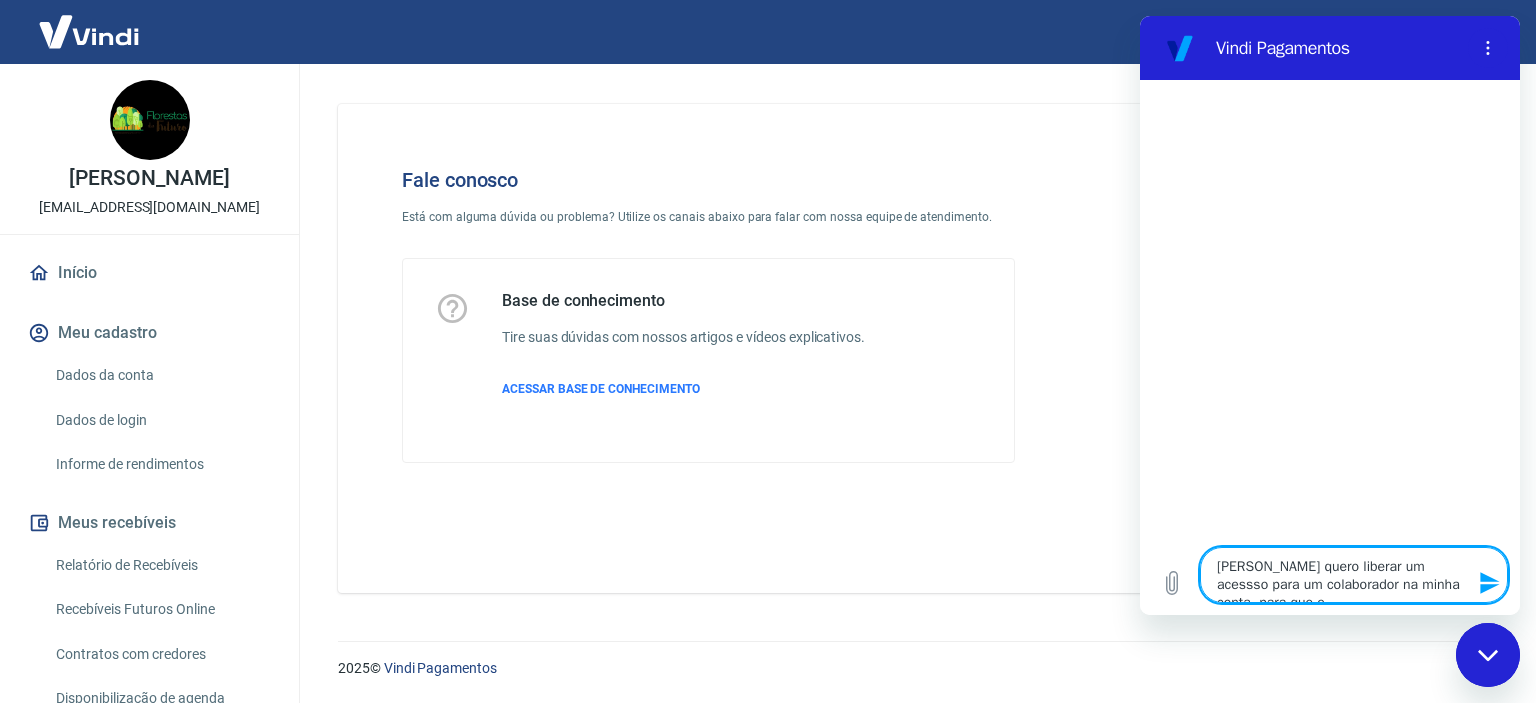 type on "[PERSON_NAME] quero liberar um acessso para um colaborador na minha conta, para que eç" 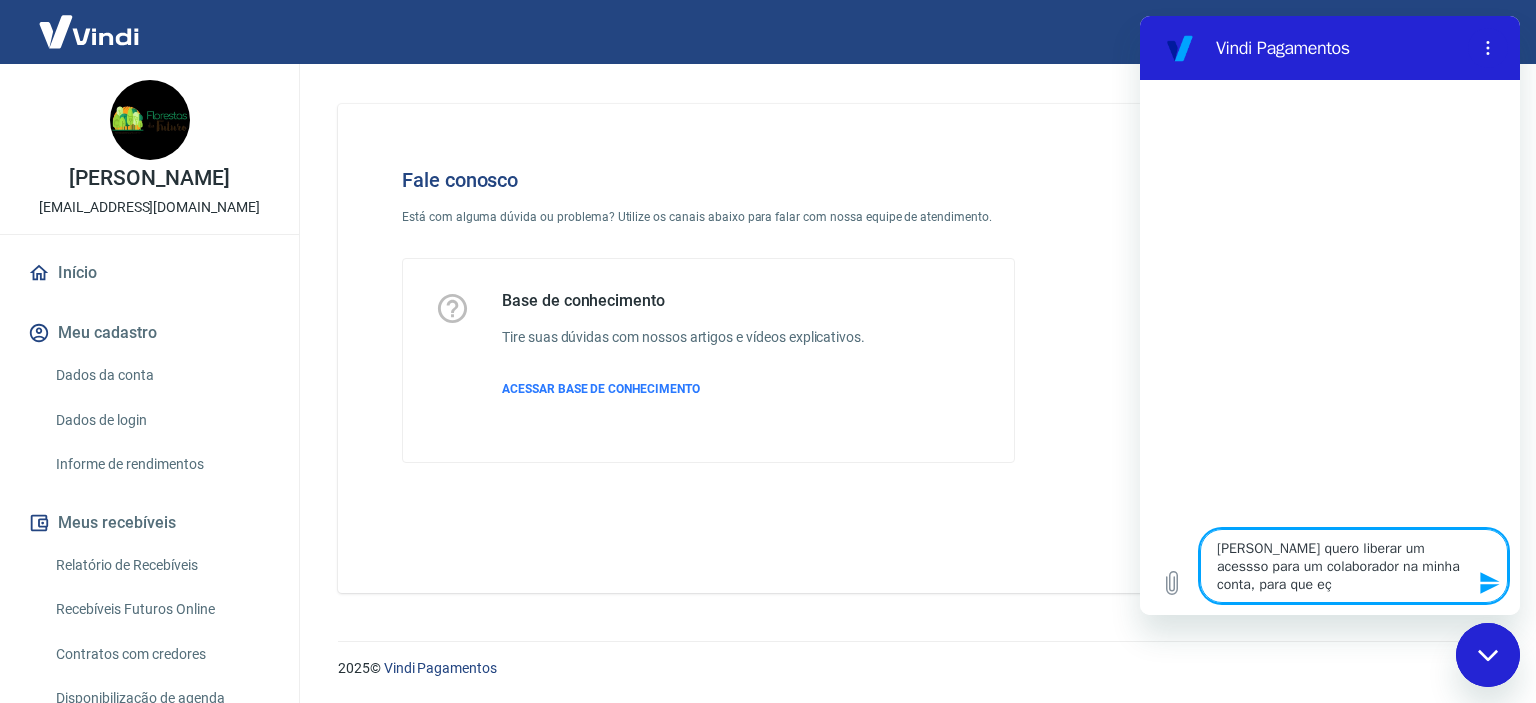 type on "[PERSON_NAME] quero liberar um acessso para um colaborador na minha conta, para que [PERSON_NAME]" 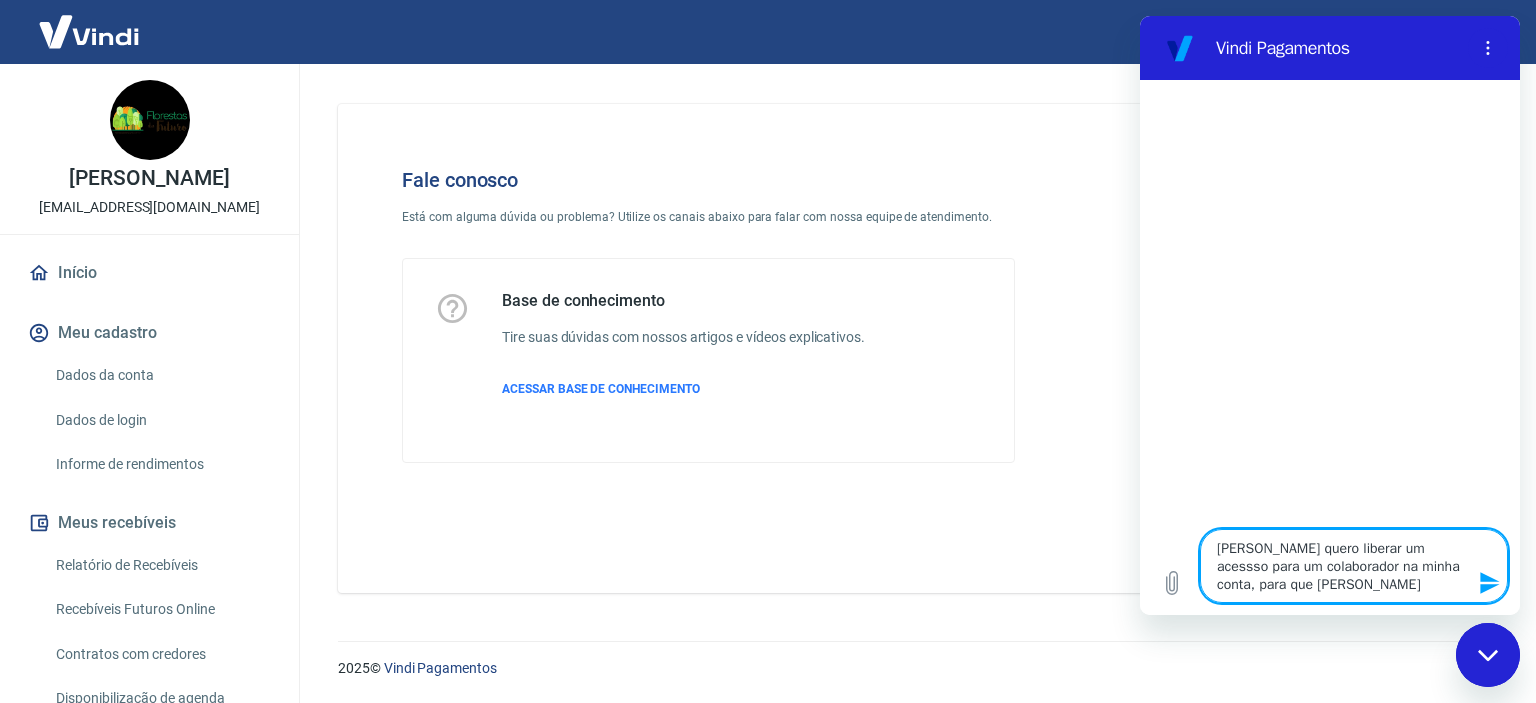 type on "[PERSON_NAME] quero liberar um acessso para um colaborador na minha conta, para que eç" 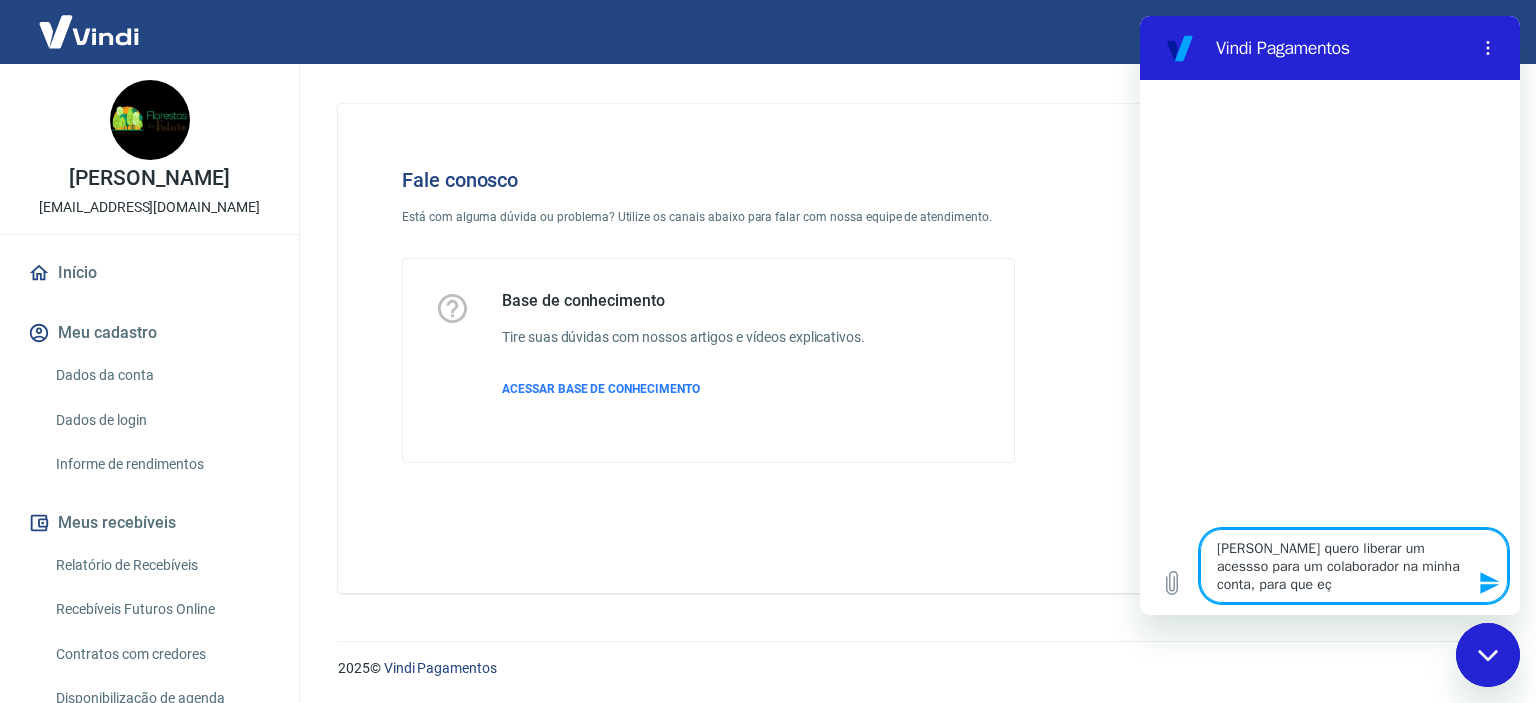 type on "[PERSON_NAME] quero liberar um acessso para um colaborador na minha conta, para que e" 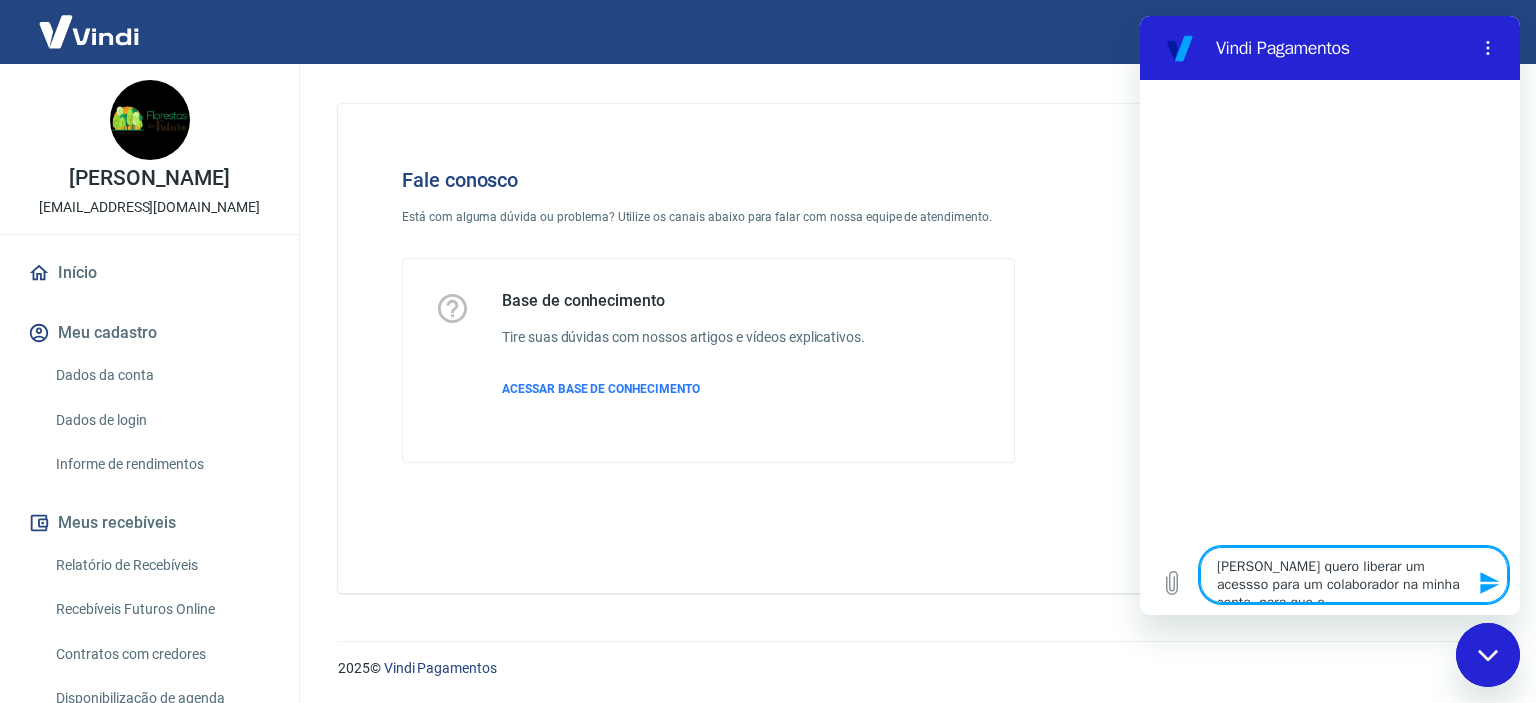 type on "[PERSON_NAME] quero liberar um acessso para um colaborador na minha conta, para que el" 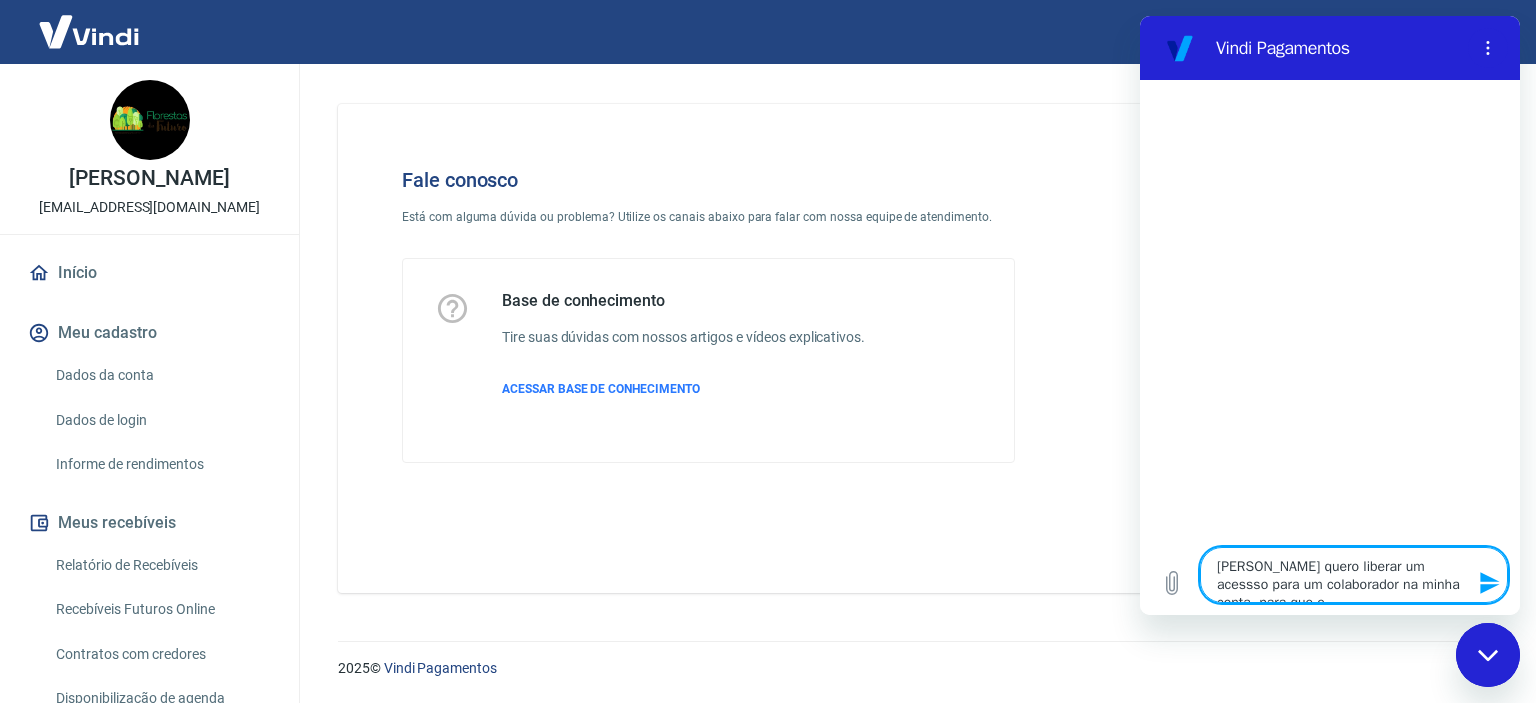 type on "x" 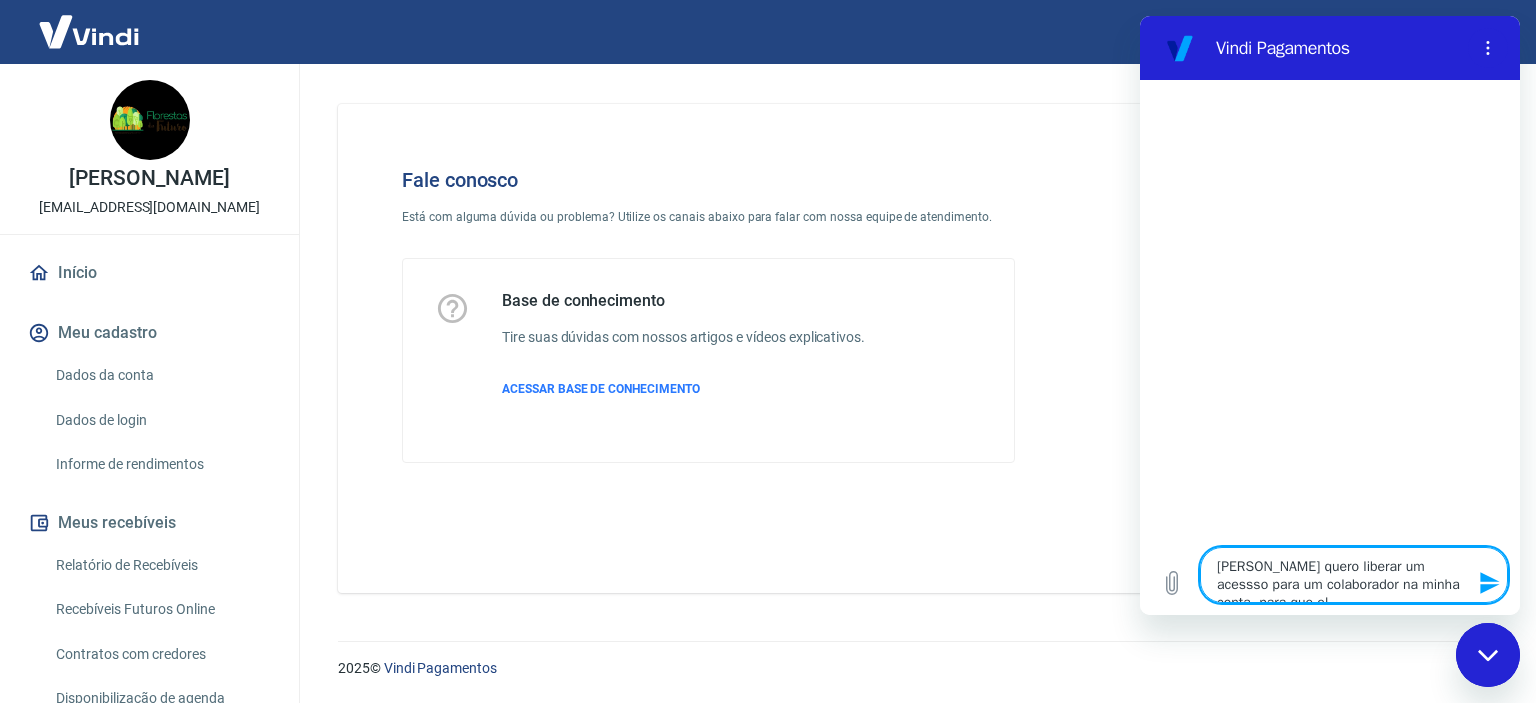 type on "[PERSON_NAME] quero liberar um acessso para um colaborador na minha conta, para que ele" 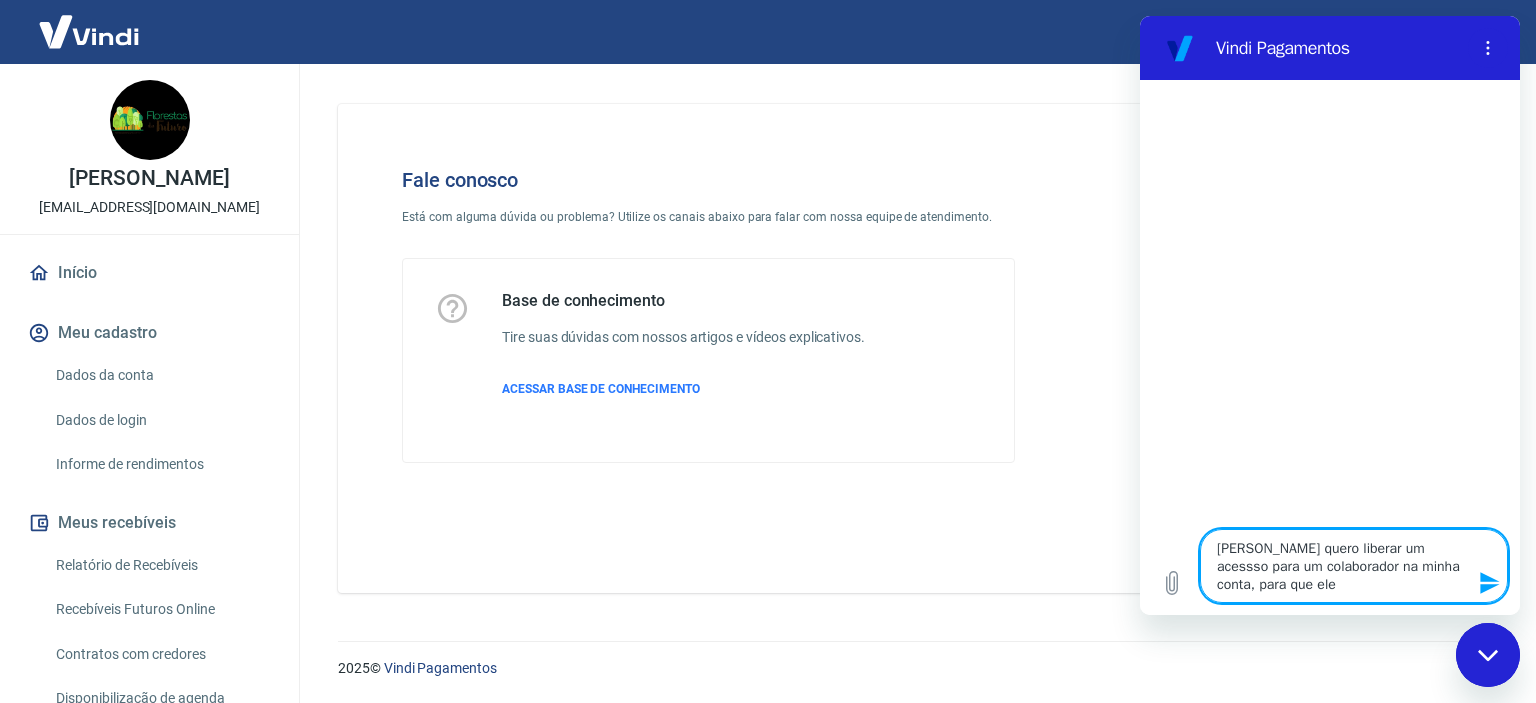 type on "[PERSON_NAME] quero liberar um acessso para um colaborador na minha conta, para que ele" 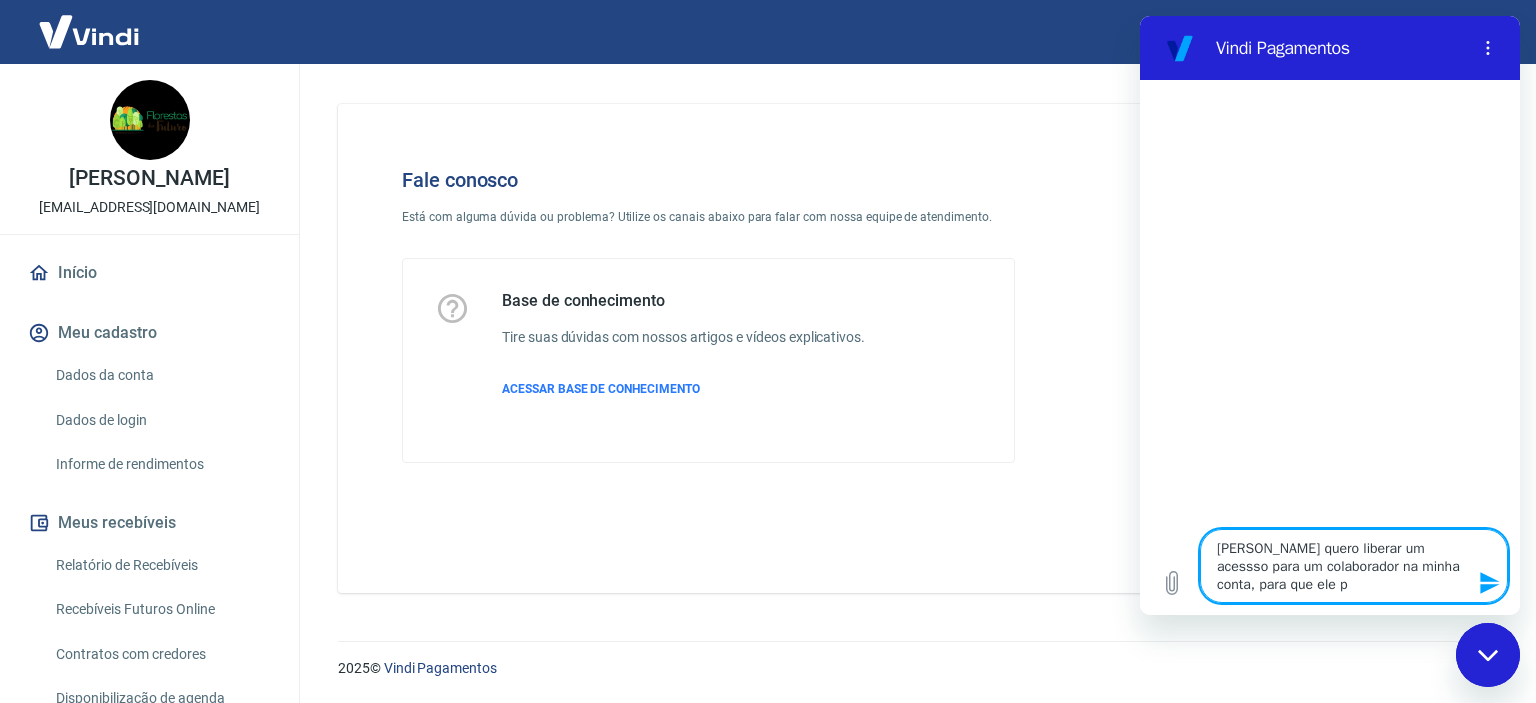 type on "[PERSON_NAME] quero liberar um acessso para um colaborador na minha conta, para que ele pu" 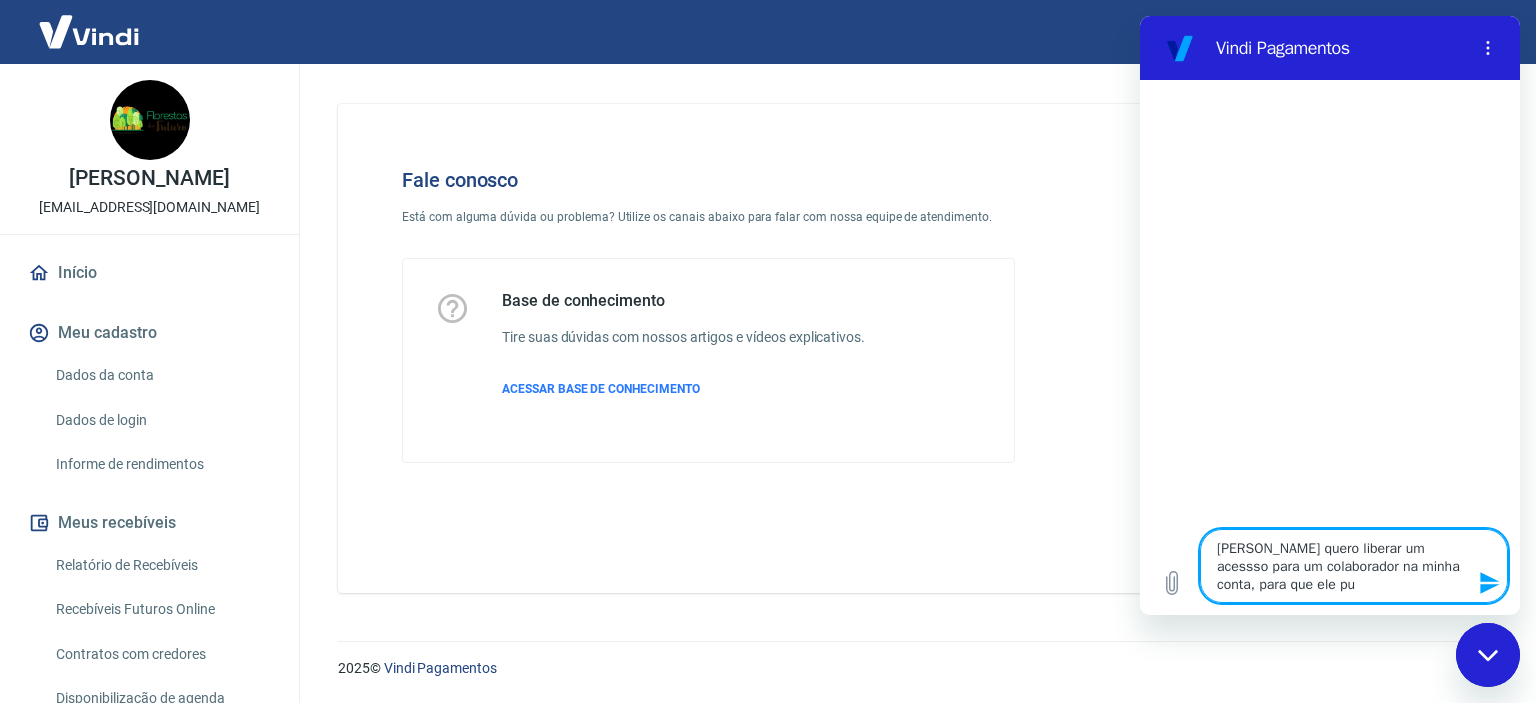 type on "[PERSON_NAME] quero liberar um acessso para um colaborador na minha conta, para que ele puc" 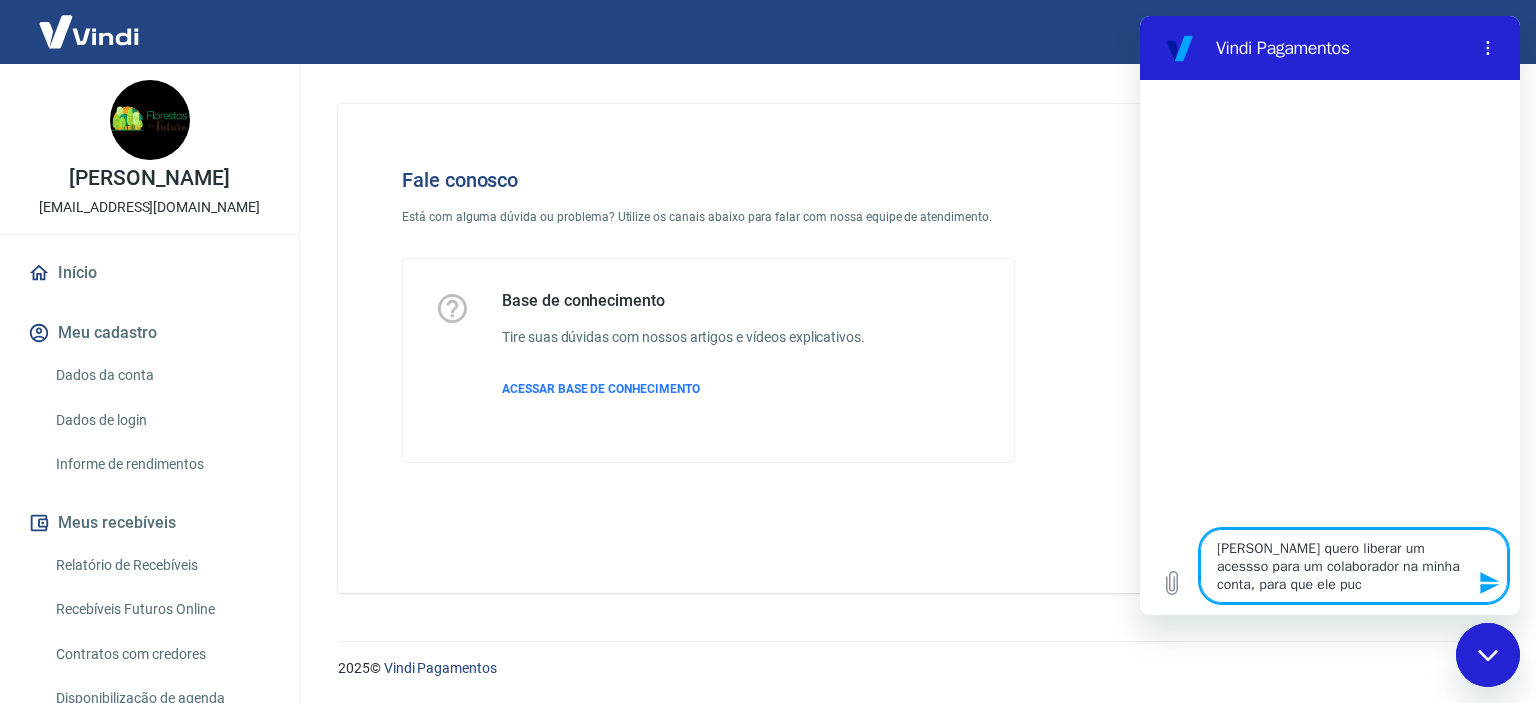 type on "[PERSON_NAME] quero liberar um acessso para um colaborador na minha conta, para que ele puch" 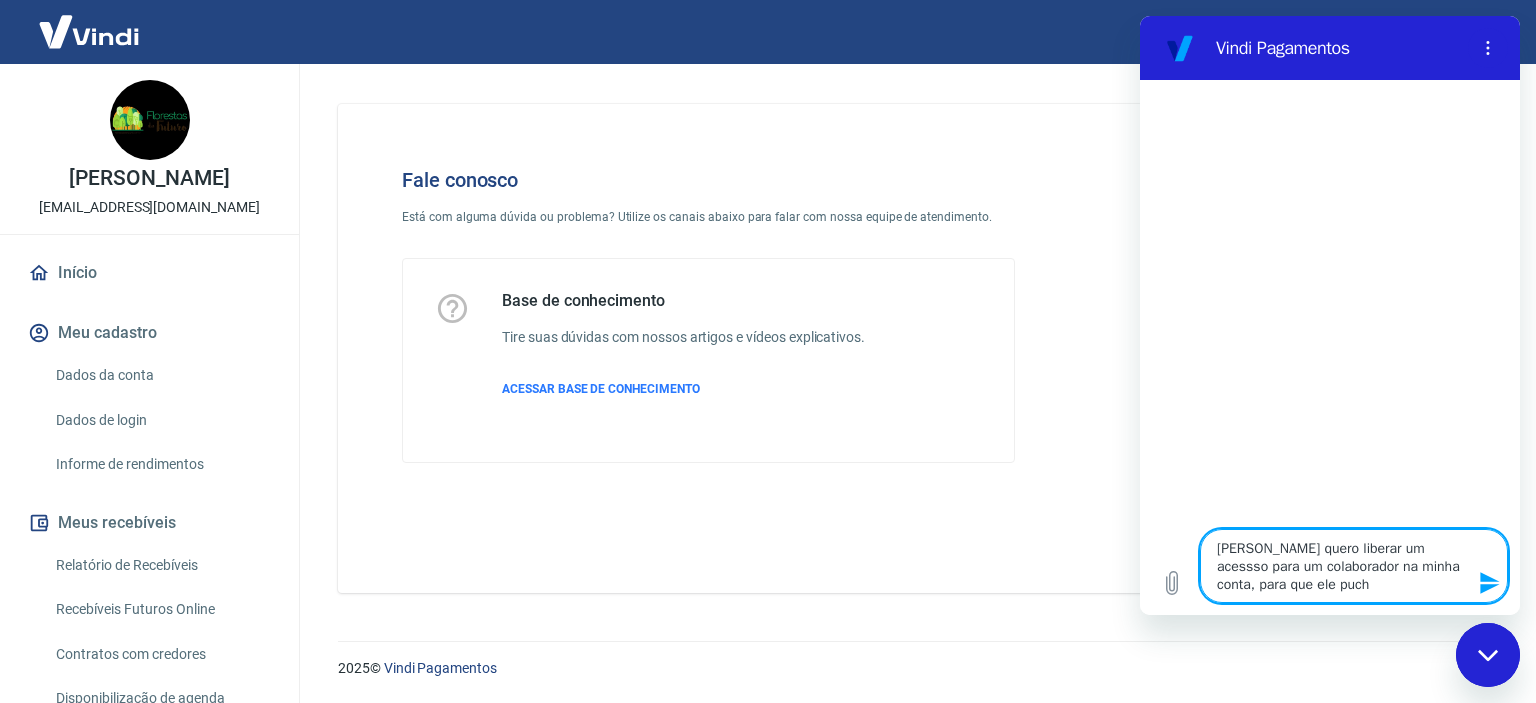 type on "[PERSON_NAME] quero liberar um acessso para um colaborador na minha conta, para que ele puche" 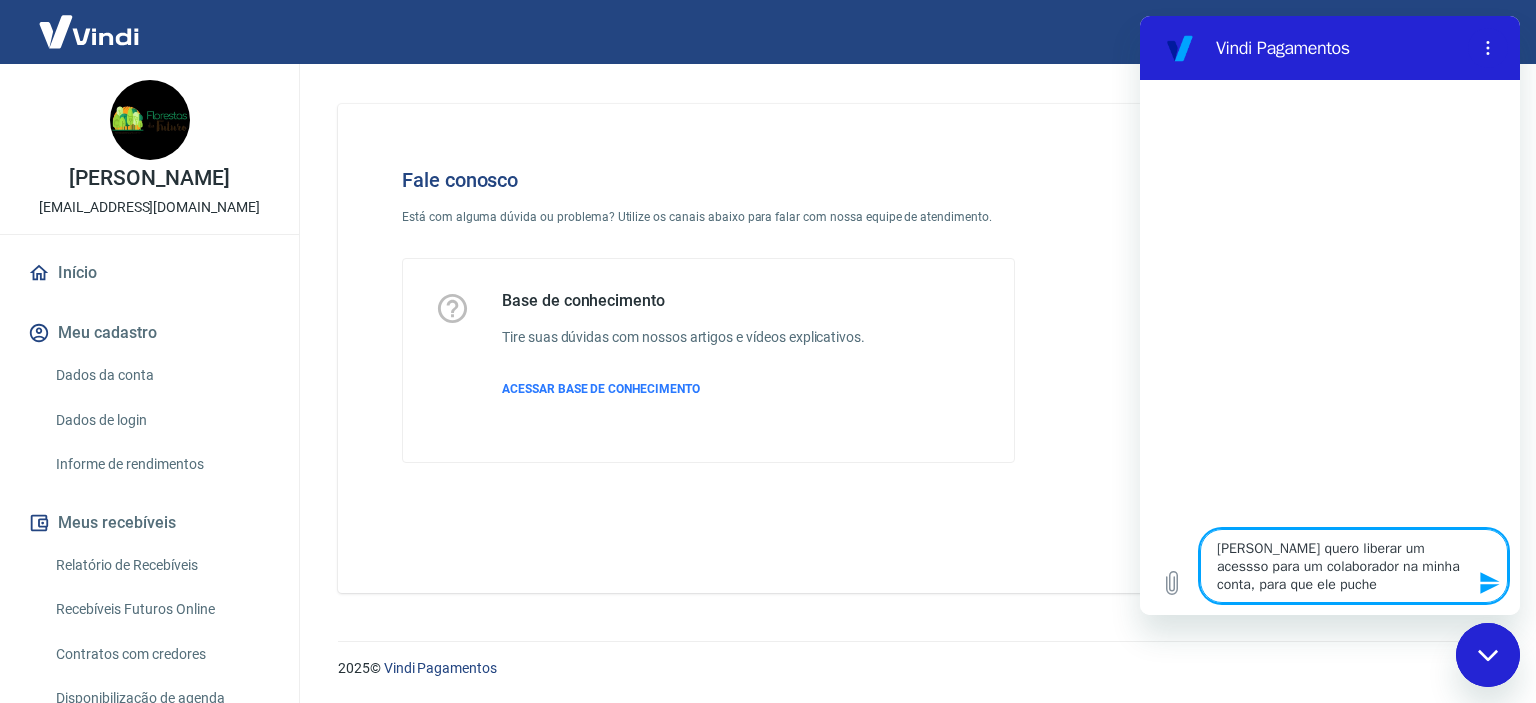 type on "[PERSON_NAME] quero liberar um acessso para um colaborador na minha conta, para que ele puche" 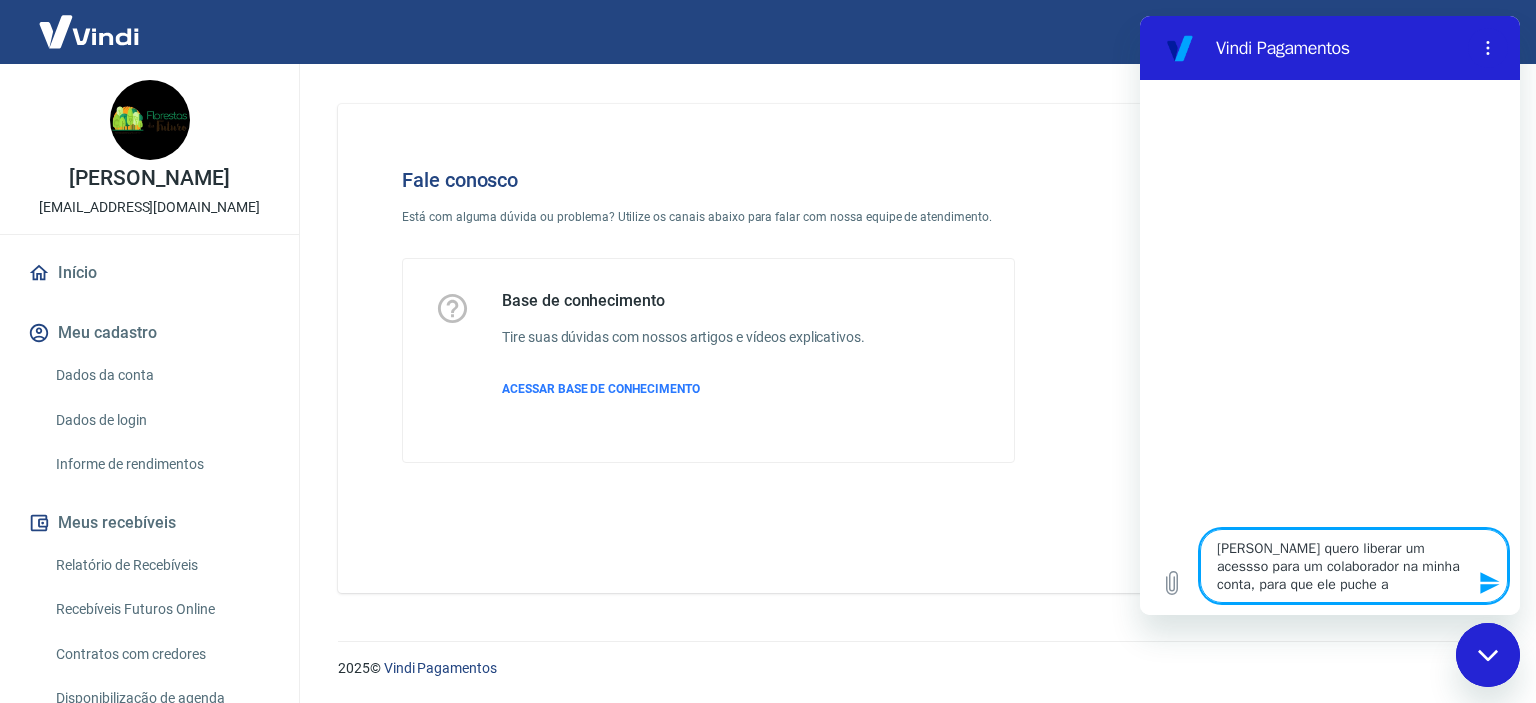 type on "[PERSON_NAME] quero liberar um acessso para um colaborador na minha conta, para que ele puche as" 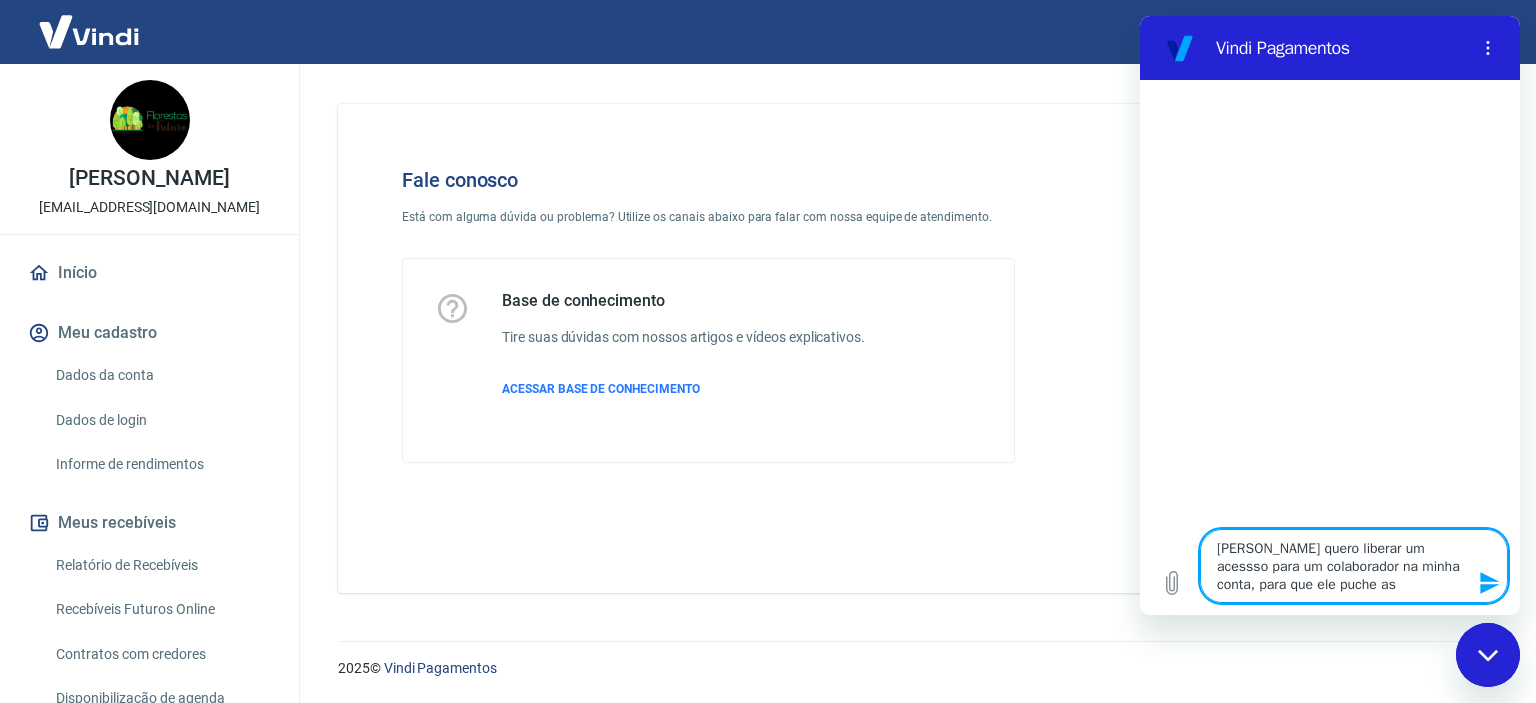 type on "[PERSON_NAME] quero liberar um acessso para um colaborador na minha conta, para que ele puche as" 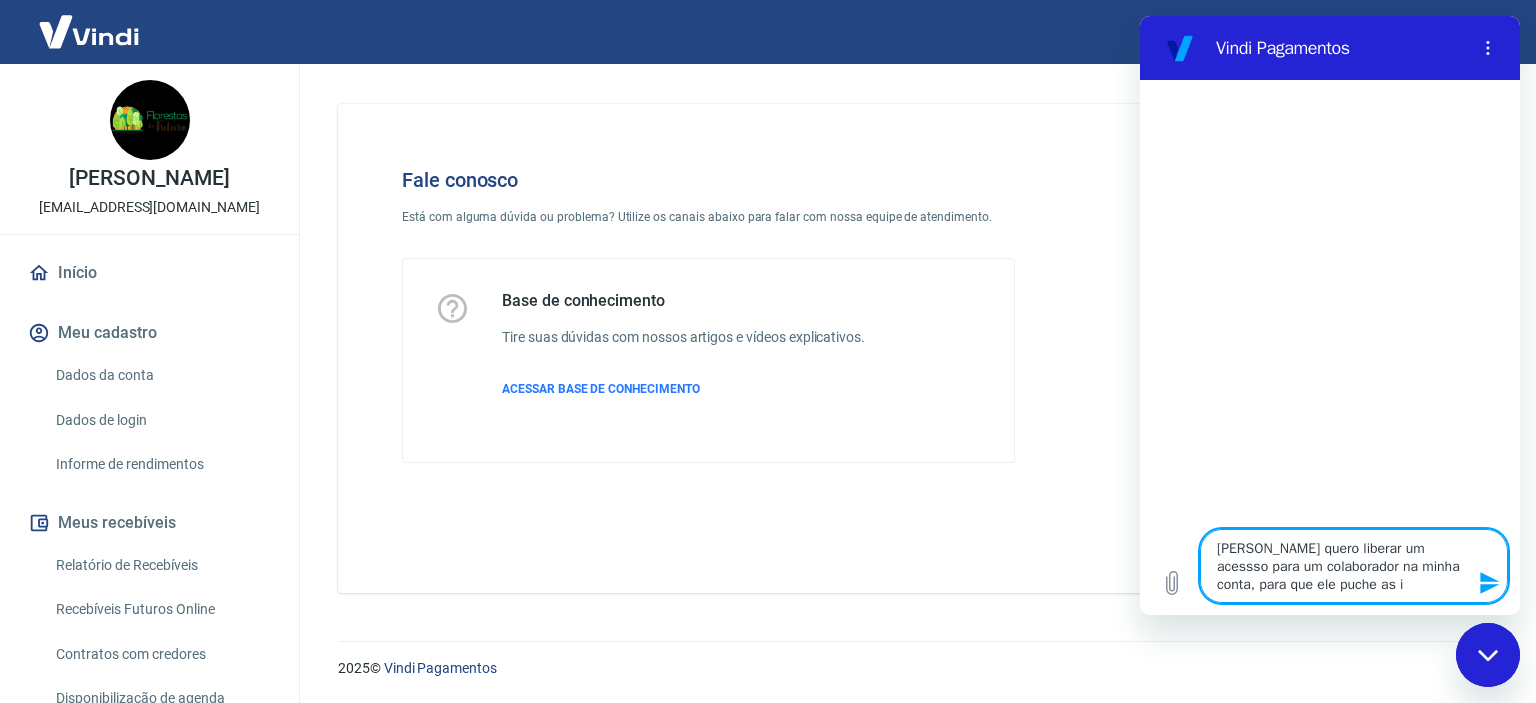type on "[PERSON_NAME] quero liberar um acessso para um colaborador na minha conta, para que ele puche as in" 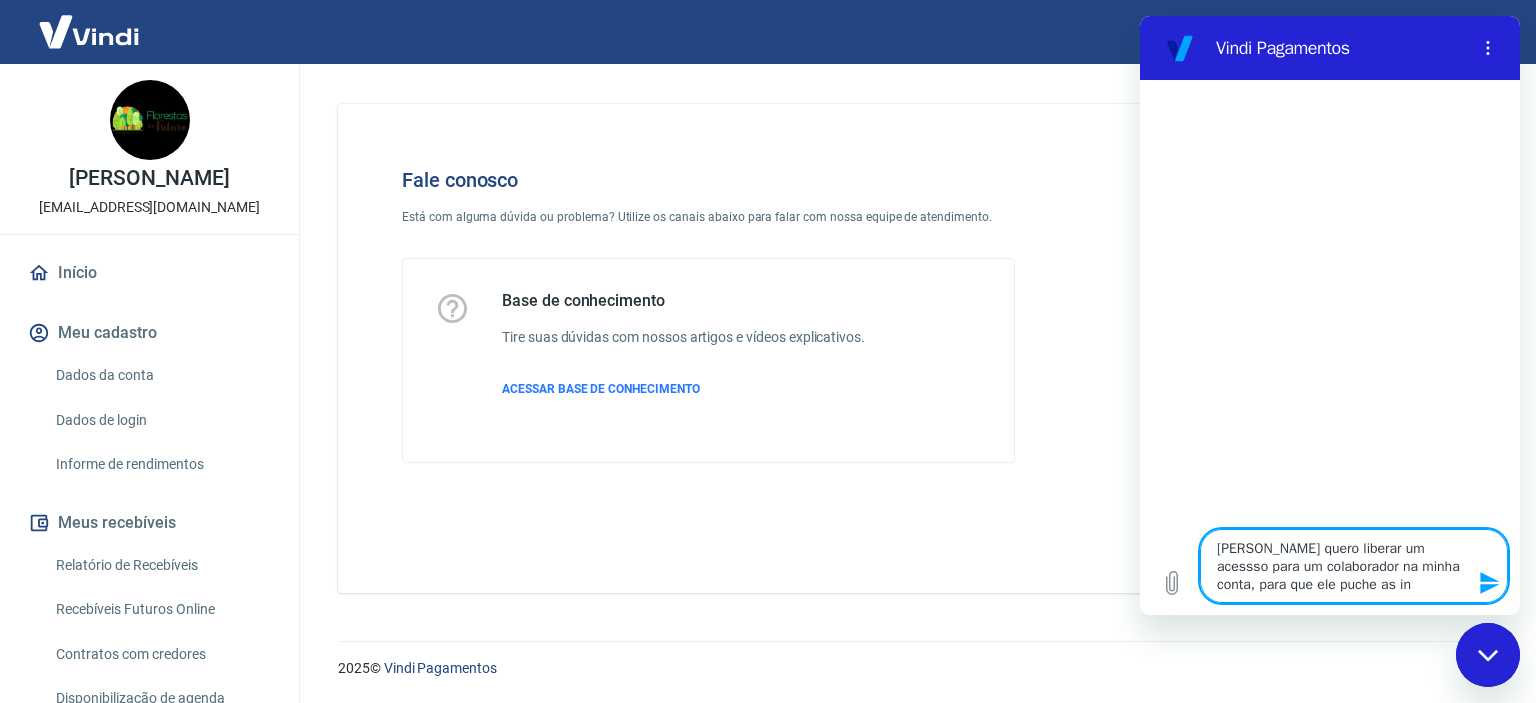 type on "[PERSON_NAME] quero liberar um acessso para um colaborador na minha conta, para que ele puche as inf" 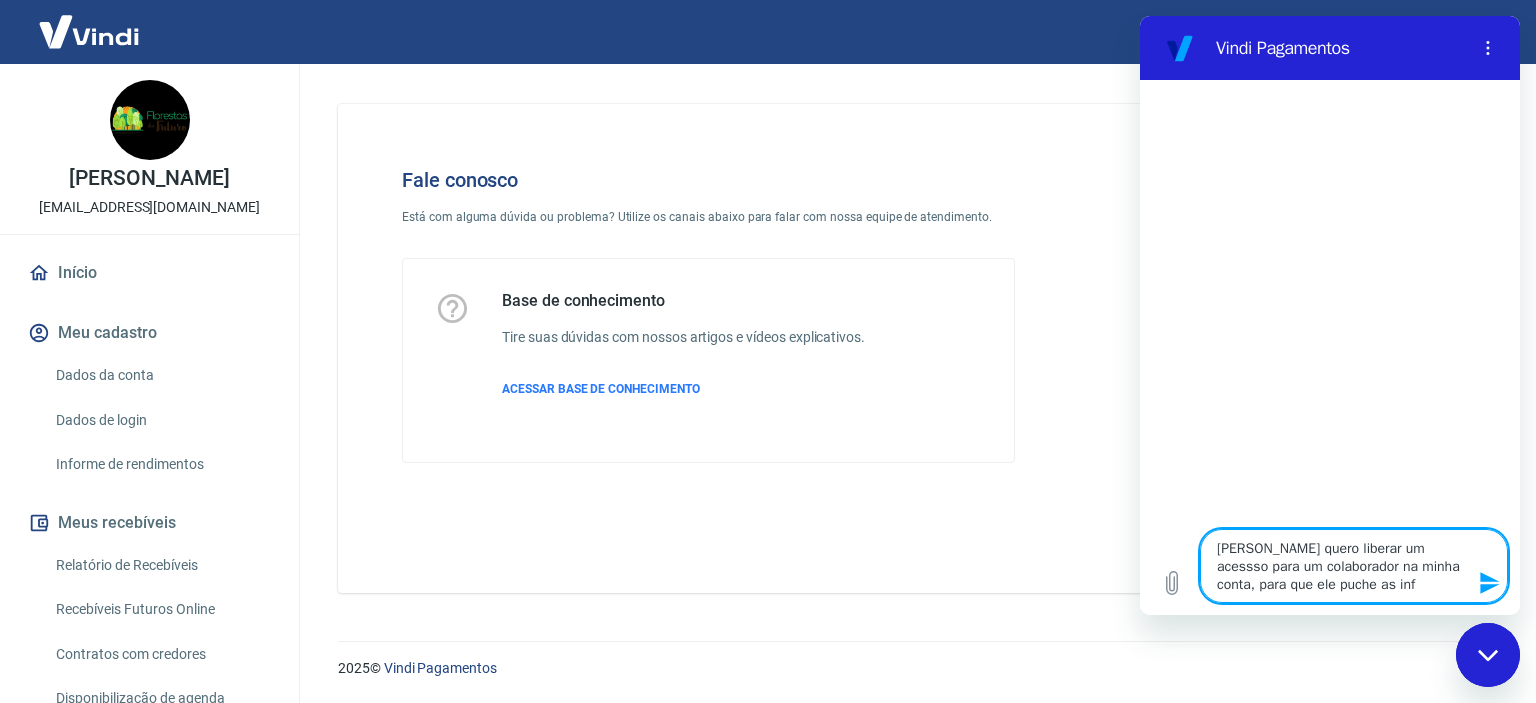 type 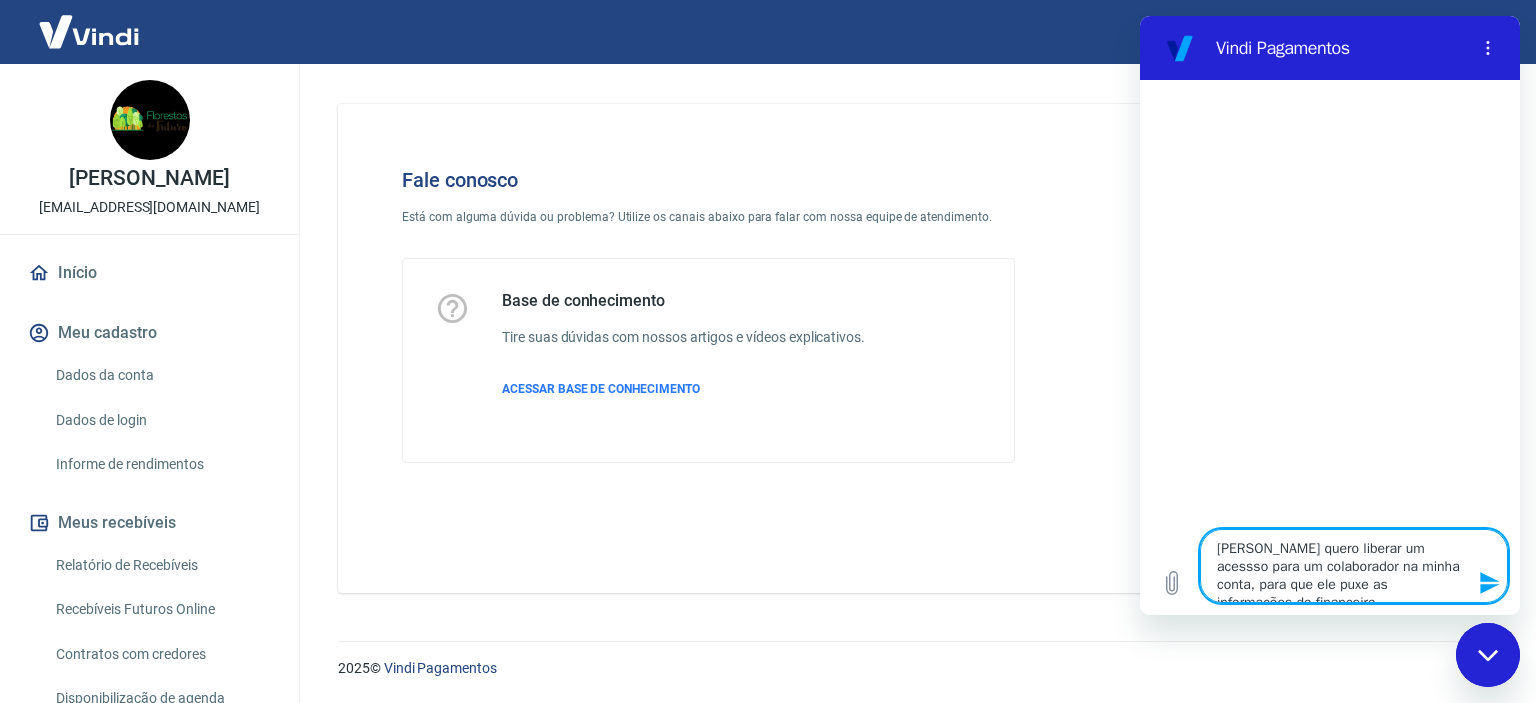 click on "[PERSON_NAME] quero liberar um acessso para um colaborador na minha conta, para que ele puxe as informações do financeiro" at bounding box center (1354, 566) 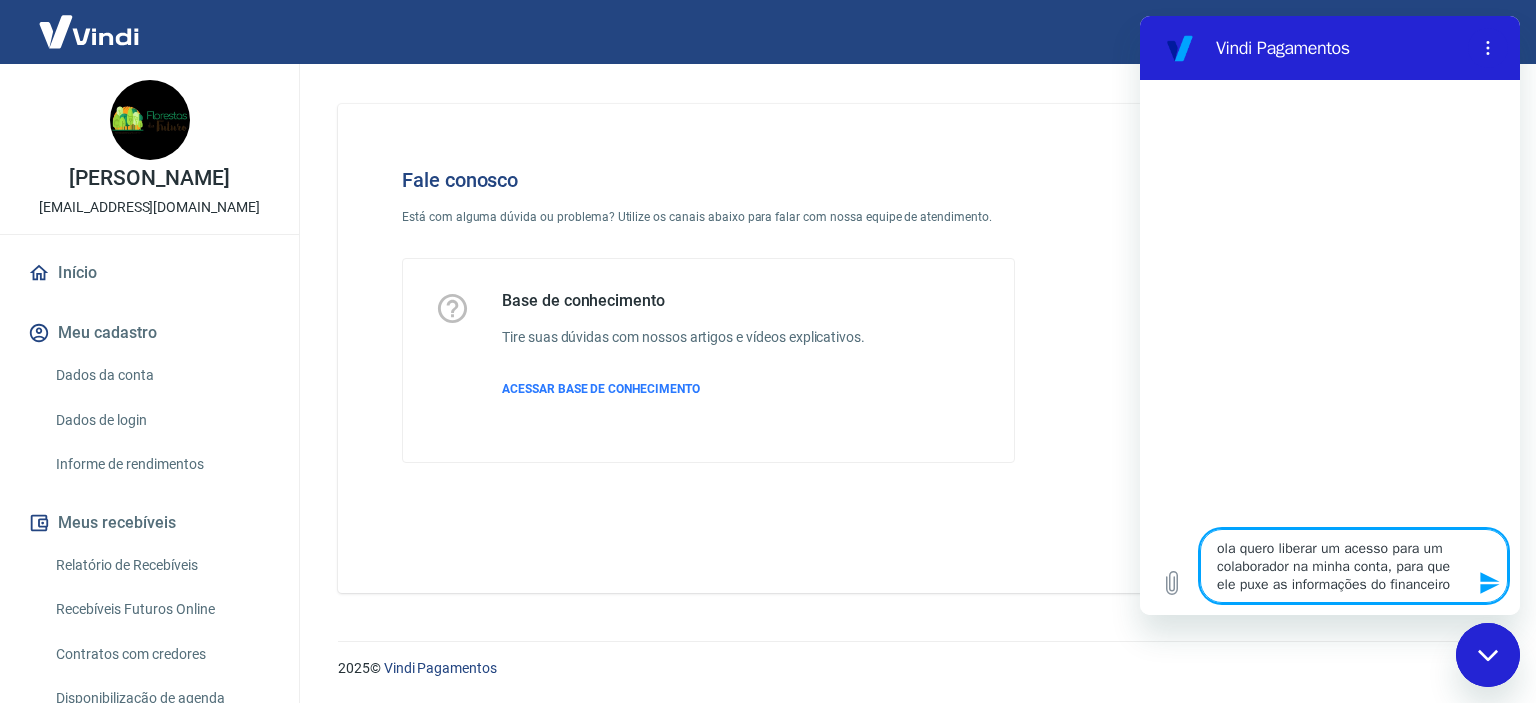 click 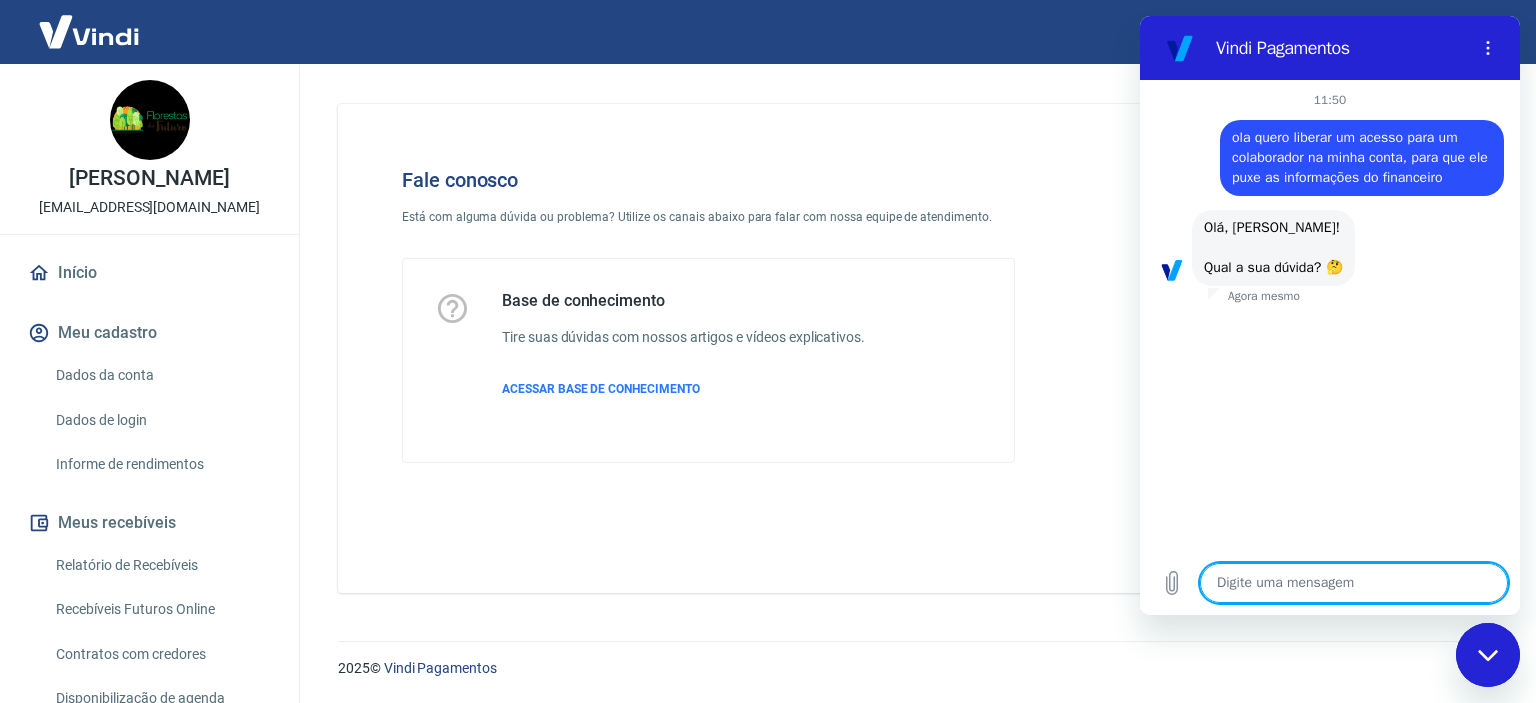 scroll, scrollTop: 122, scrollLeft: 0, axis: vertical 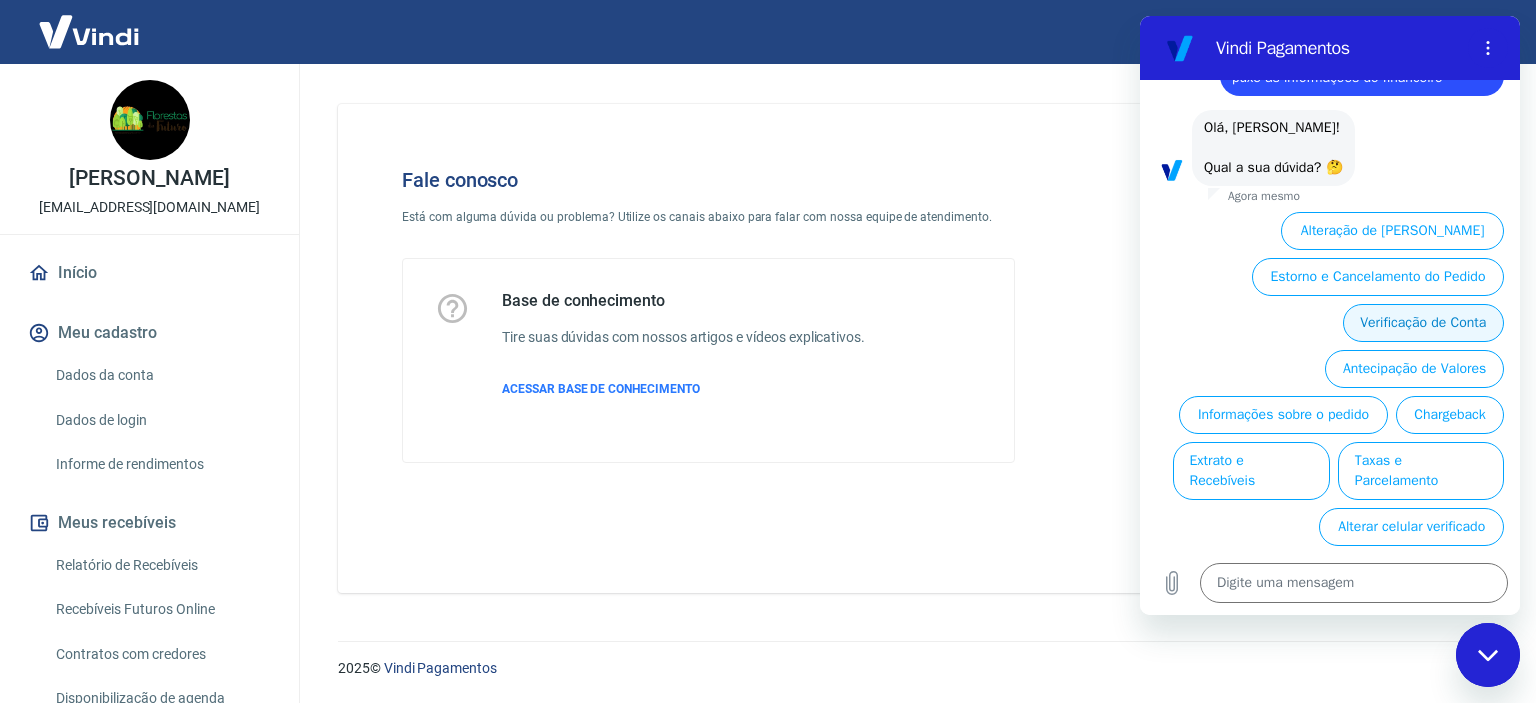 click on "Verificação de Conta" at bounding box center (1423, 323) 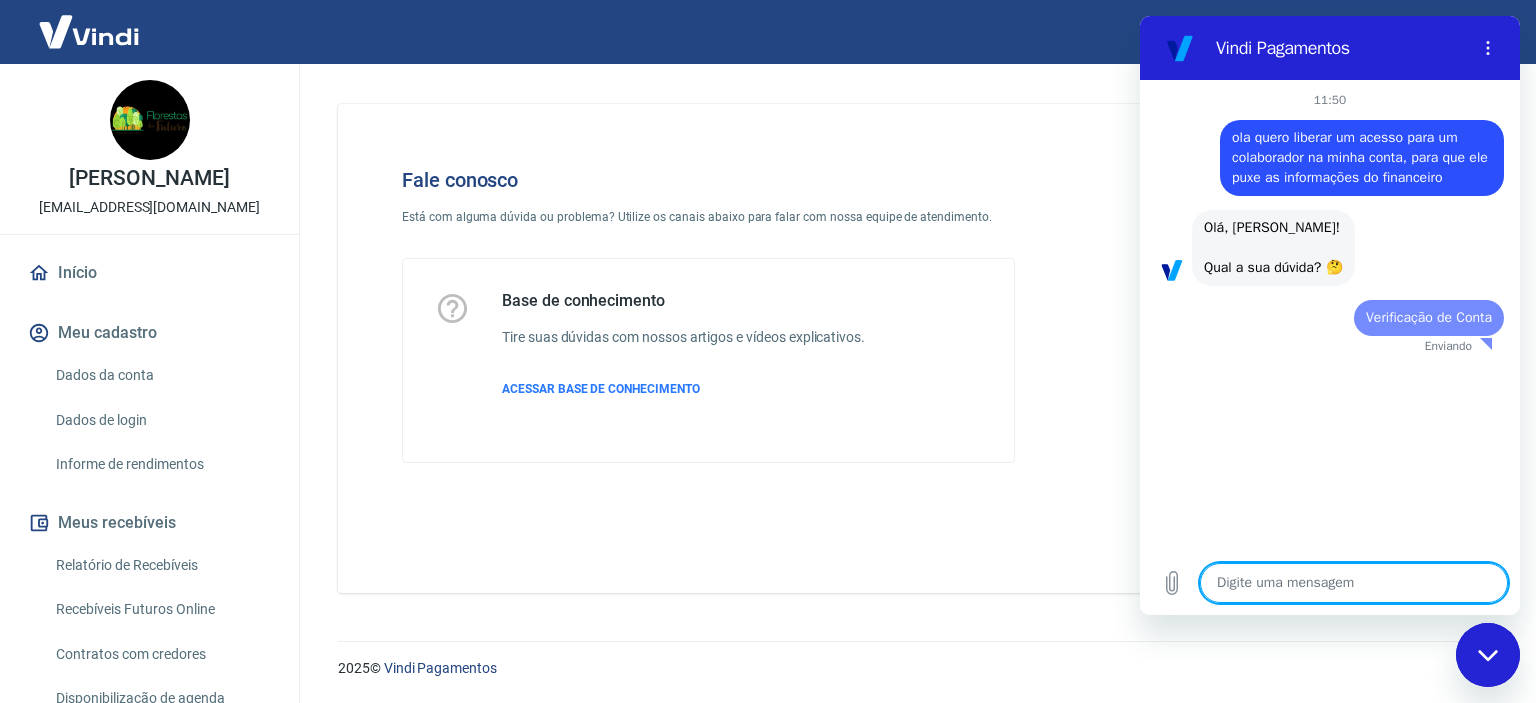 scroll, scrollTop: 0, scrollLeft: 0, axis: both 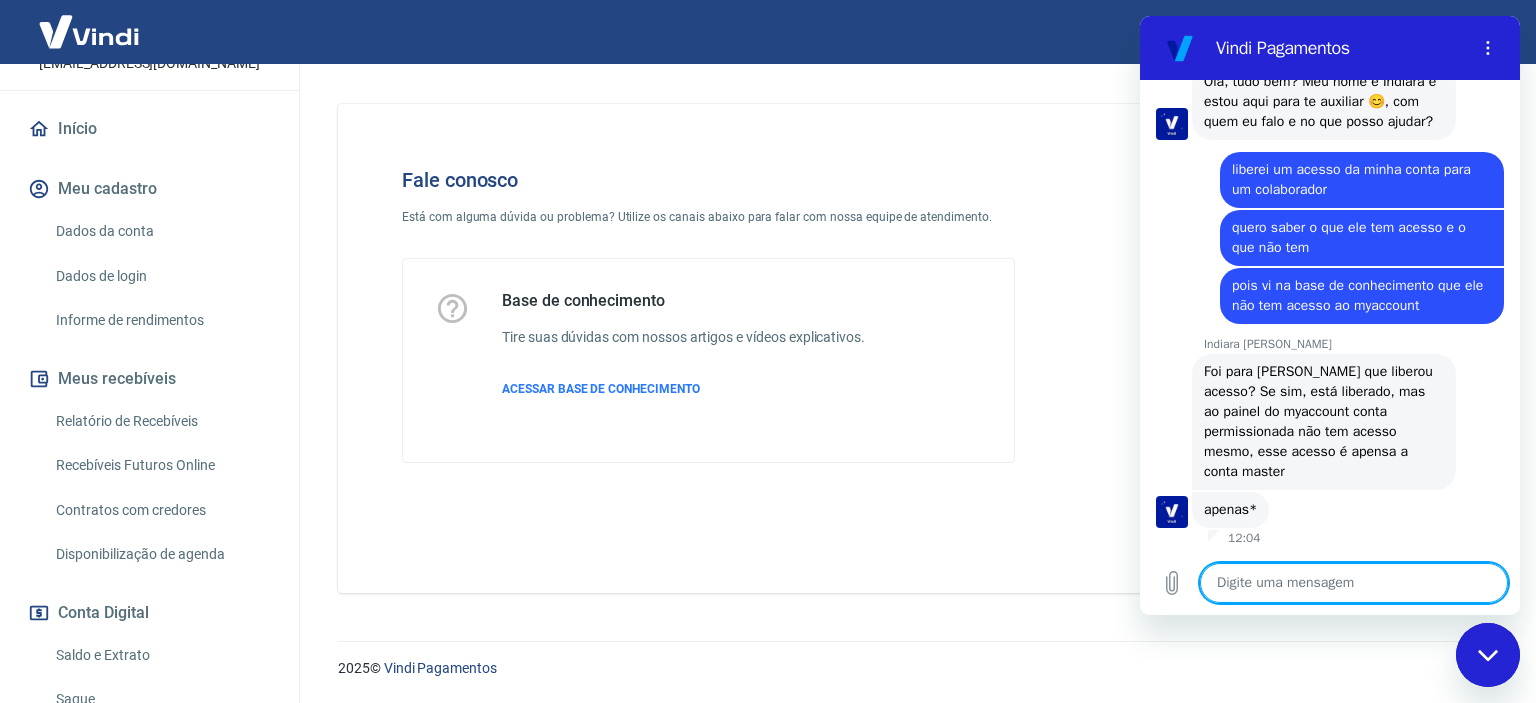 click at bounding box center (1354, 583) 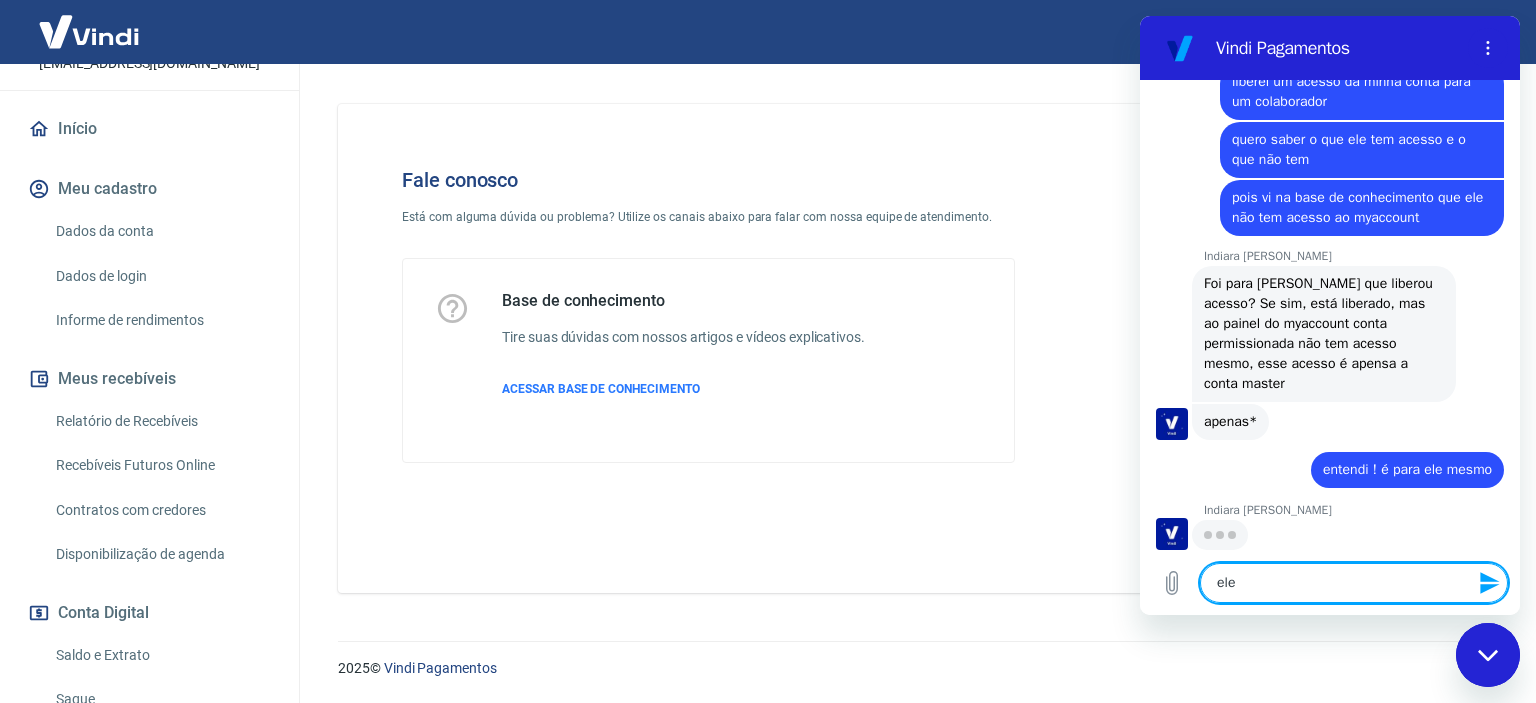 scroll, scrollTop: 1197, scrollLeft: 0, axis: vertical 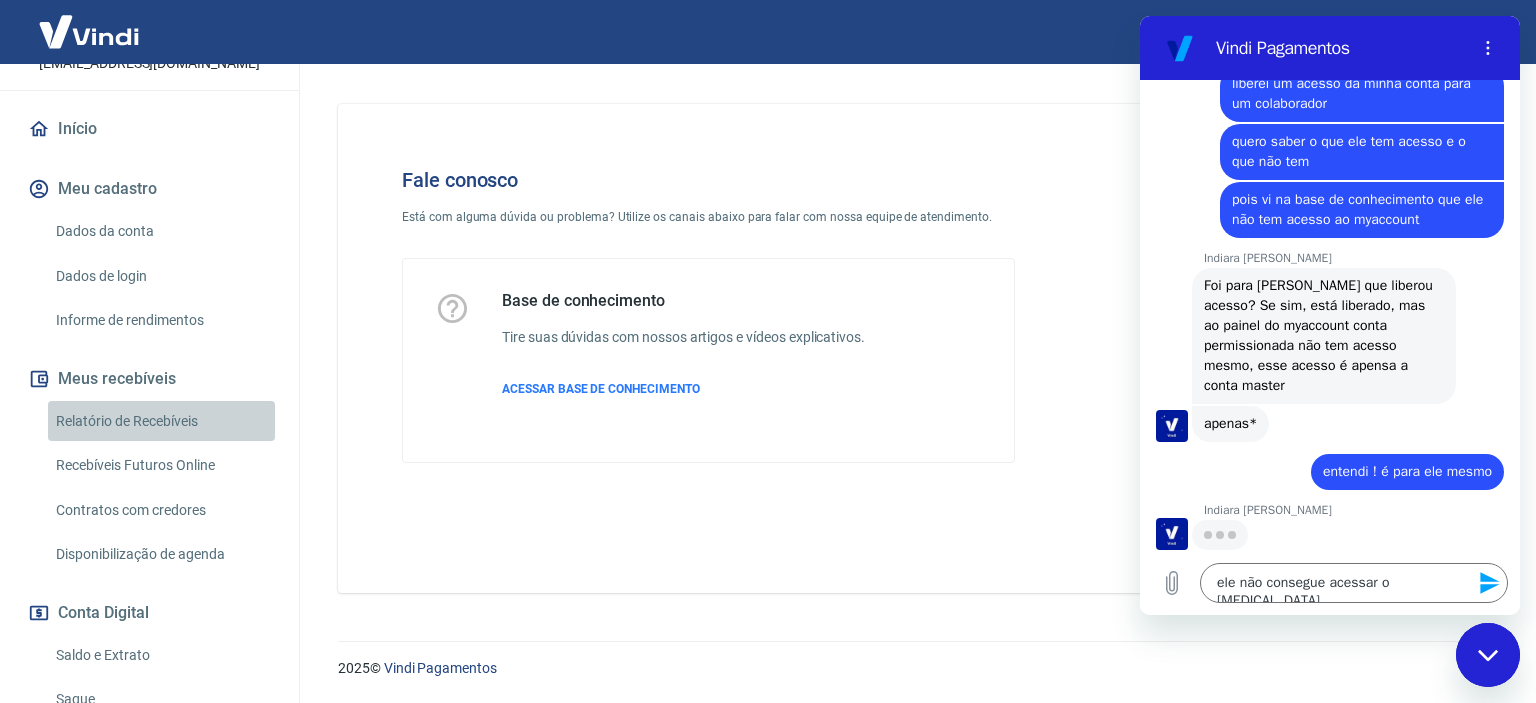 click on "Relatório de Recebíveis" at bounding box center (161, 421) 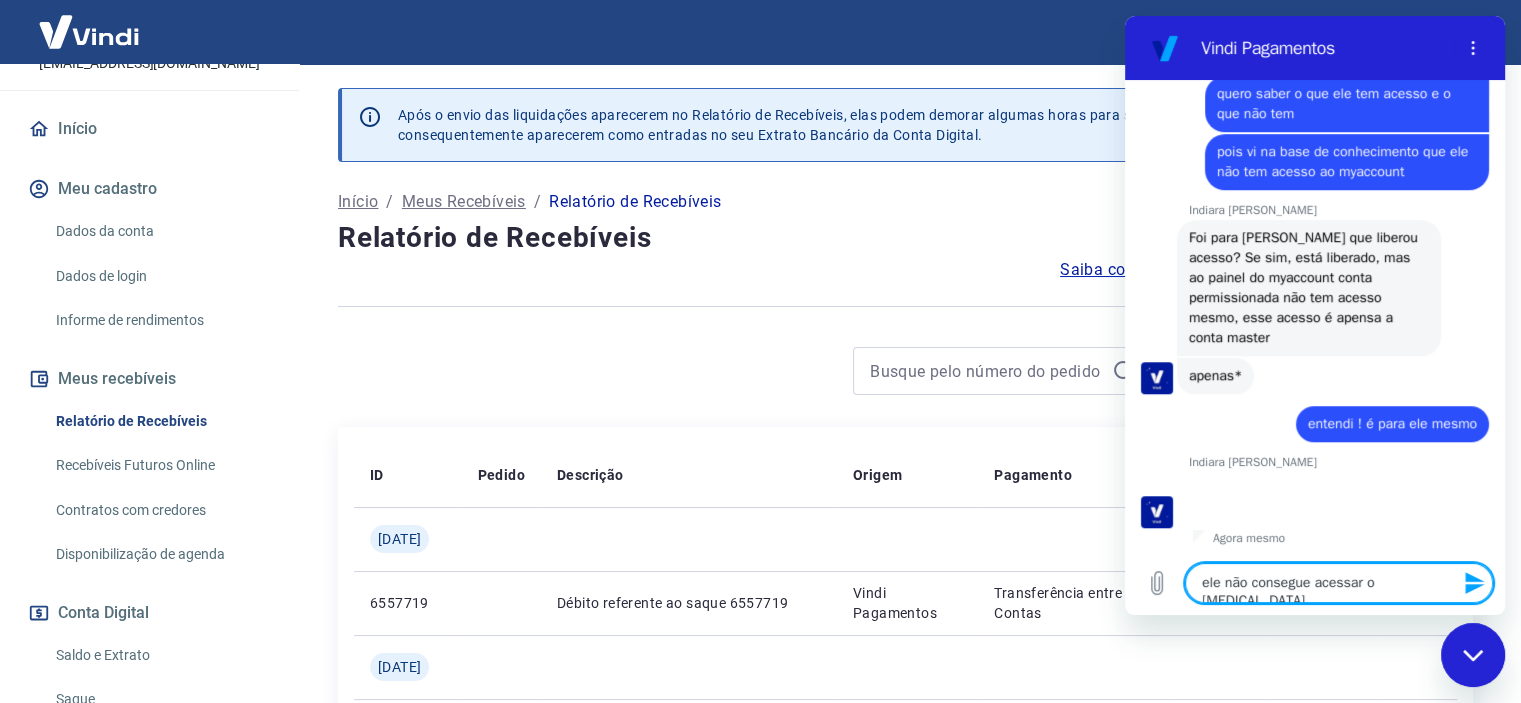 scroll, scrollTop: 1245, scrollLeft: 0, axis: vertical 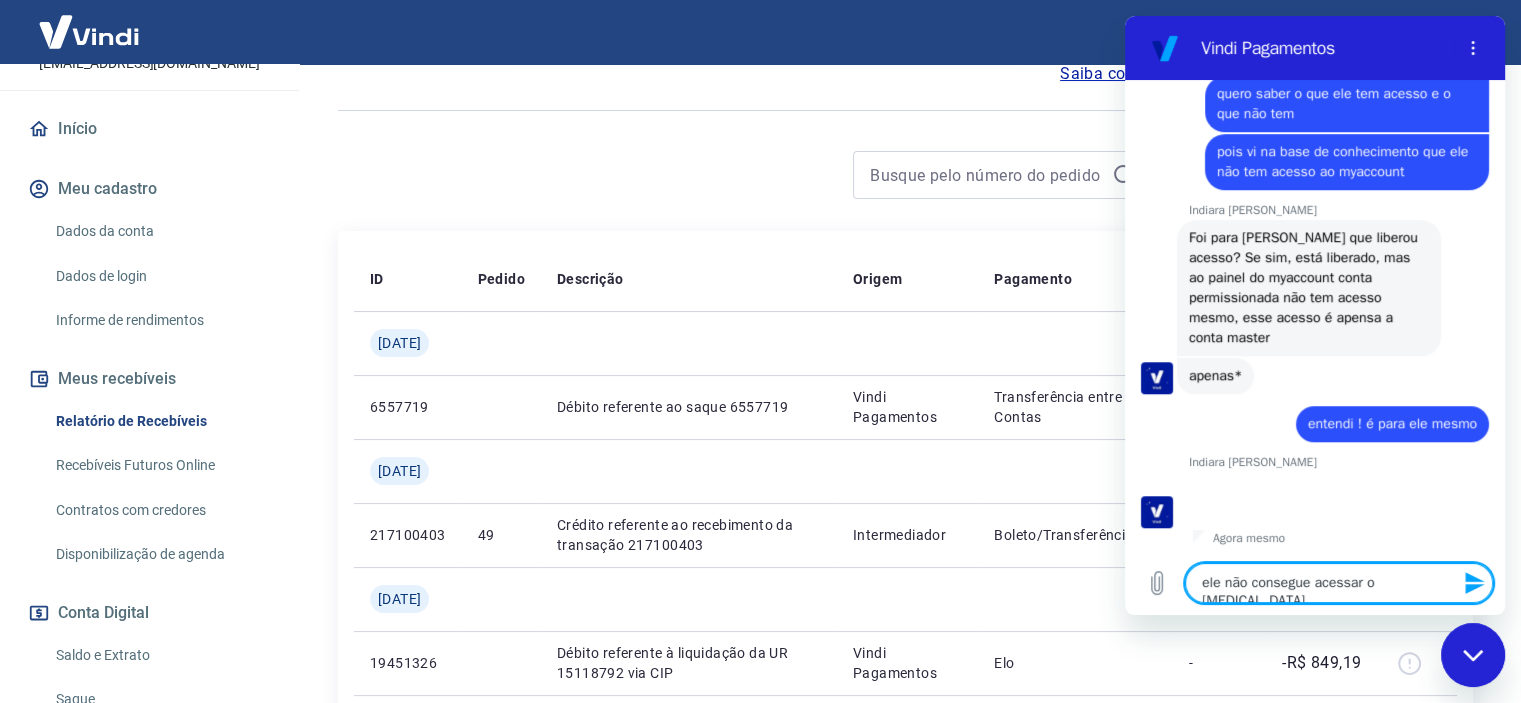 click on "ele não consegue acessar o [MEDICAL_DATA]" at bounding box center [1339, 583] 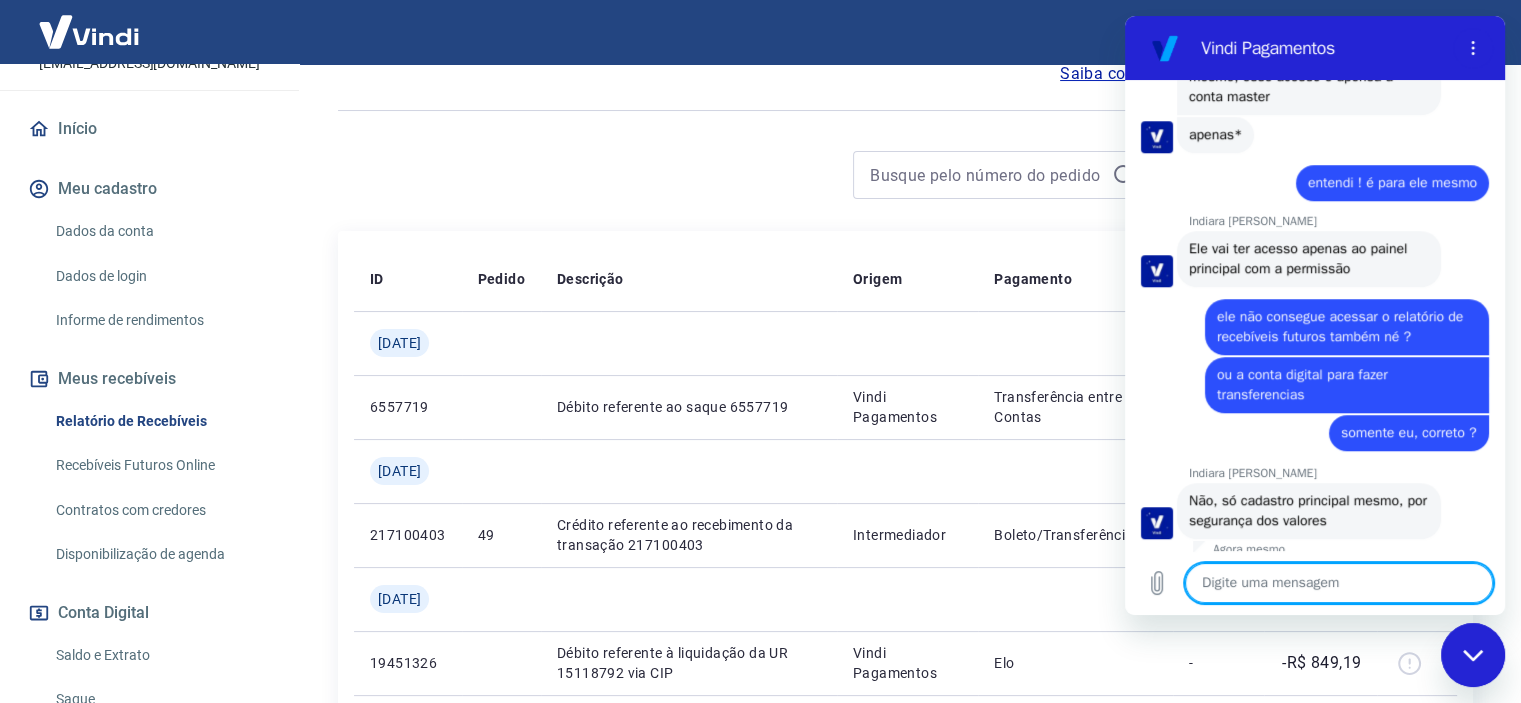 scroll, scrollTop: 1493, scrollLeft: 0, axis: vertical 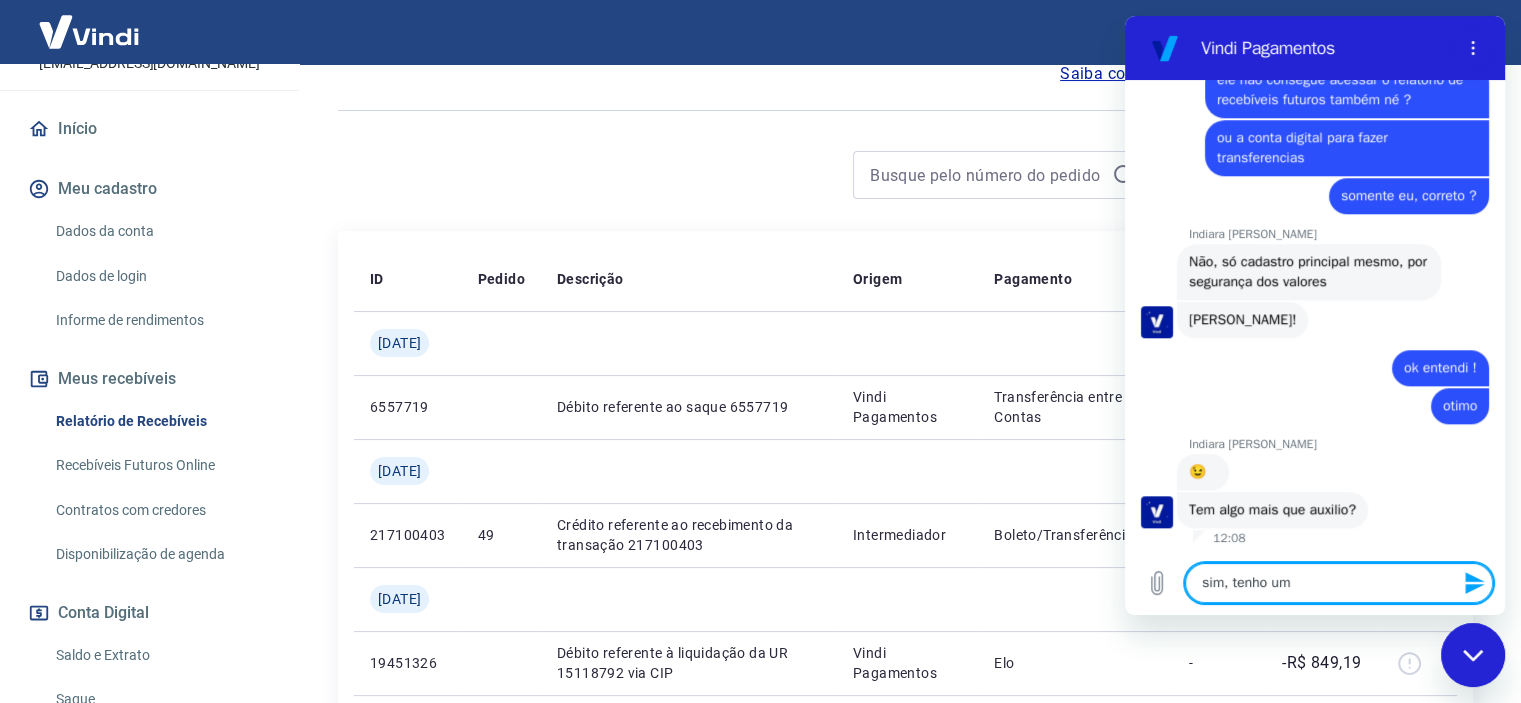 paste on "Chargeback" 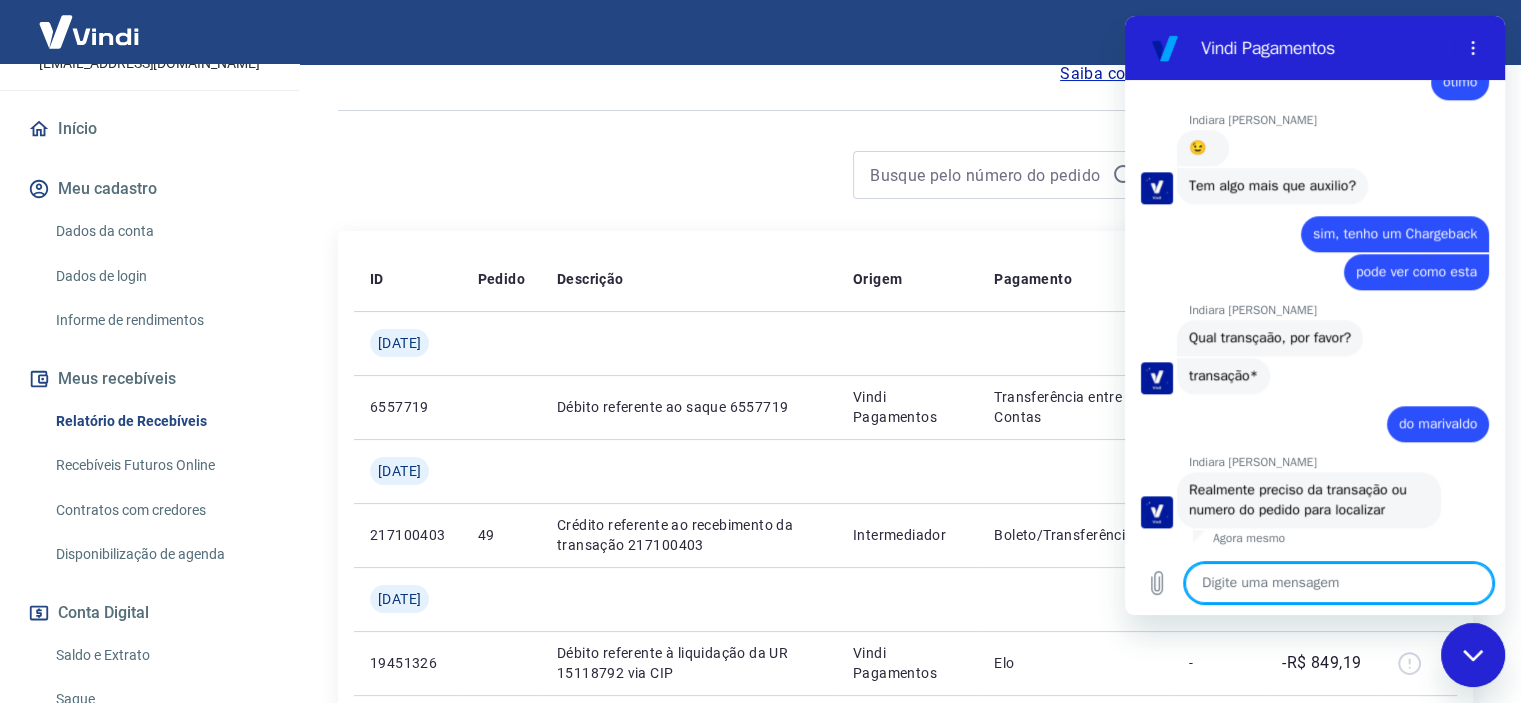 scroll, scrollTop: 2047, scrollLeft: 0, axis: vertical 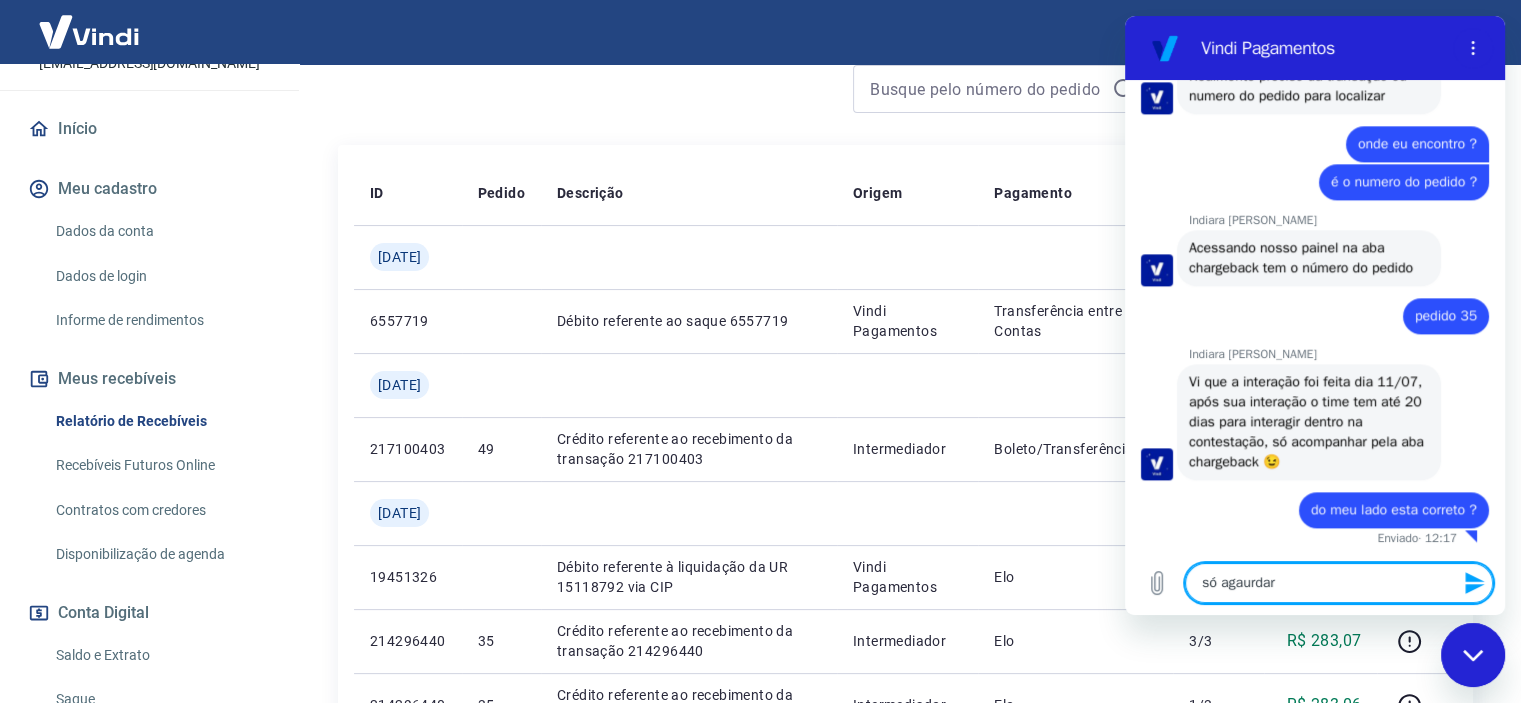 click on "só agaurdar" at bounding box center (1339, 583) 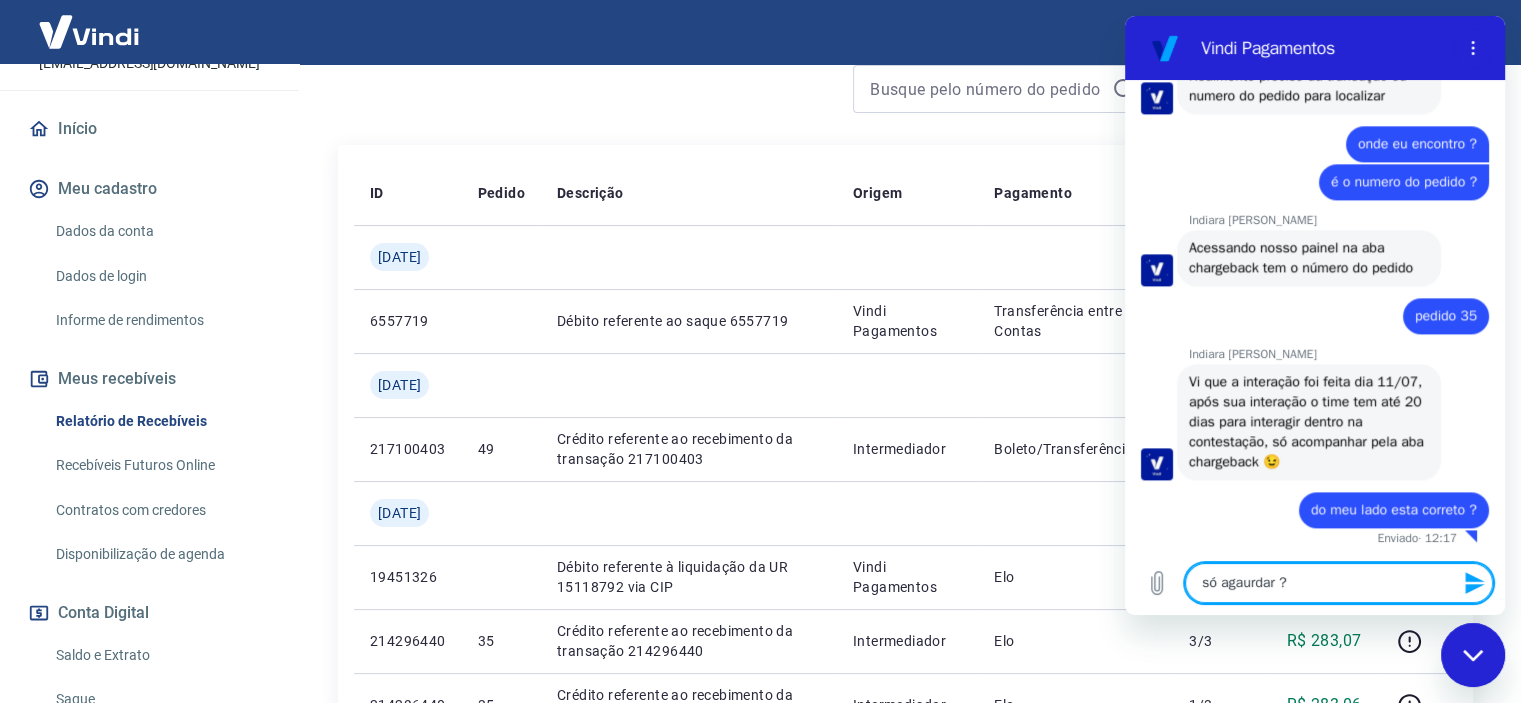 click on "só agaurdar ?" at bounding box center (1339, 583) 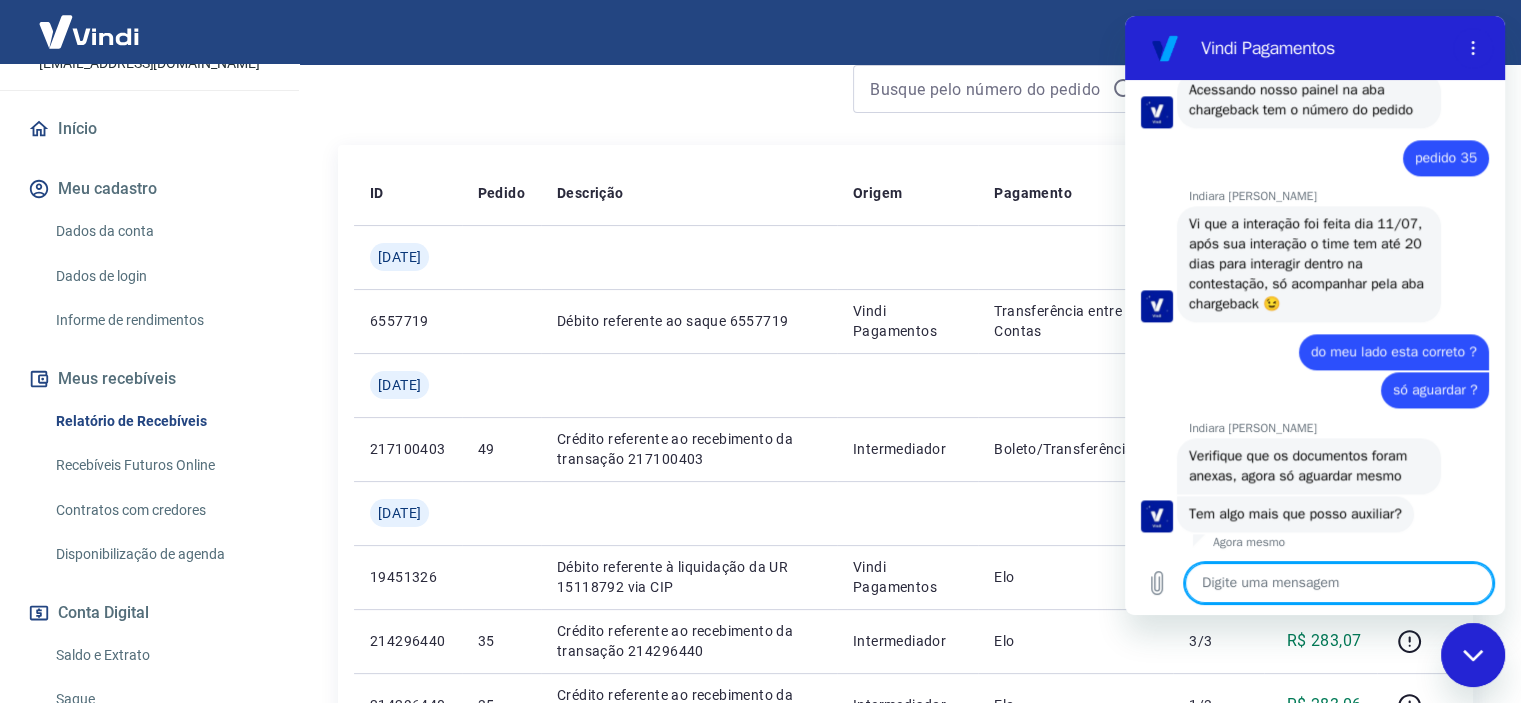 scroll, scrollTop: 2663, scrollLeft: 0, axis: vertical 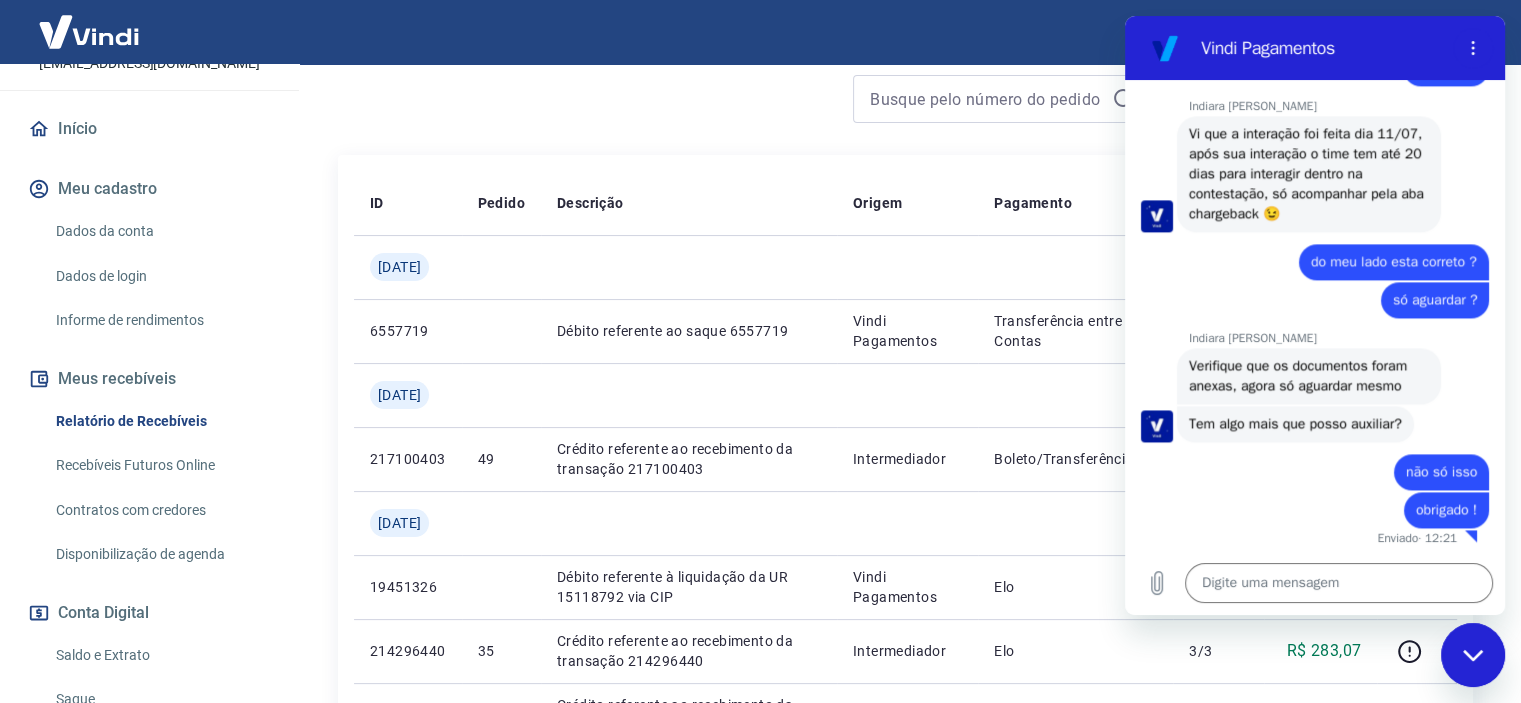 click at bounding box center (745, 99) 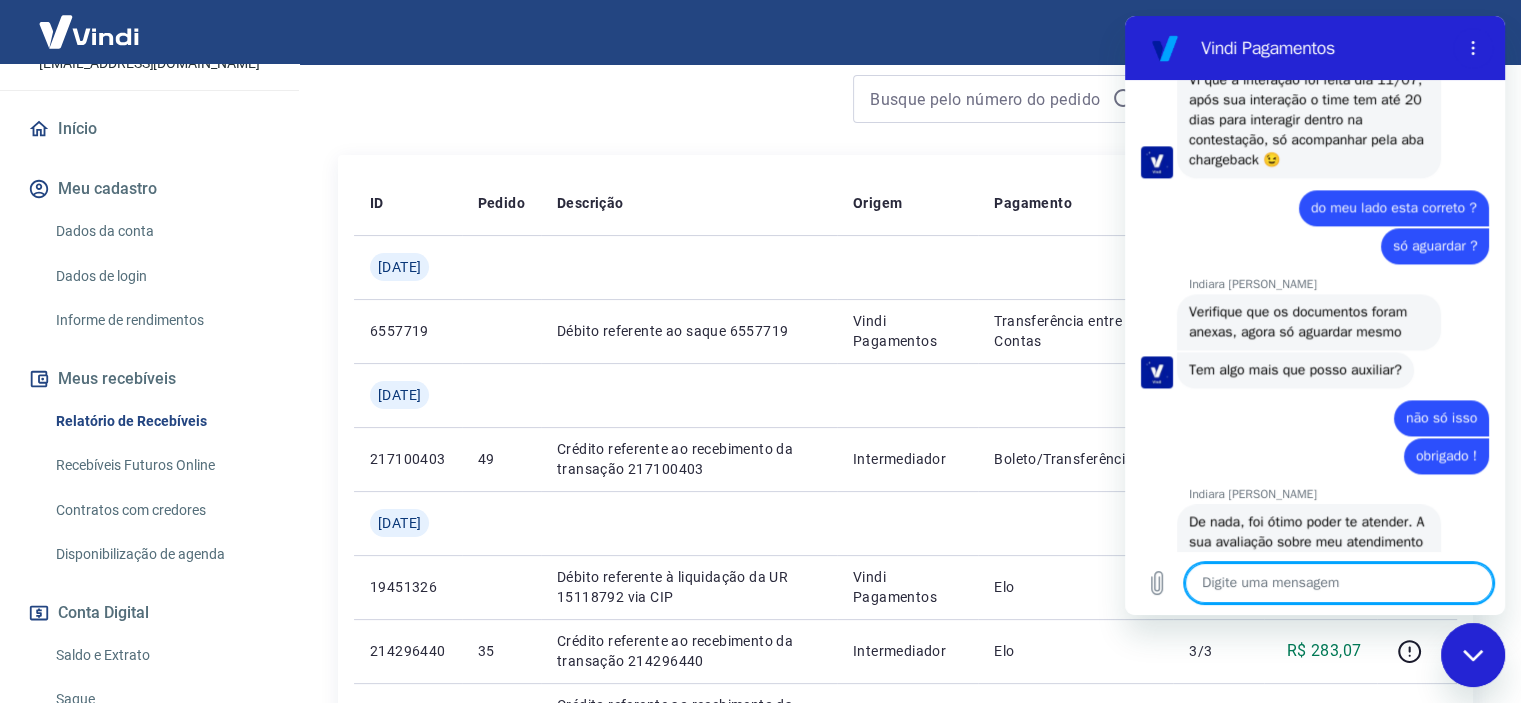 scroll, scrollTop: 3047, scrollLeft: 0, axis: vertical 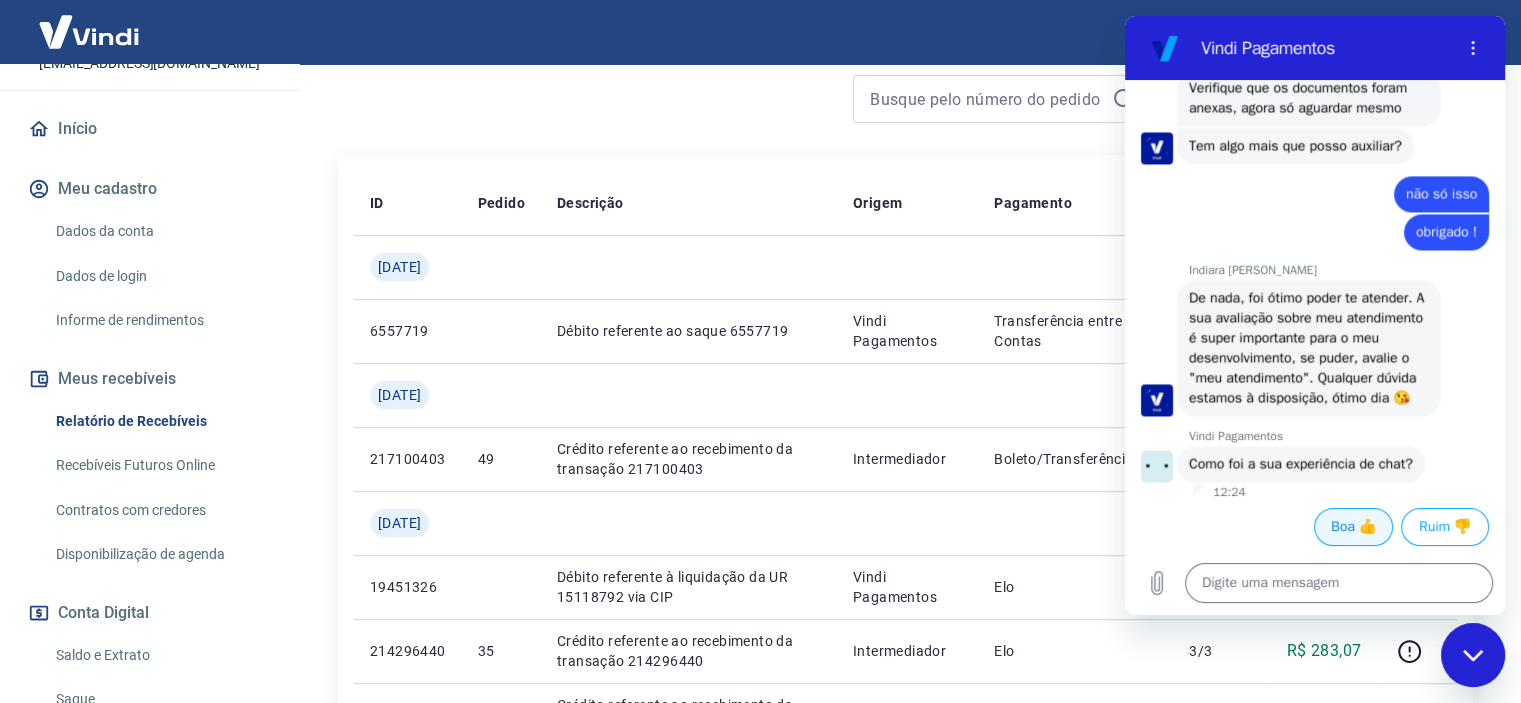 click on "Boa 👍" at bounding box center [1353, 527] 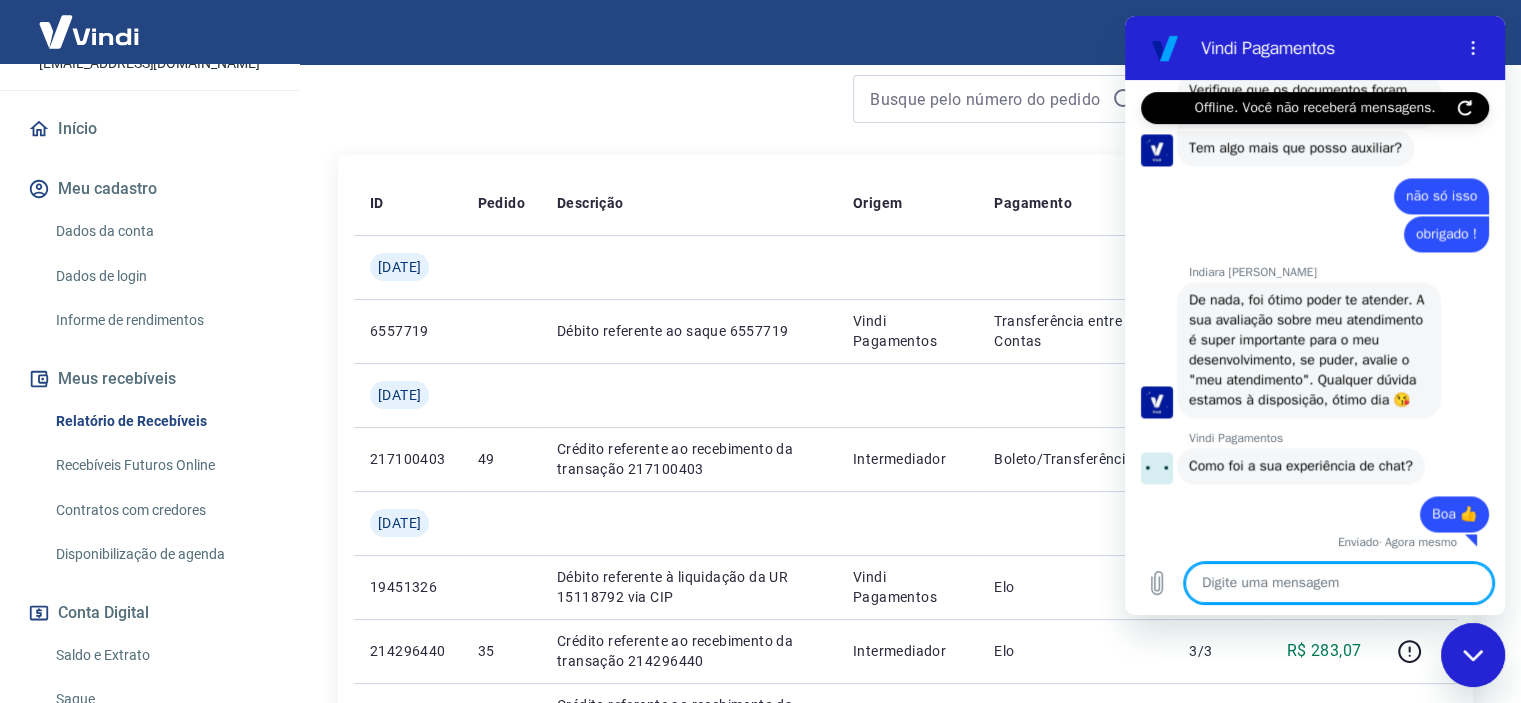scroll, scrollTop: 3049, scrollLeft: 0, axis: vertical 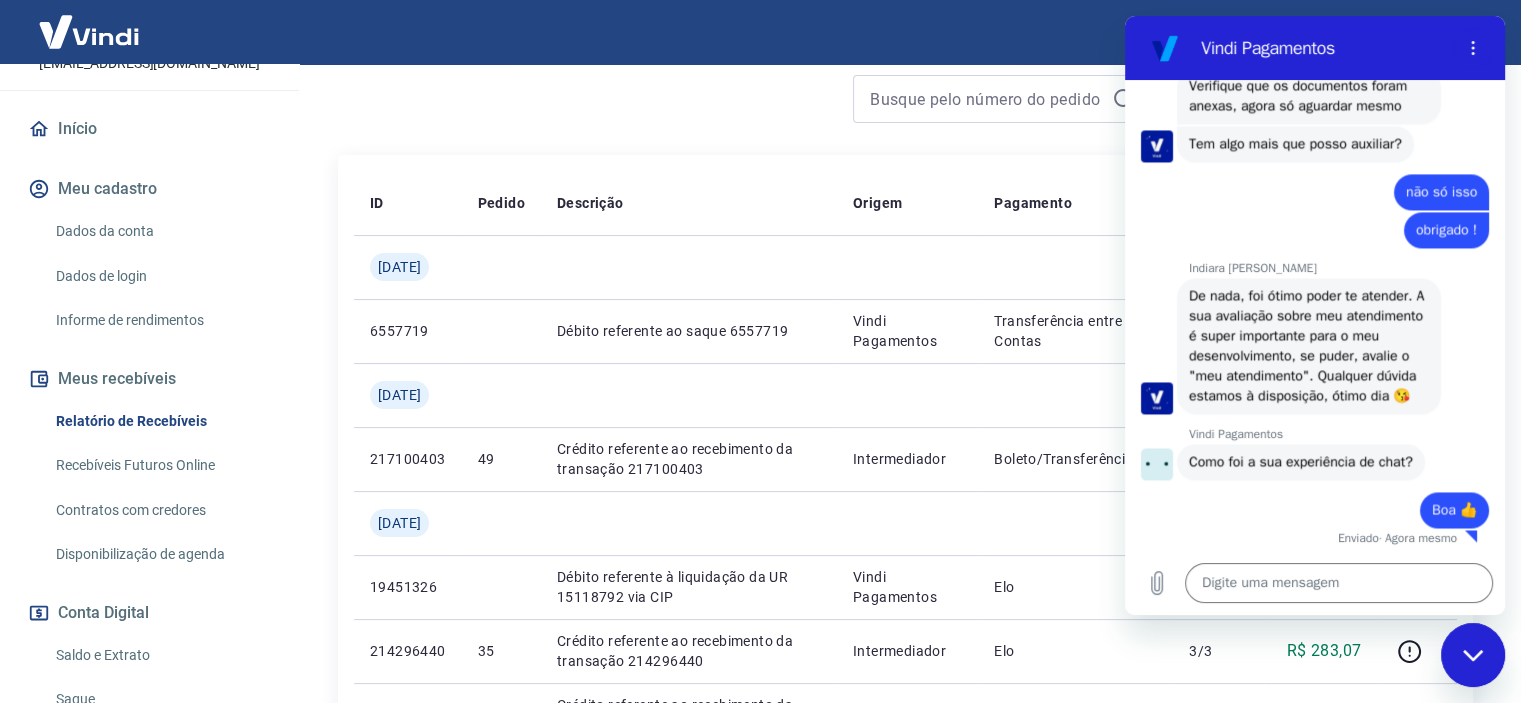 click at bounding box center (1473, 655) 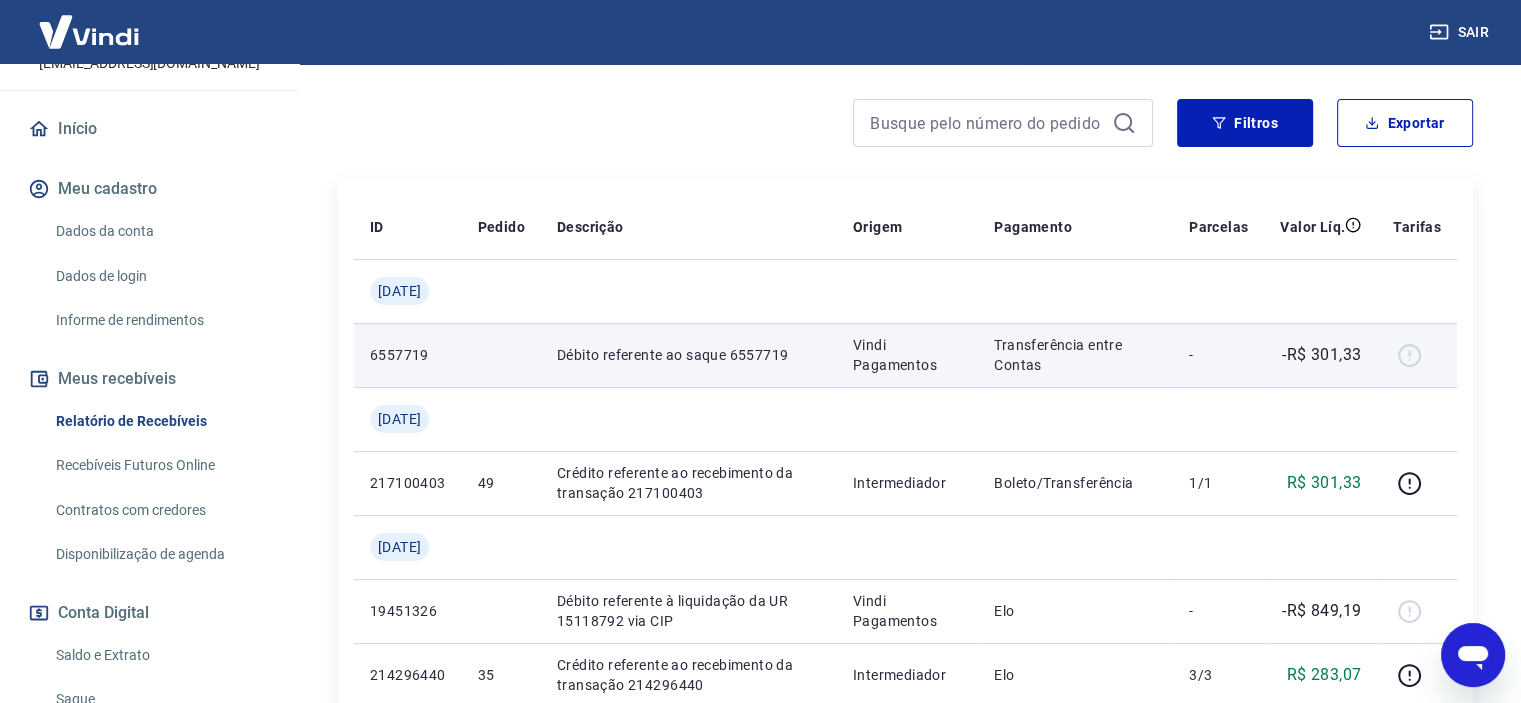 scroll, scrollTop: 192, scrollLeft: 0, axis: vertical 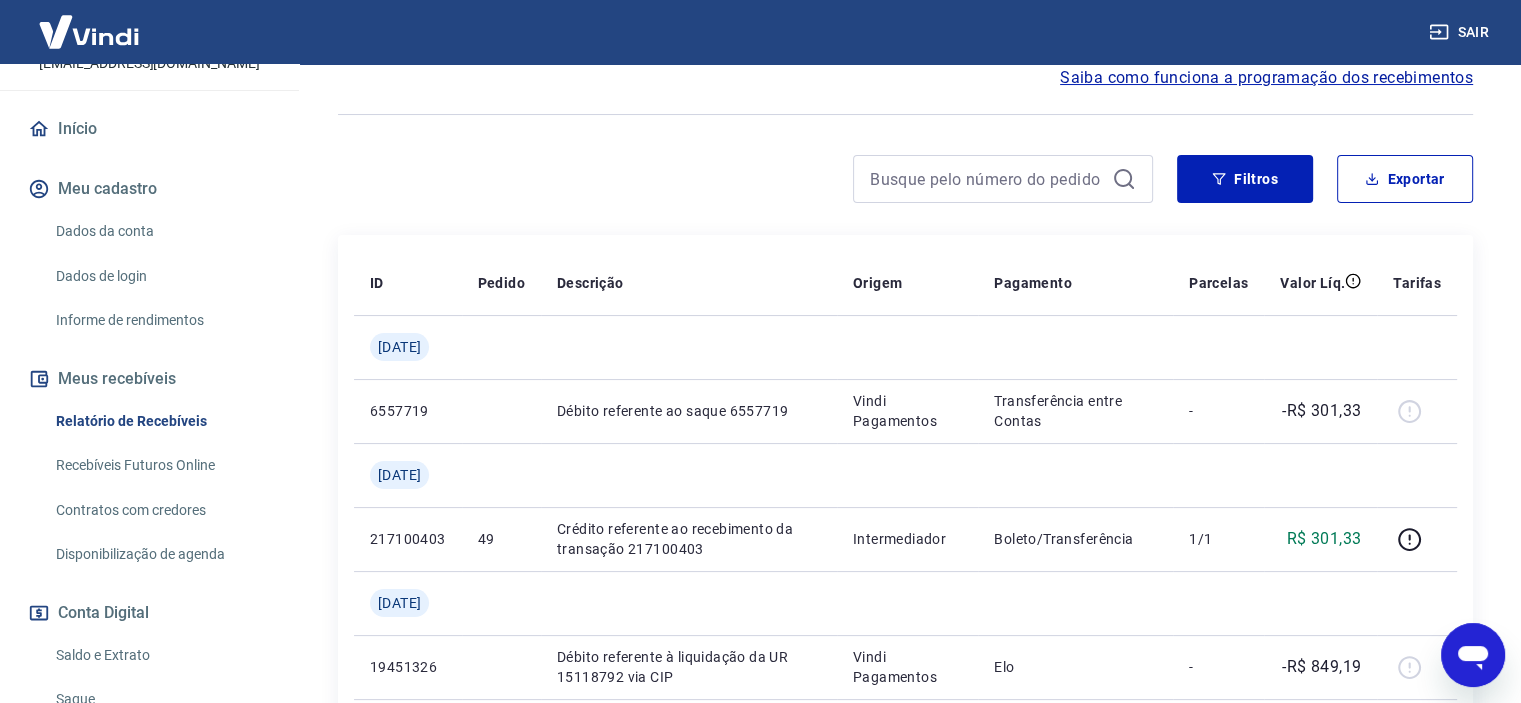 click on "ID Pedido Descrição Origem Pagamento Parcelas Valor Líq. Tarifas [DATE] 6557719 Débito referente ao saque 6557719 Vindi Pagamentos Transferência entre Contas - -R$ 301,33 [DATE] 217100403 49 Crédito referente ao recebimento da transação 217100403 Intermediador Boleto/Transferência 1/1 R$ 301,33 [DATE] 19451326 Débito referente à liquidação da UR 15118792 via CIP Vindi Pagamentos Elo - -R$ 849,19 214296440 35 Crédito referente ao recebimento da transação 214296440 Intermediador Elo 3/3 R$ 283,07 214296440 35 Crédito referente ao recebimento da transação 214296440 Intermediador Elo 1/3 R$ 283,06 214296440 35 Crédito referente ao recebimento da transação 214296440 Intermediador Elo 2/3 R$ 283,06 [DATE] 19382872 Débito referente à liquidação da UR 15056966 via CIP Vindi Pagamentos Mastercard - -R$ 195,41 213543122 29 Crédito referente ao recebimento da transação 213543122 Intermediador Mastercard 6/12 R$ 16,28 213543122 29 Intermediador Mastercard 10/12 29" at bounding box center (905, 1083) 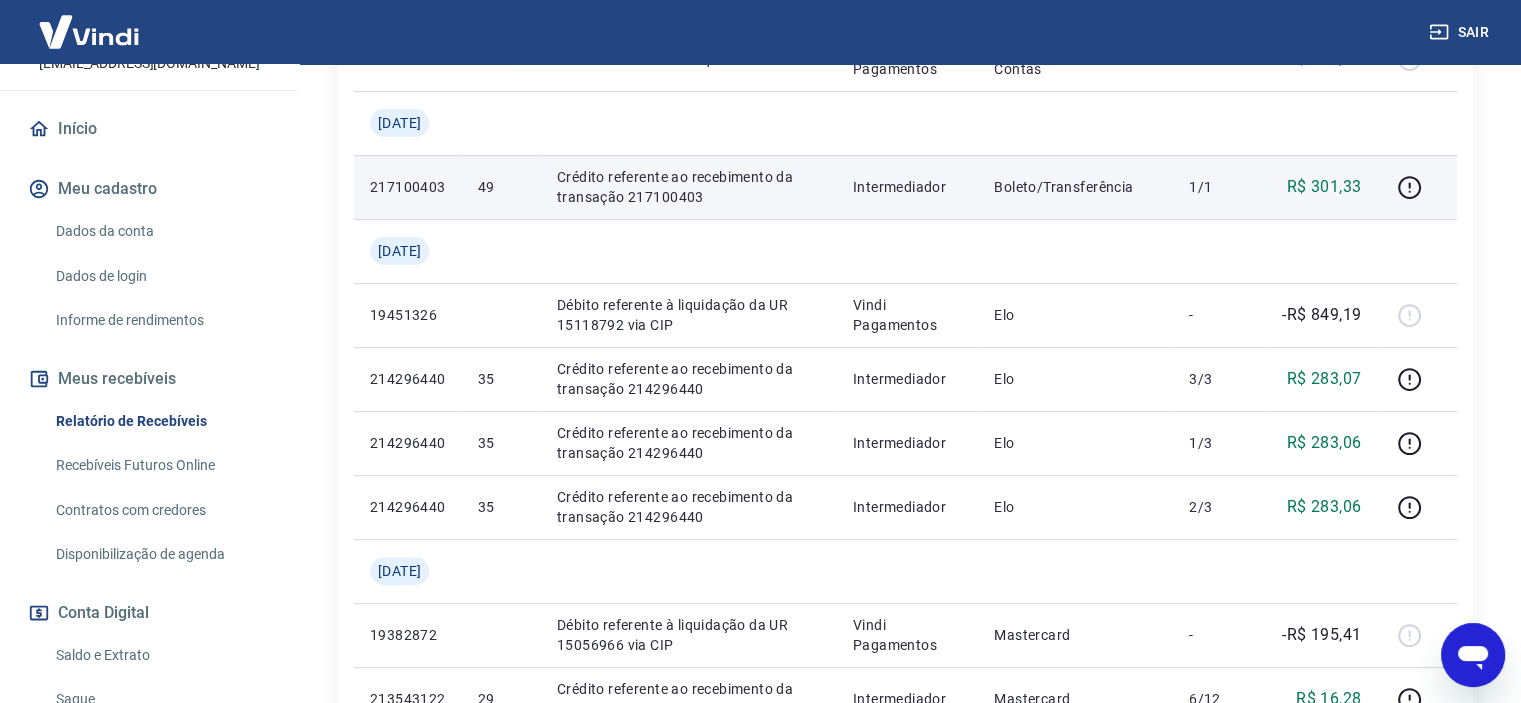 scroll, scrollTop: 544, scrollLeft: 0, axis: vertical 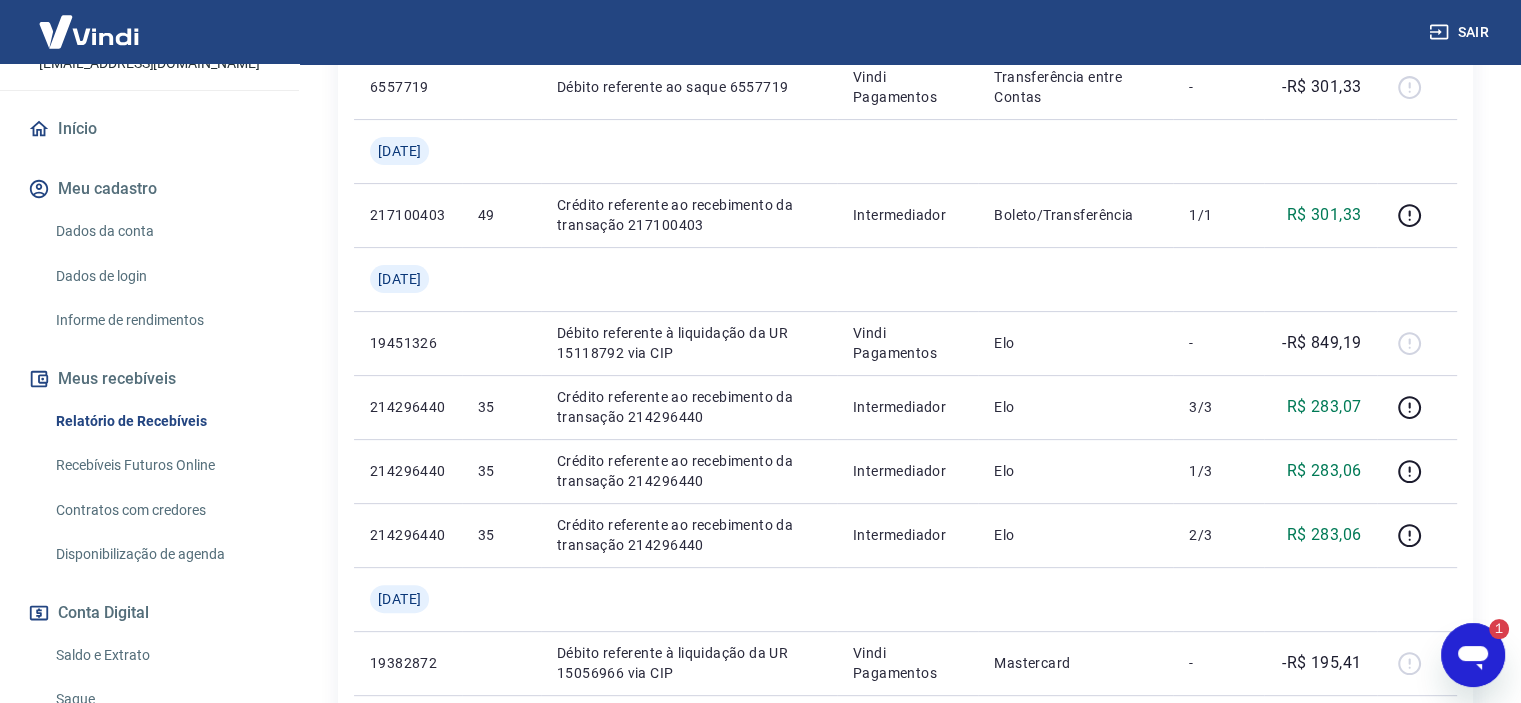 click on "1" at bounding box center [1489, 629] 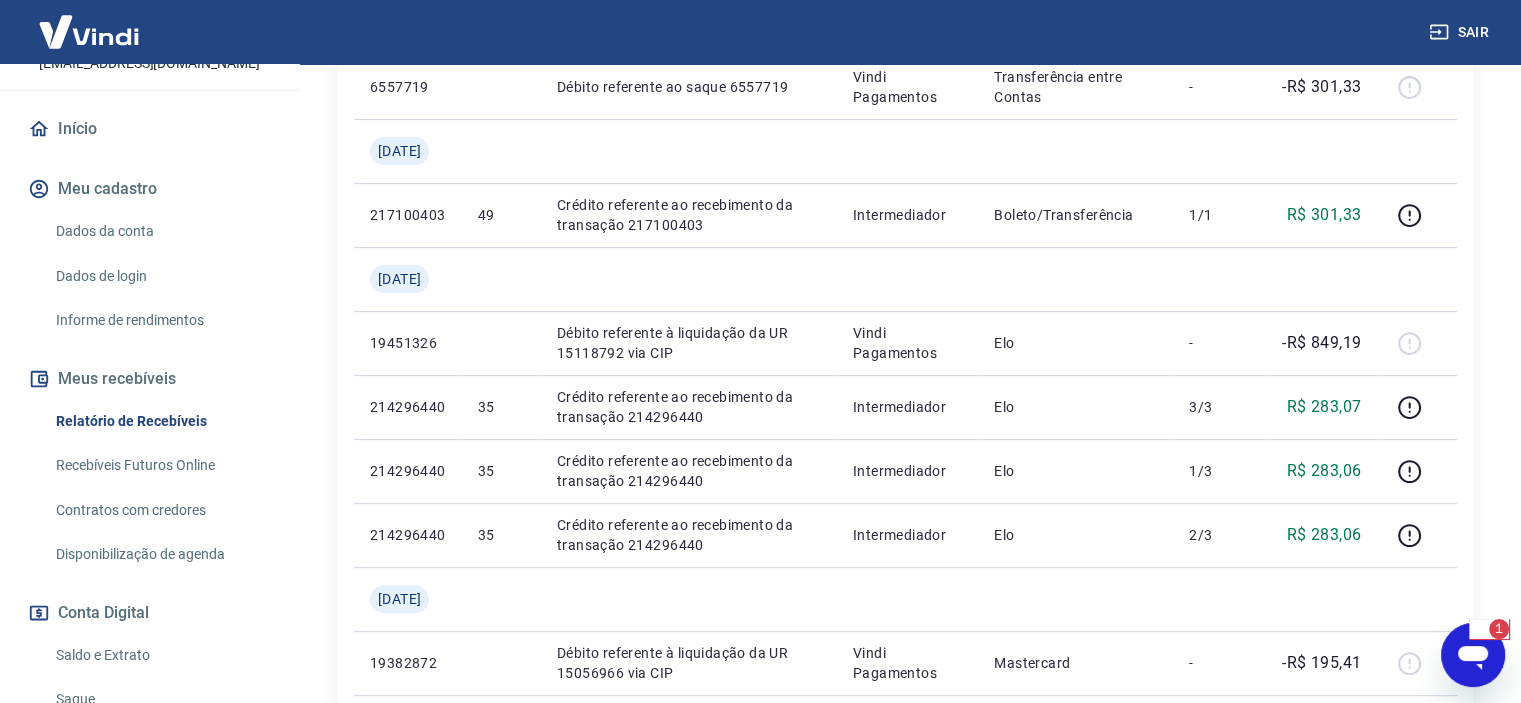 scroll, scrollTop: 0, scrollLeft: 0, axis: both 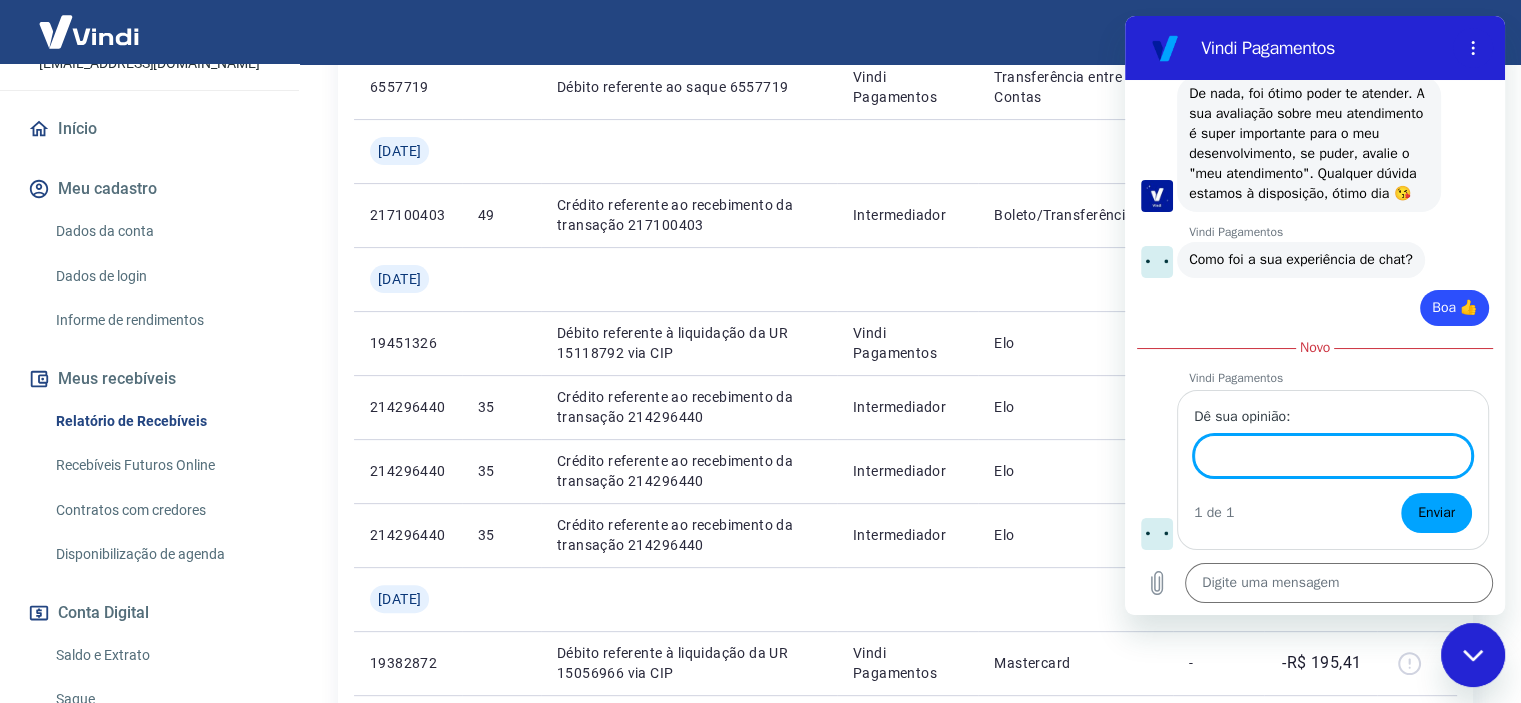 click on "Dê sua opinião:" at bounding box center (1333, 456) 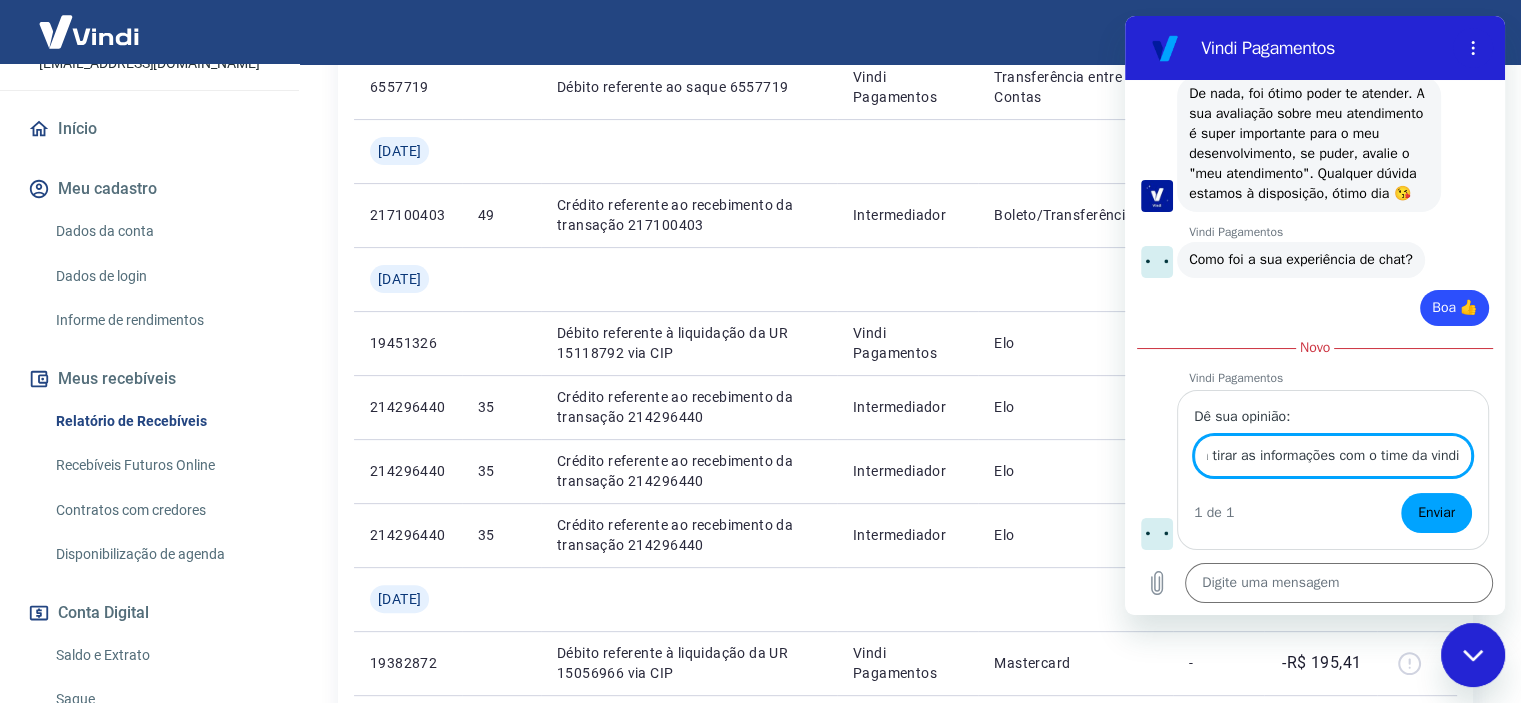 scroll, scrollTop: 0, scrollLeft: 172, axis: horizontal 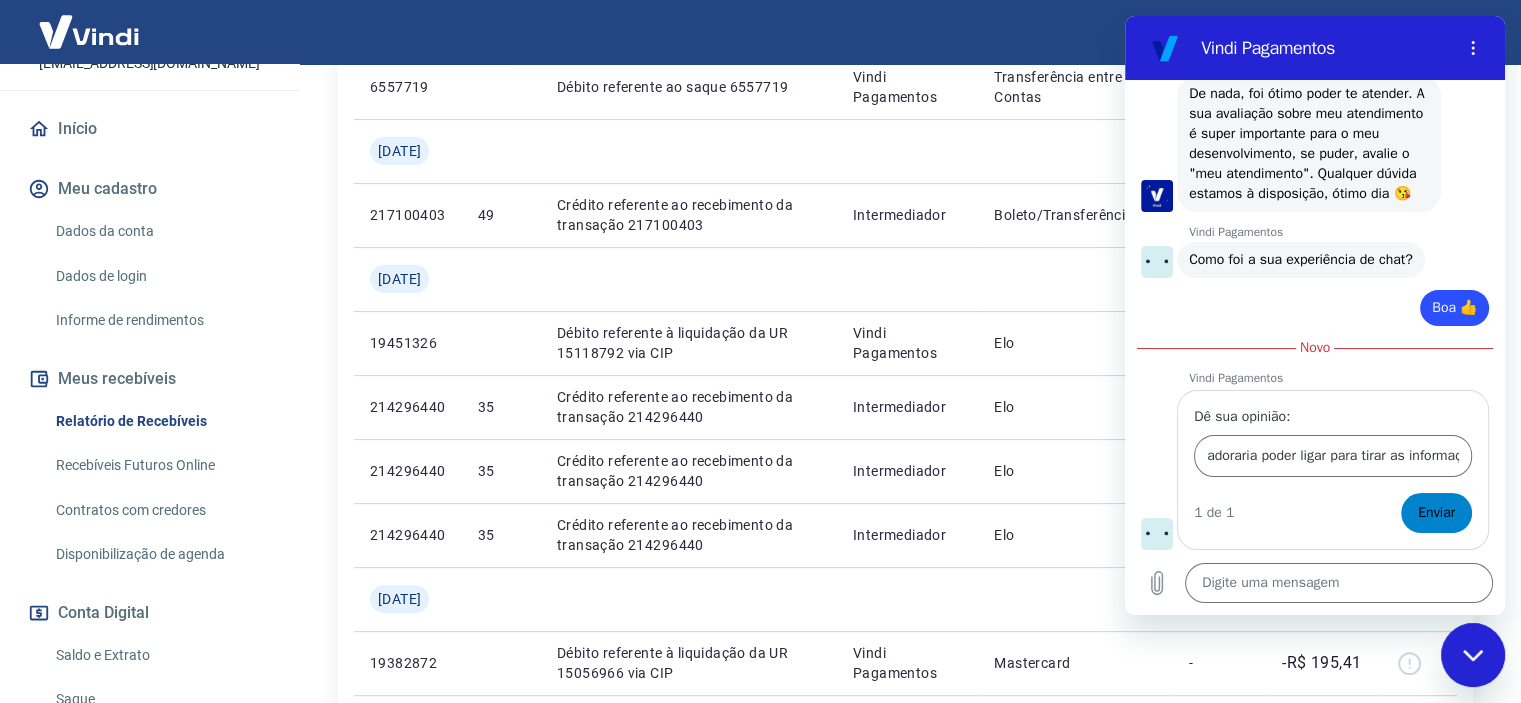 click on "Enviar" at bounding box center (1436, 513) 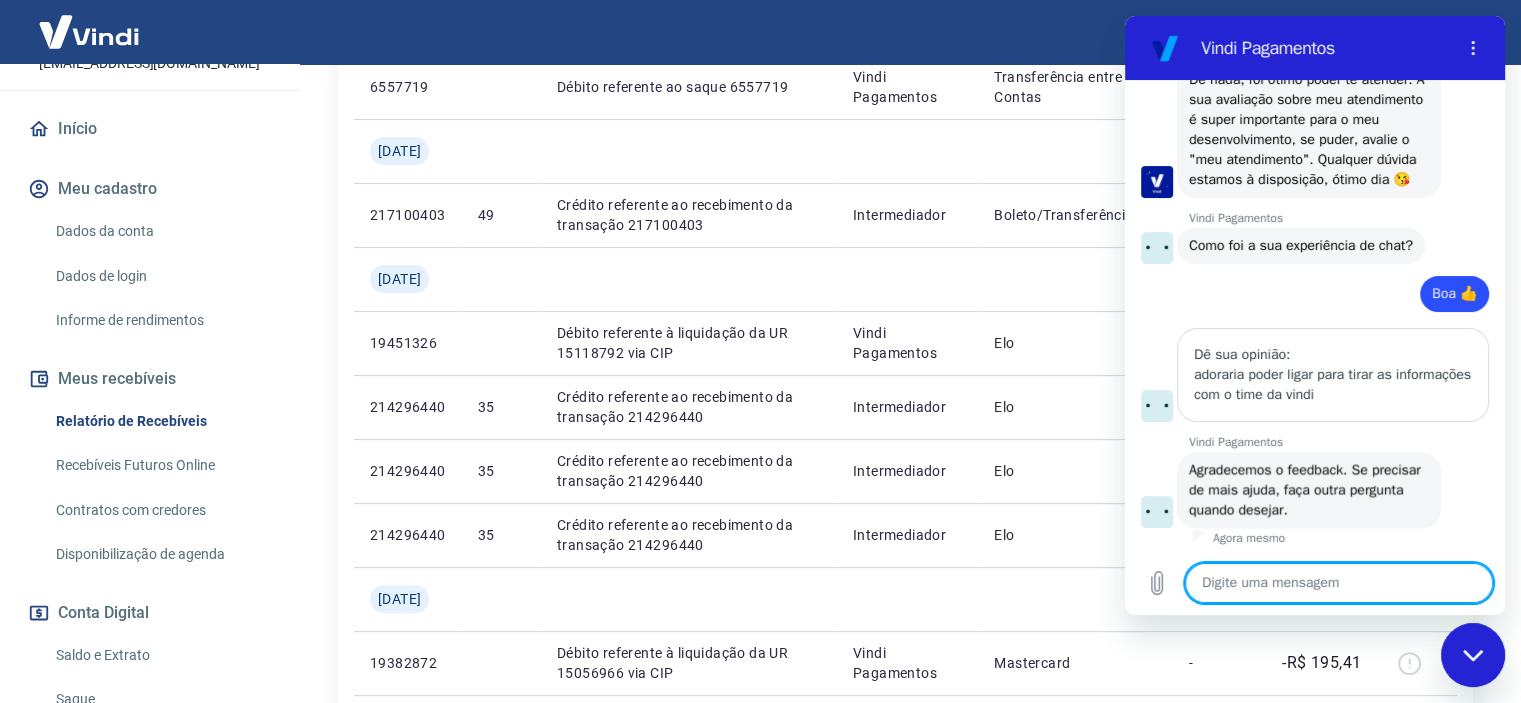 scroll, scrollTop: 3264, scrollLeft: 0, axis: vertical 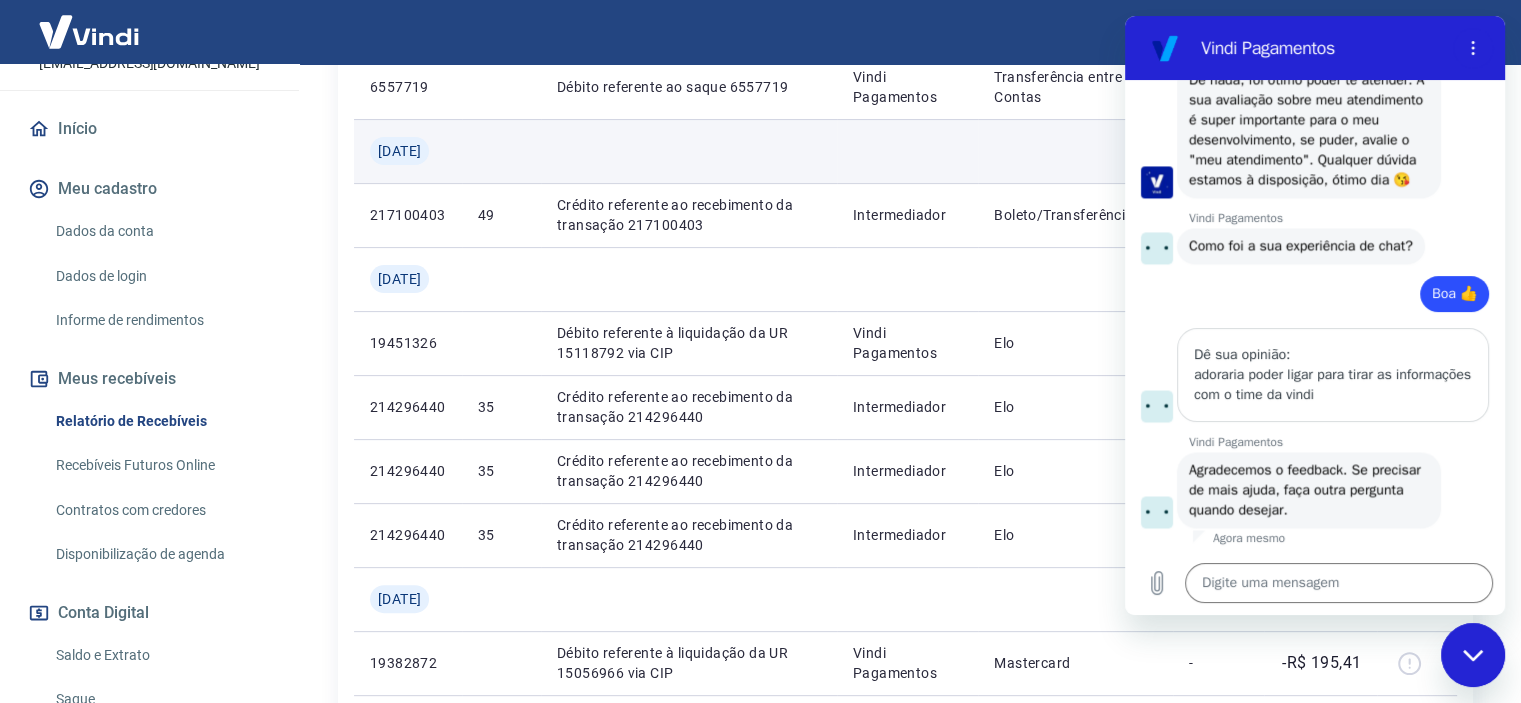 click at bounding box center [1075, 151] 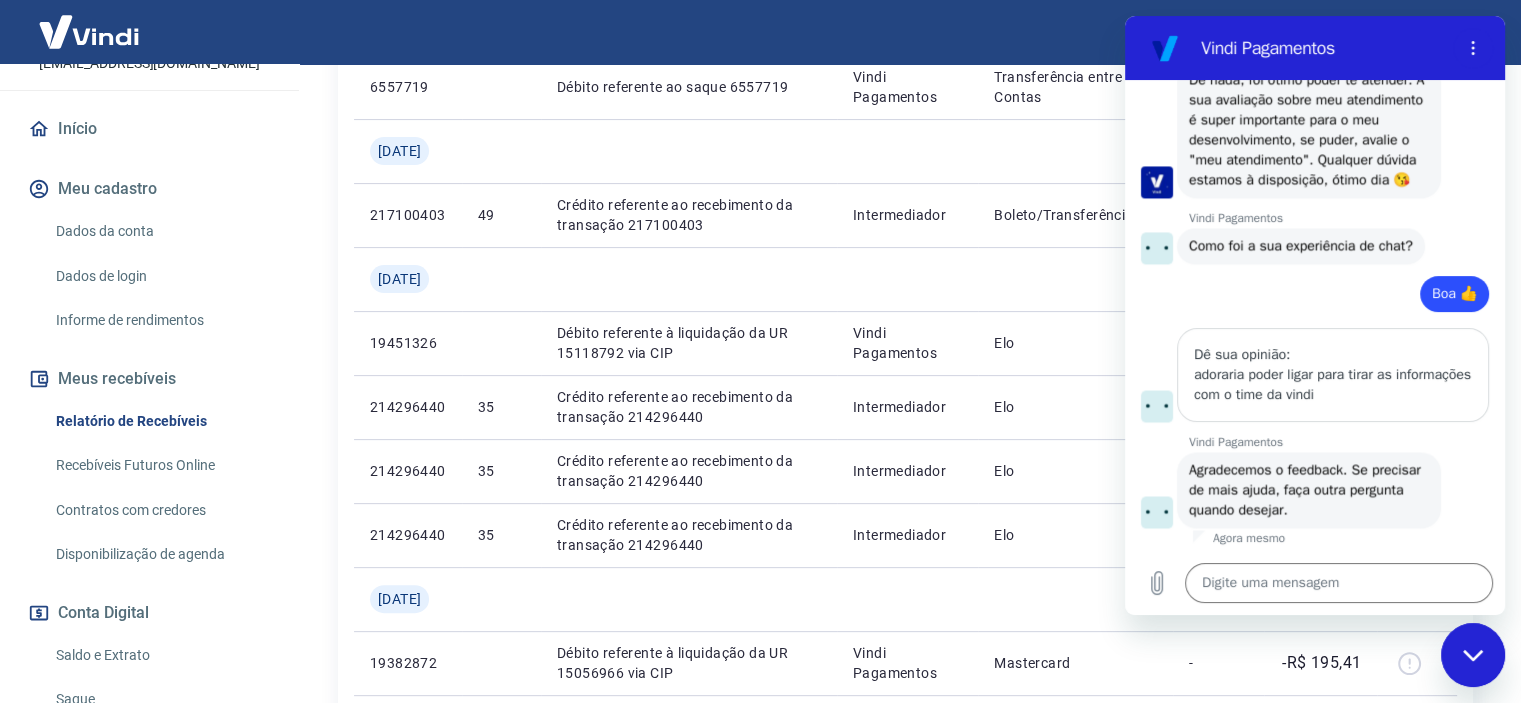 click at bounding box center [1473, 655] 